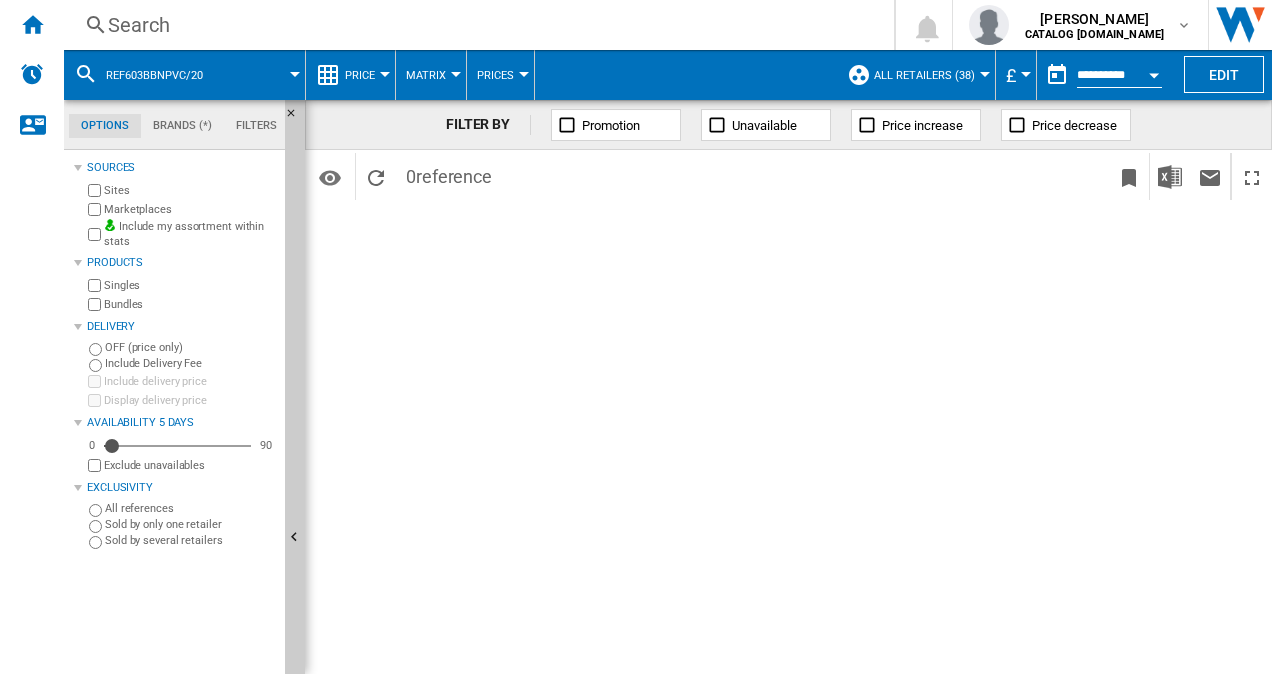 scroll, scrollTop: 0, scrollLeft: 0, axis: both 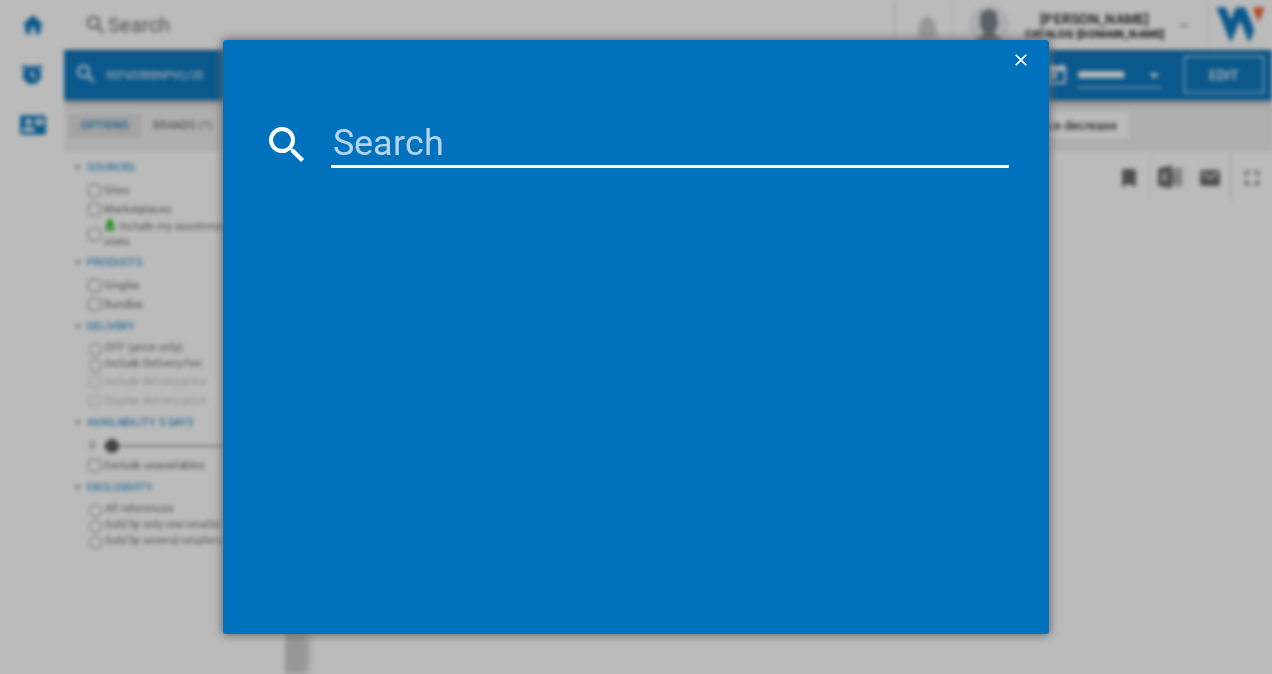 type on "KIV87NSE0G" 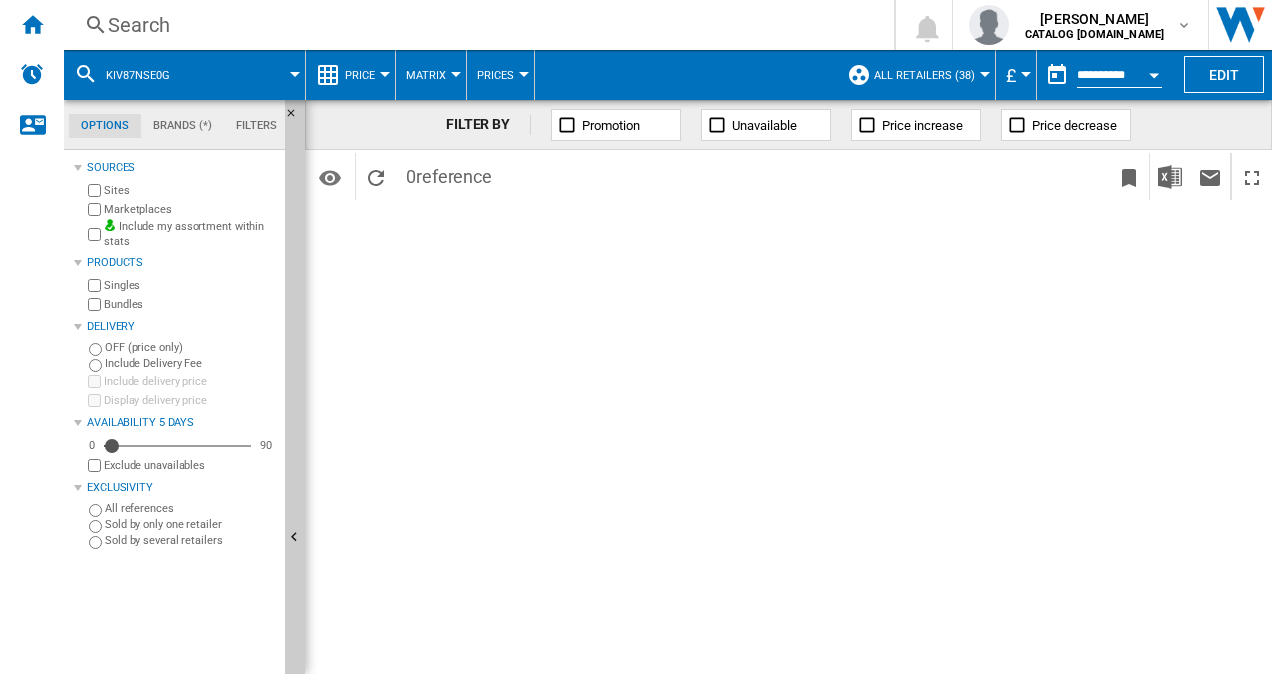 click on "All Retailers (38)" at bounding box center [924, 75] 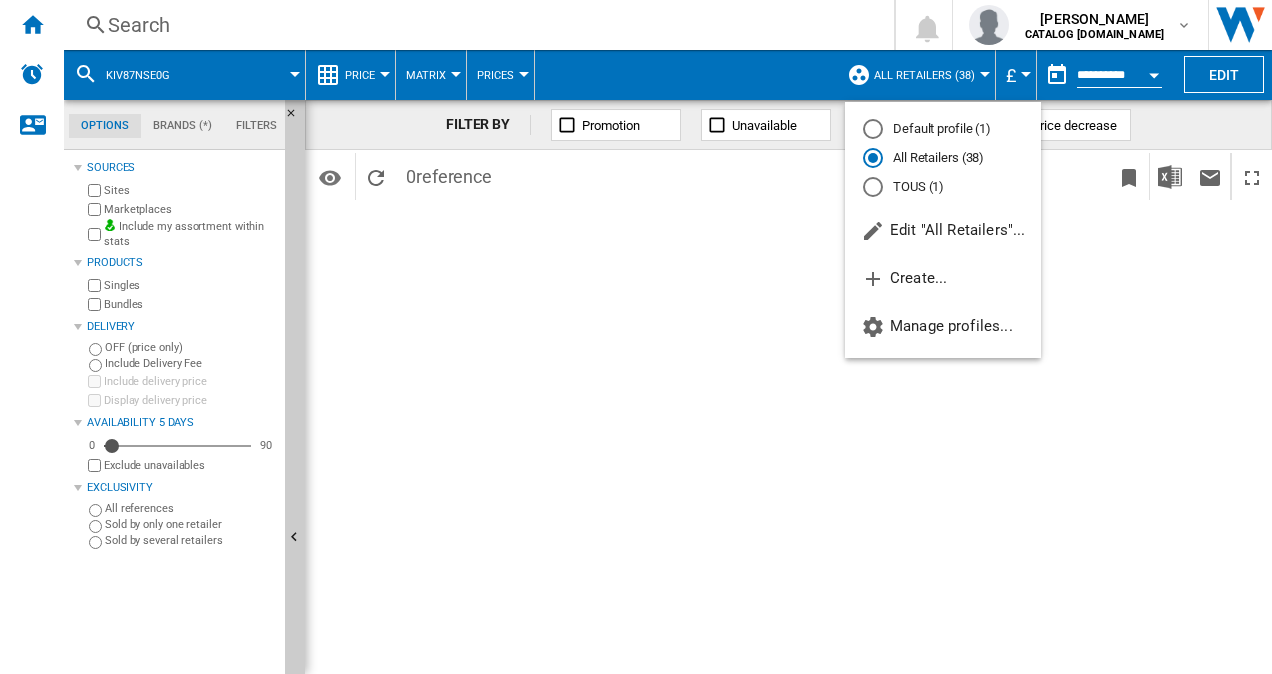 click on "Default profile (1)" at bounding box center [943, 129] 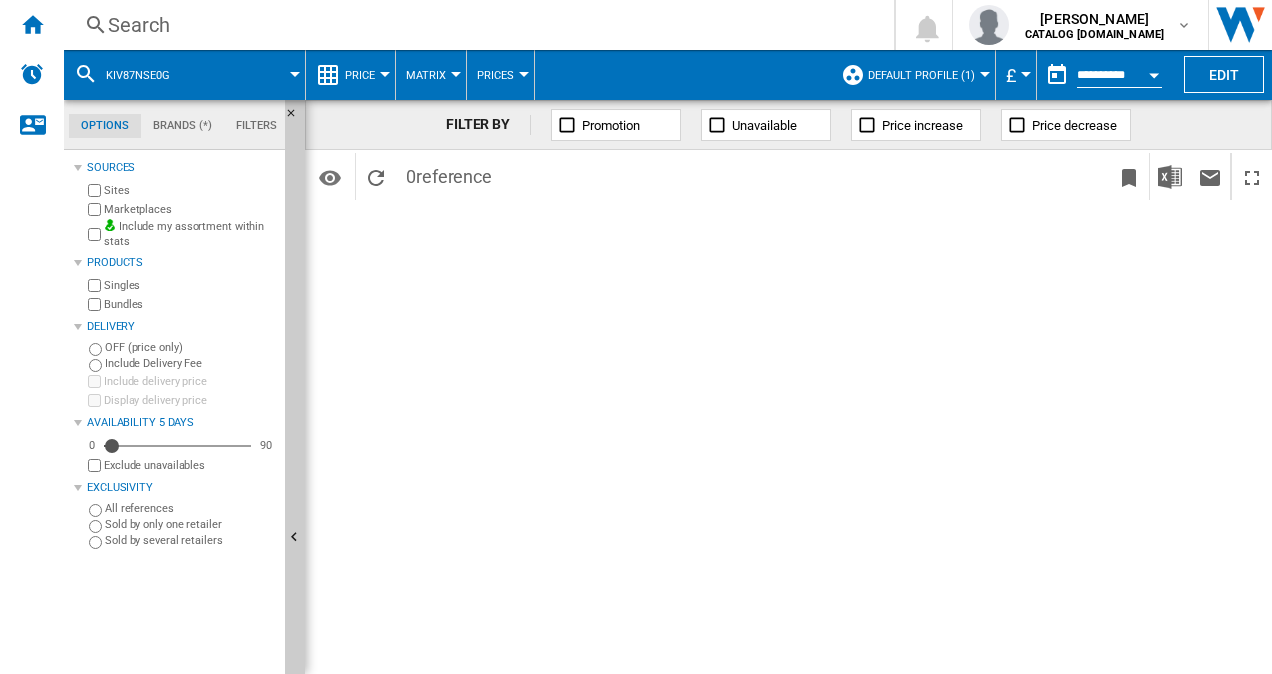 click on "Default profile (1)" at bounding box center (926, 75) 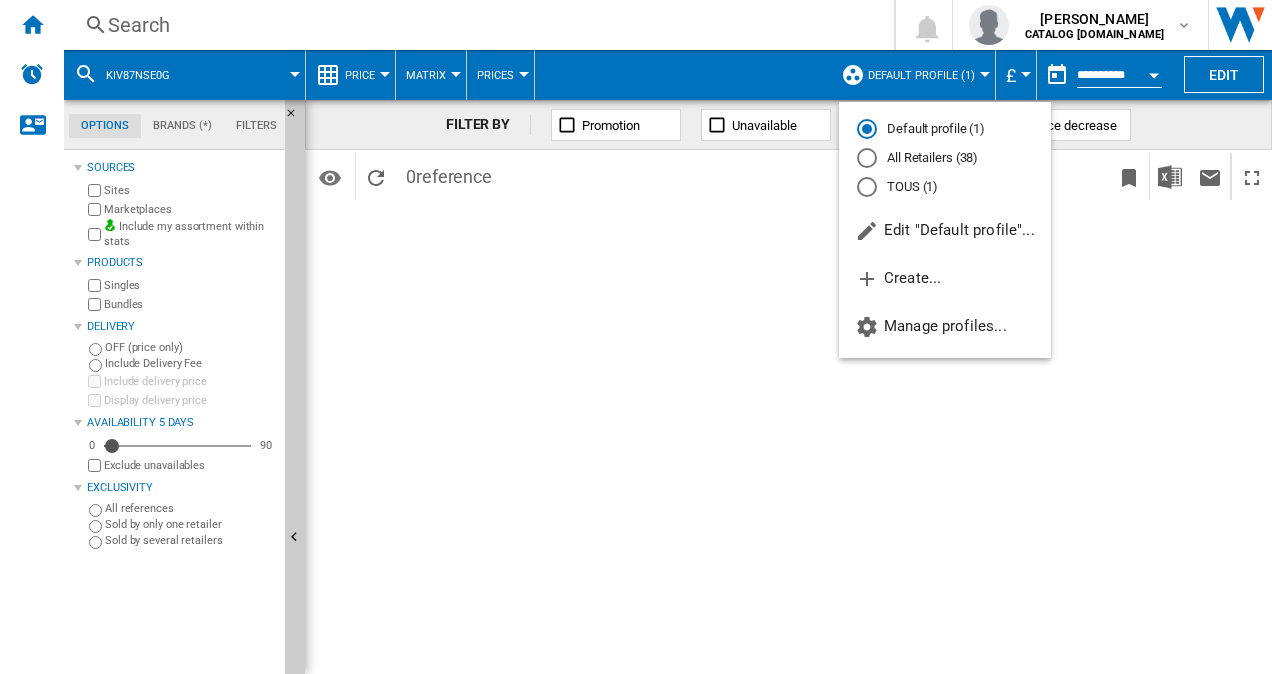 click on "All Retailers (38)" at bounding box center [945, 158] 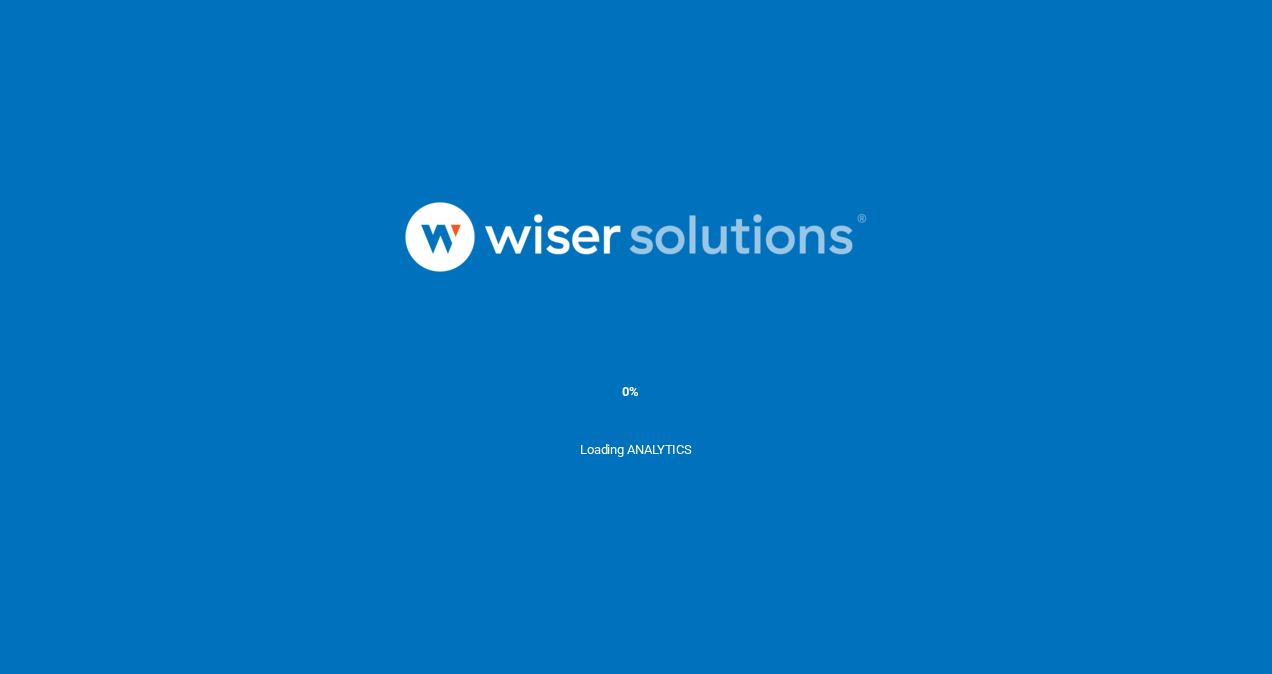 scroll, scrollTop: 0, scrollLeft: 0, axis: both 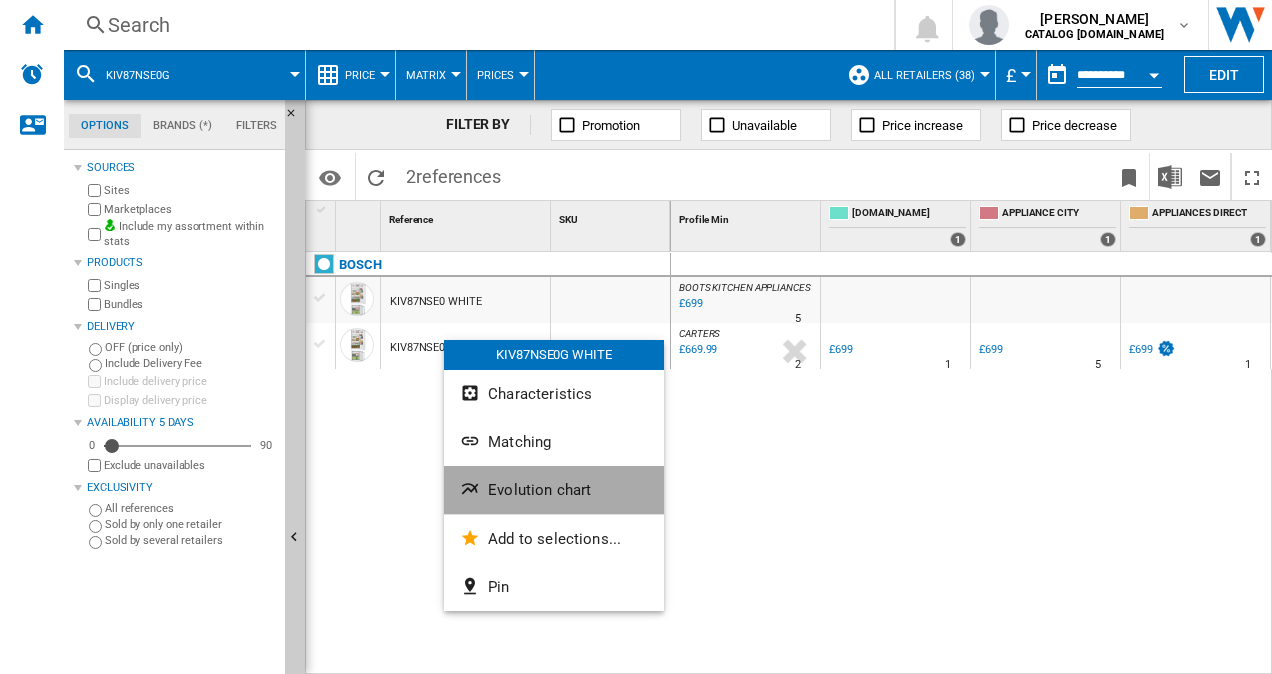 click on "Evolution chart" at bounding box center [539, 490] 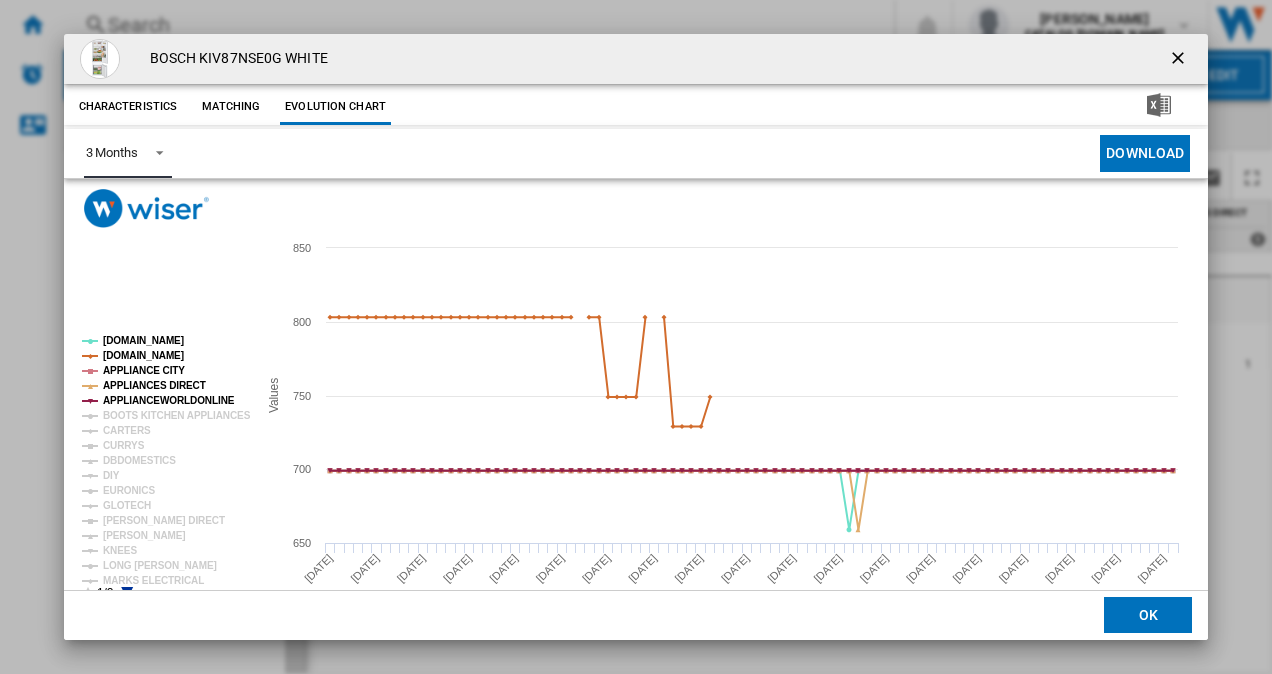 click at bounding box center (154, 151) 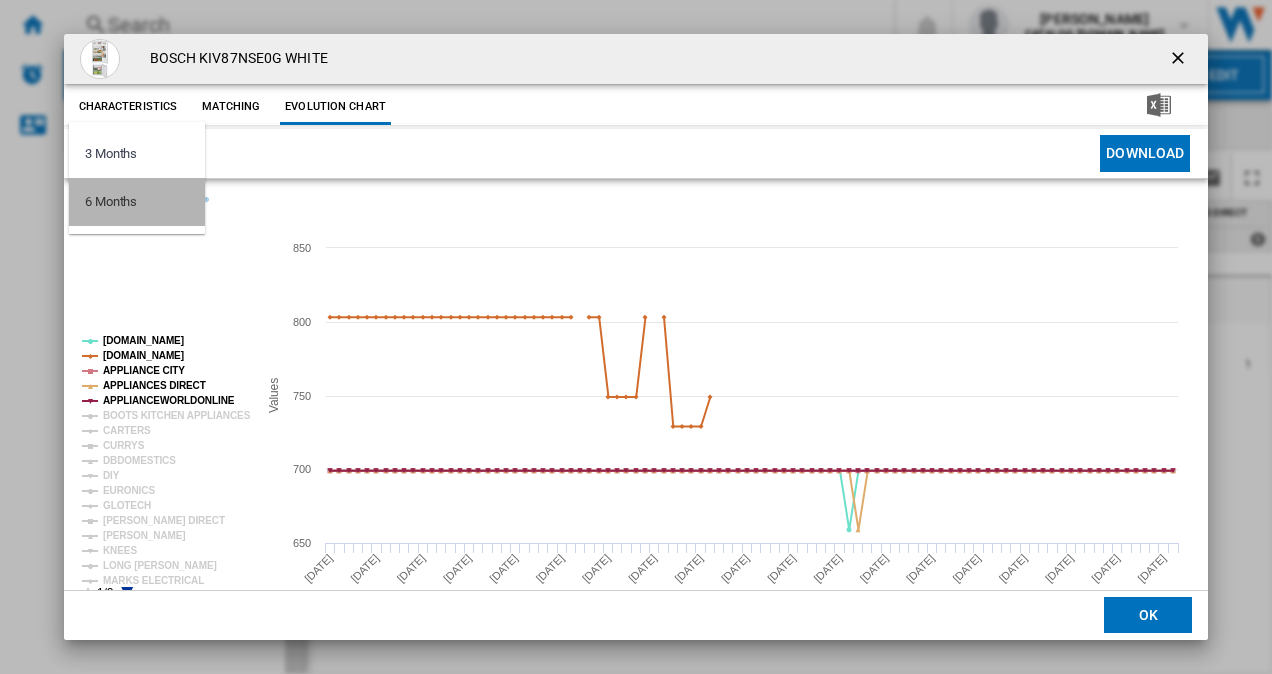 click on "6 Months" at bounding box center [137, 202] 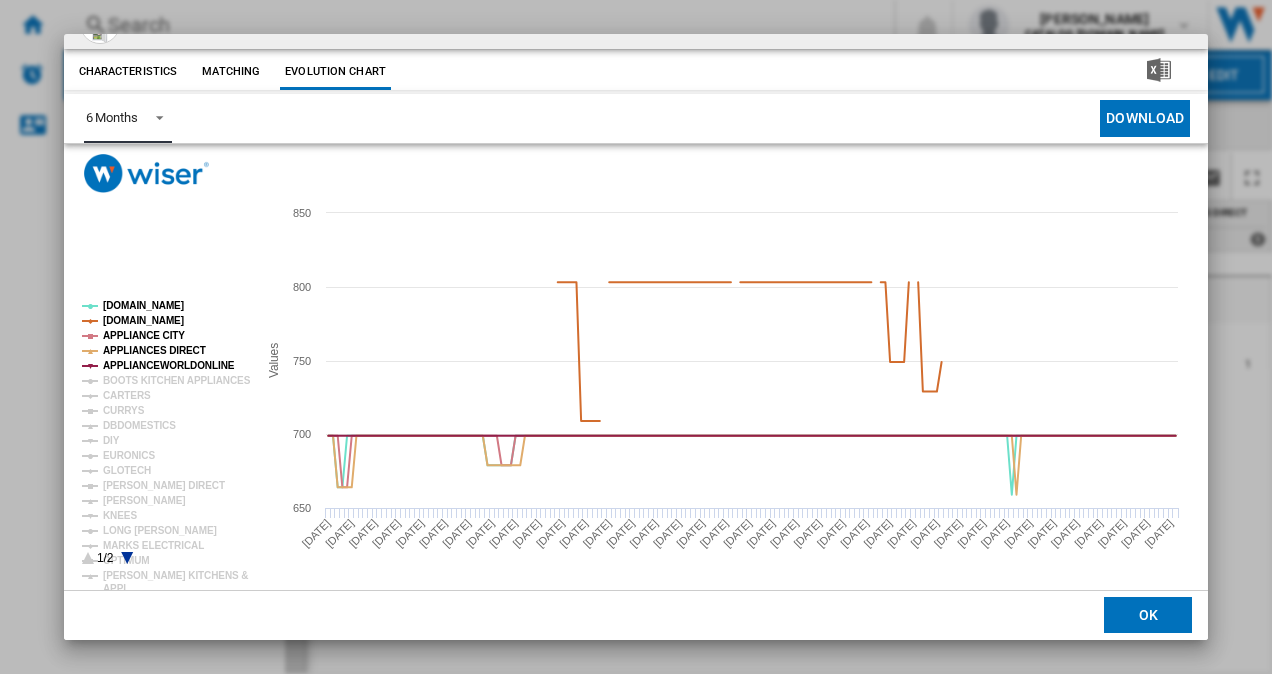 scroll, scrollTop: 37, scrollLeft: 0, axis: vertical 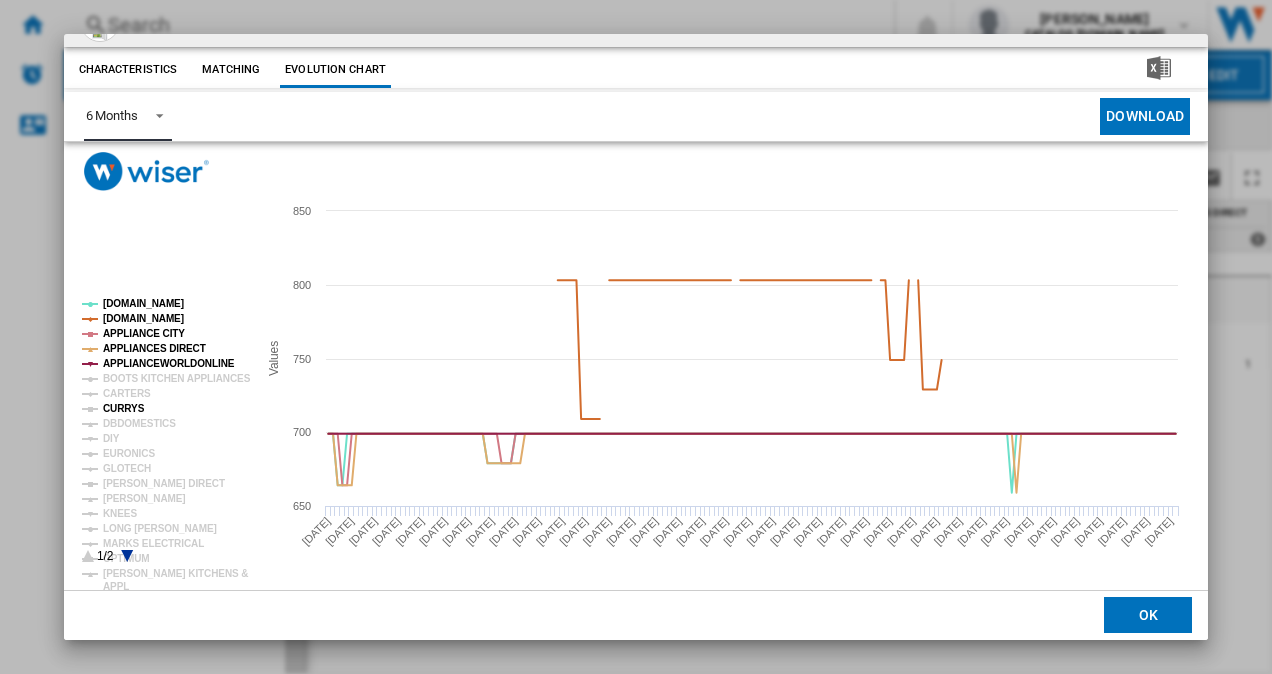 click on "CURRYS" 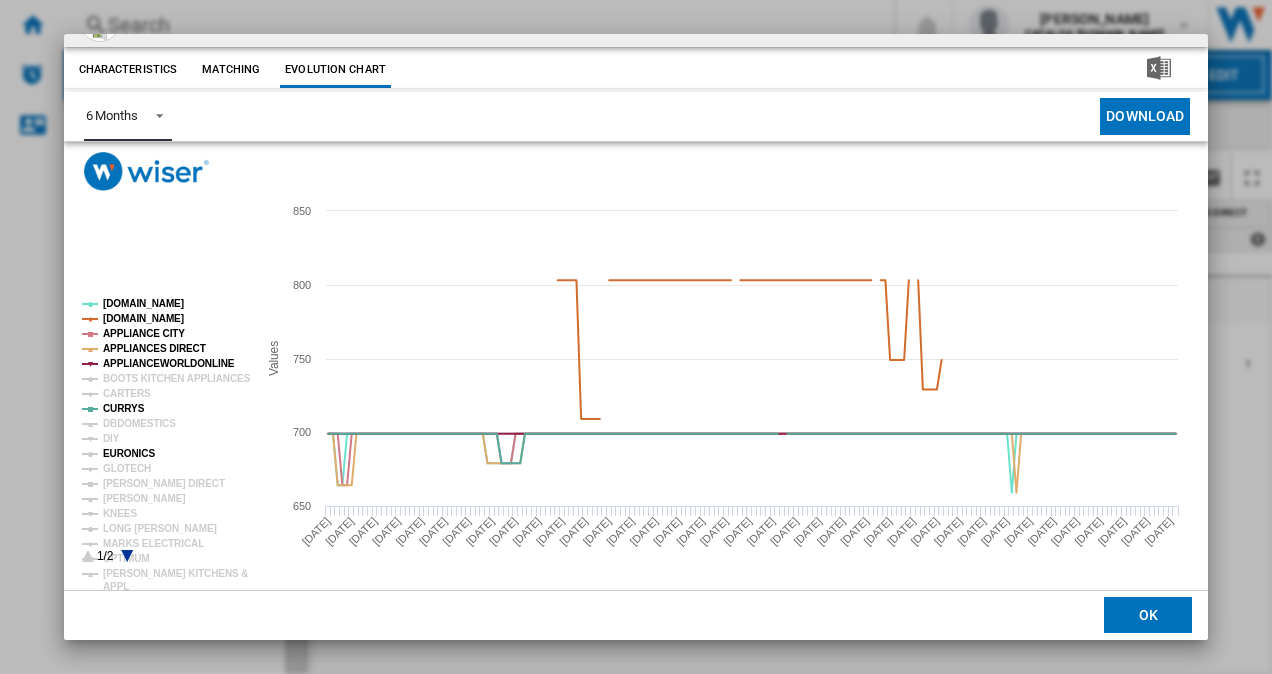 click on "EURONICS" 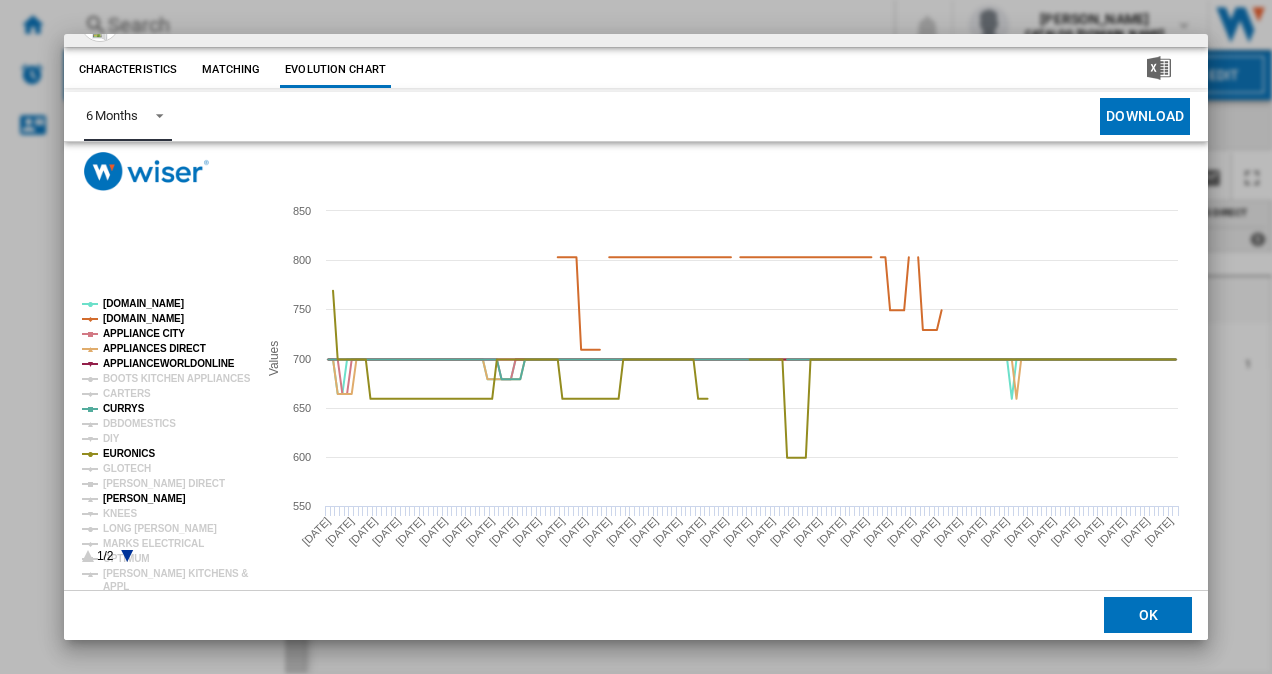 click on "[PERSON_NAME]" 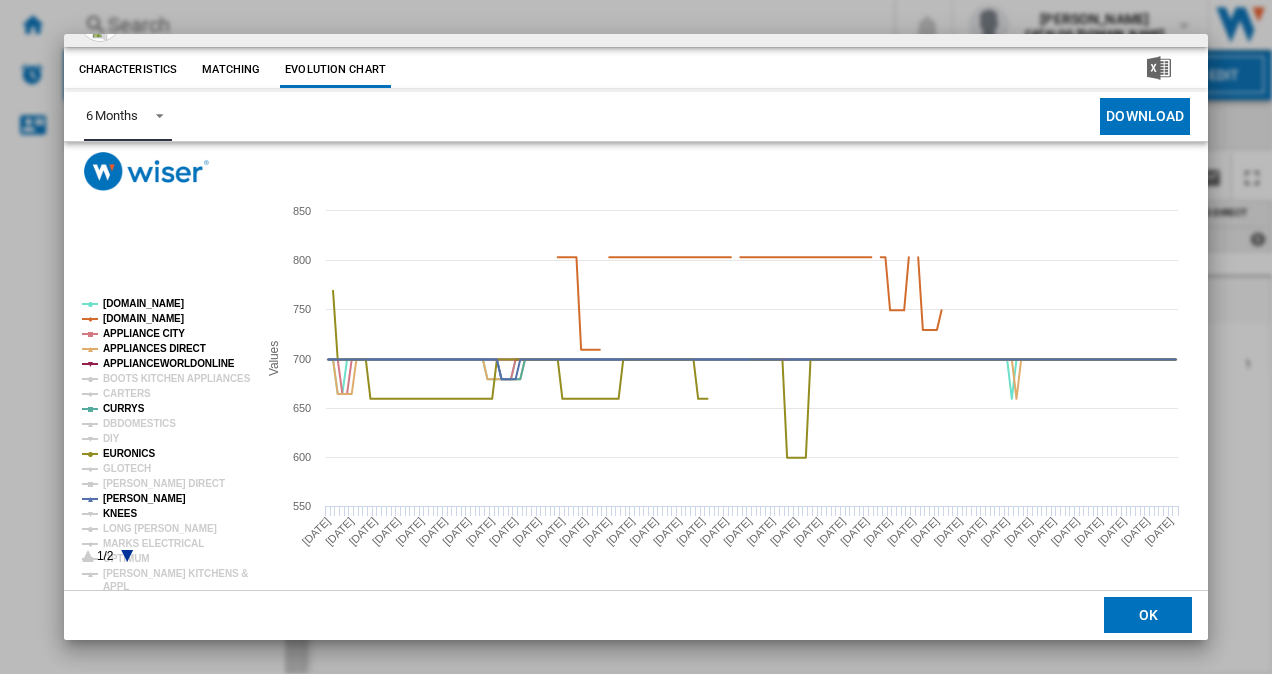 click on "KNEES" 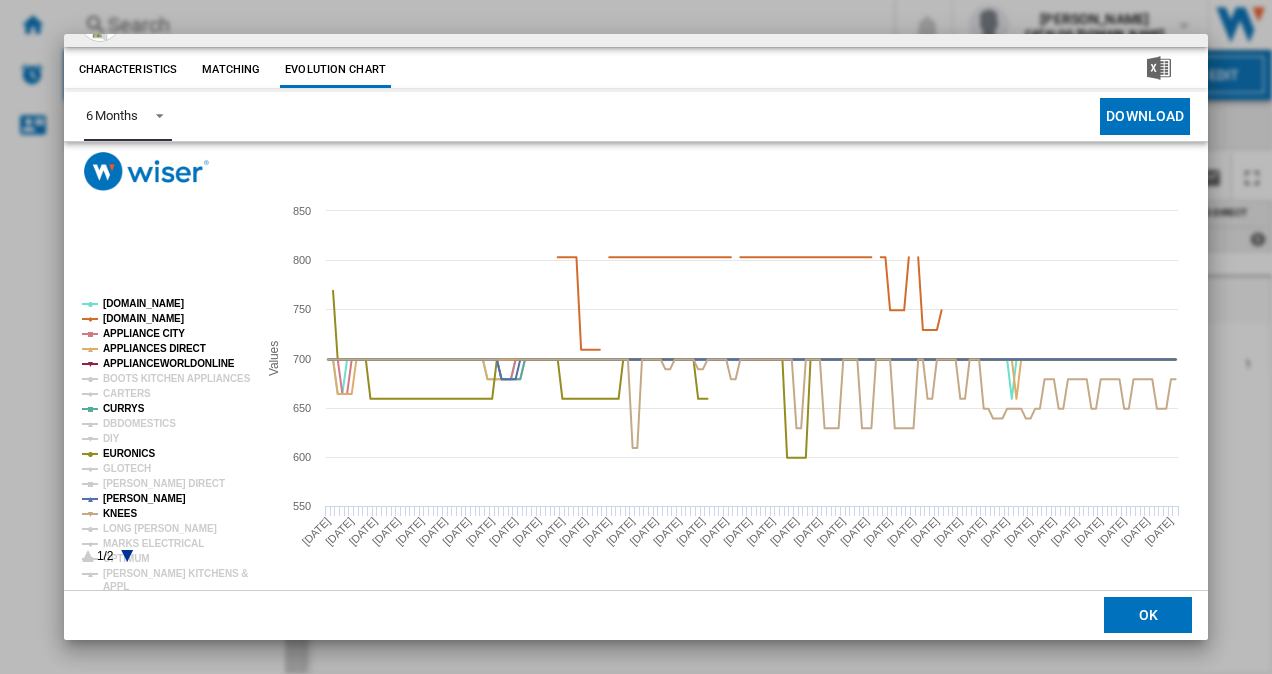 click 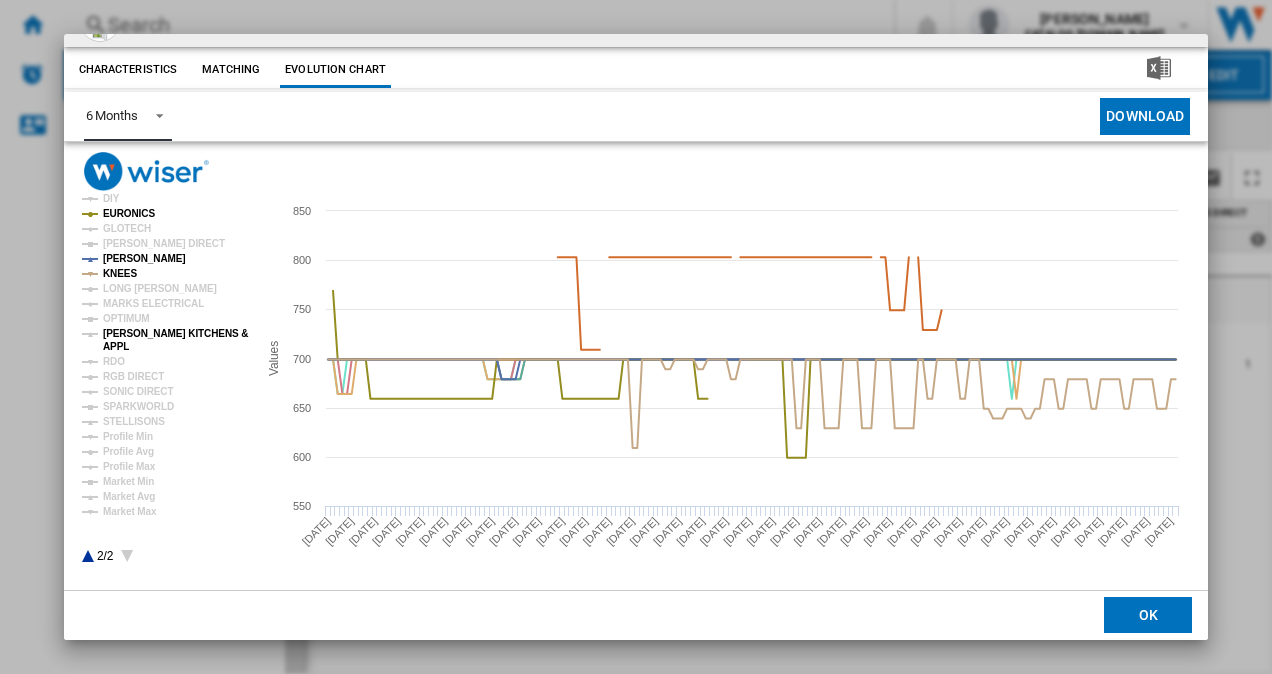 click on "[PERSON_NAME] KITCHENS &" 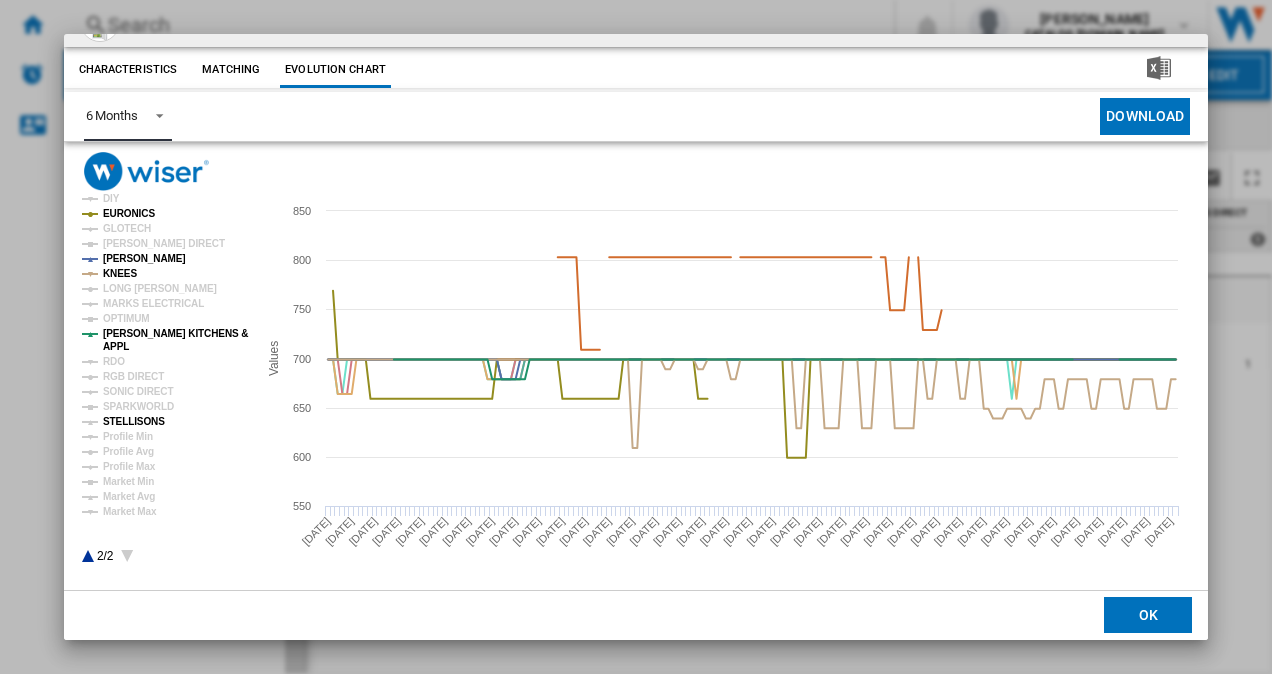 click on "STELLISONS" 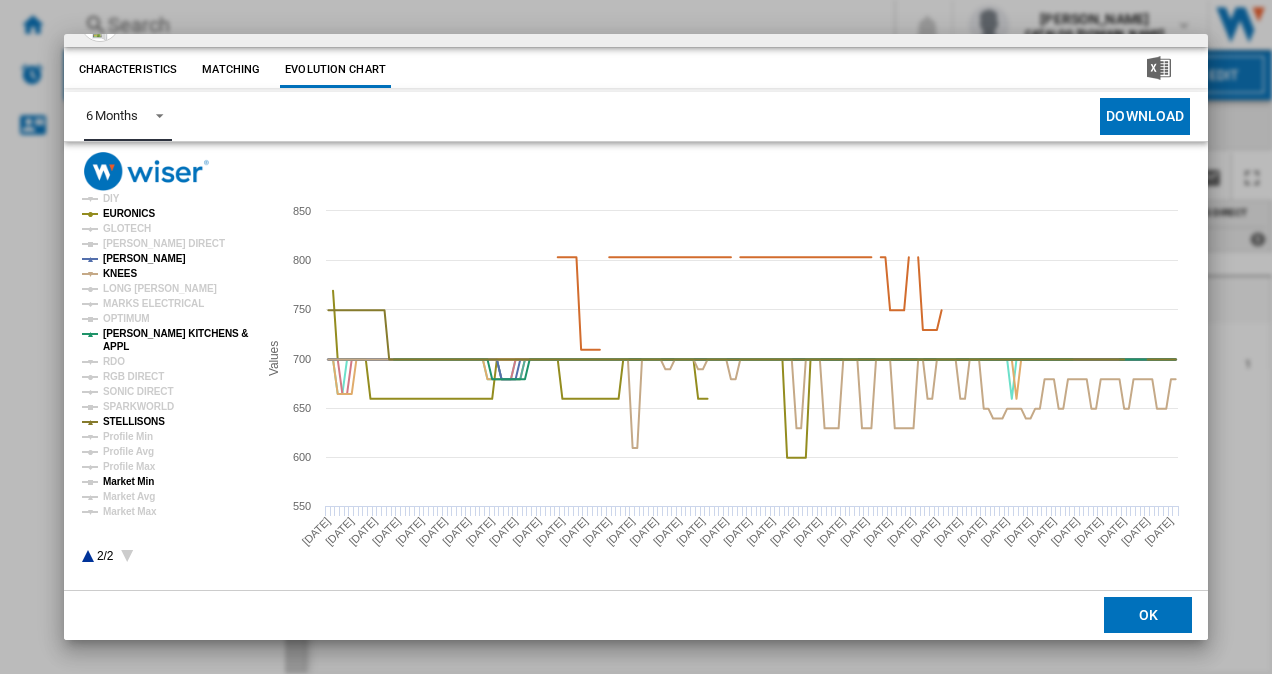 click on "Market Min" 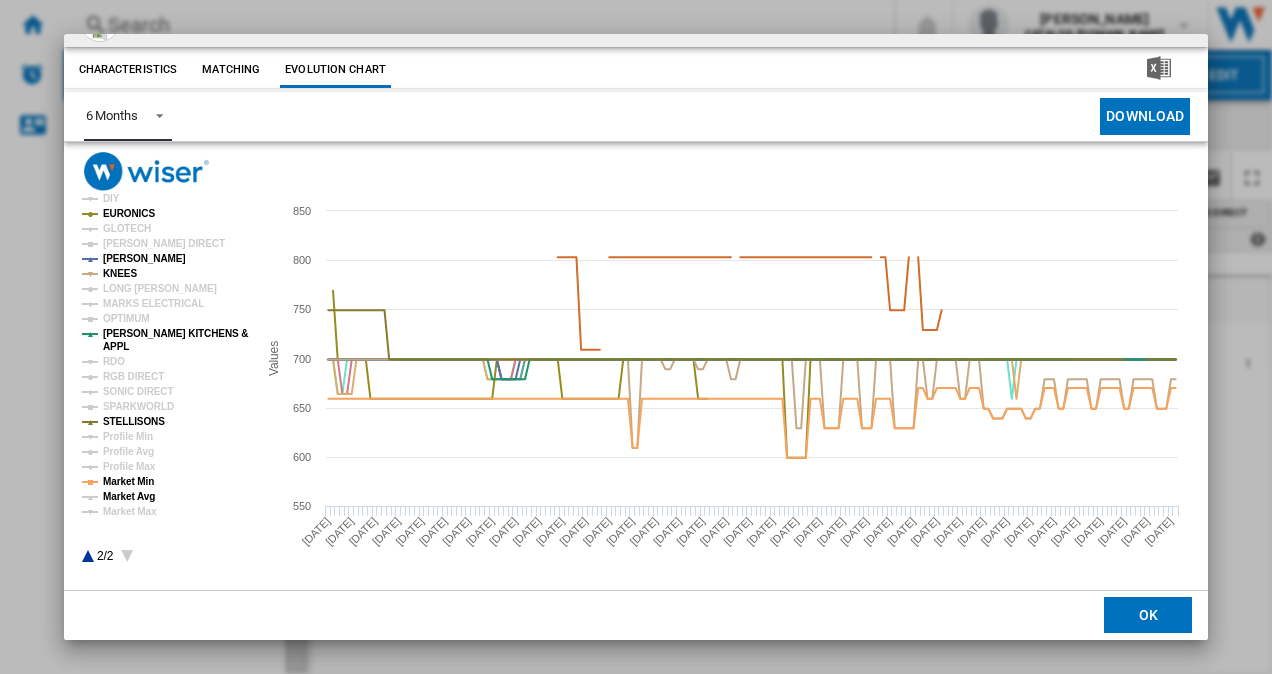 click on "Market Avg" 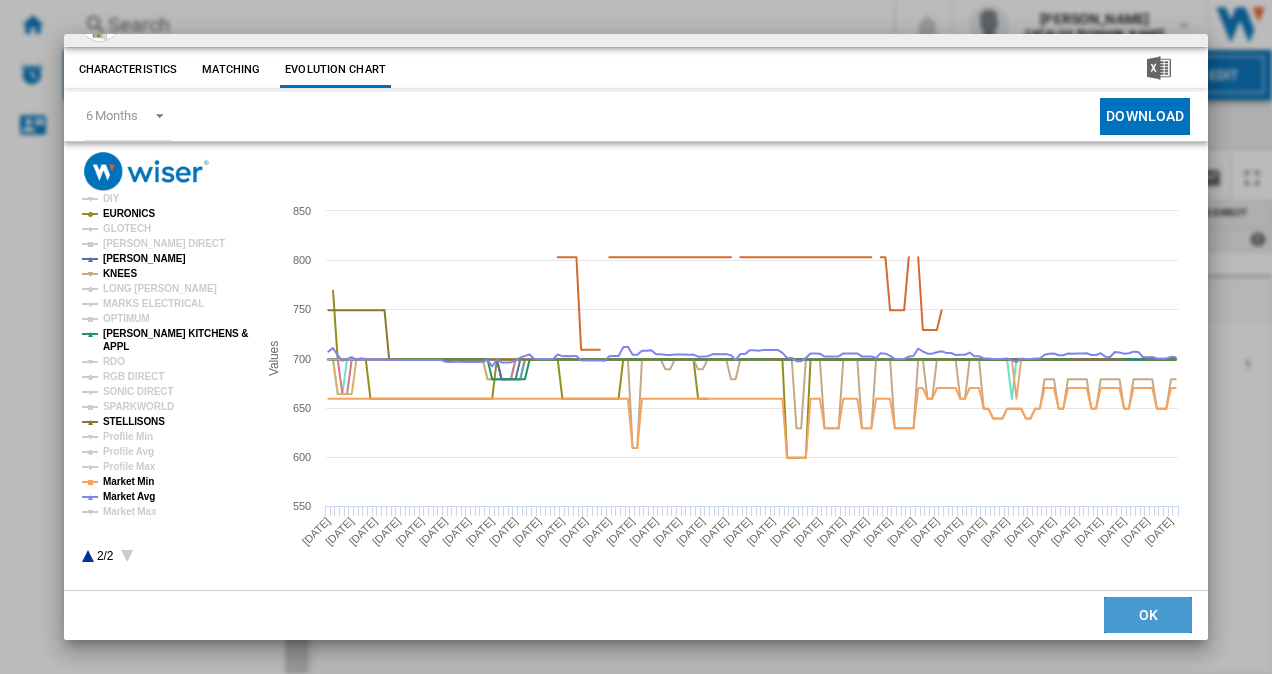 click on "OK" 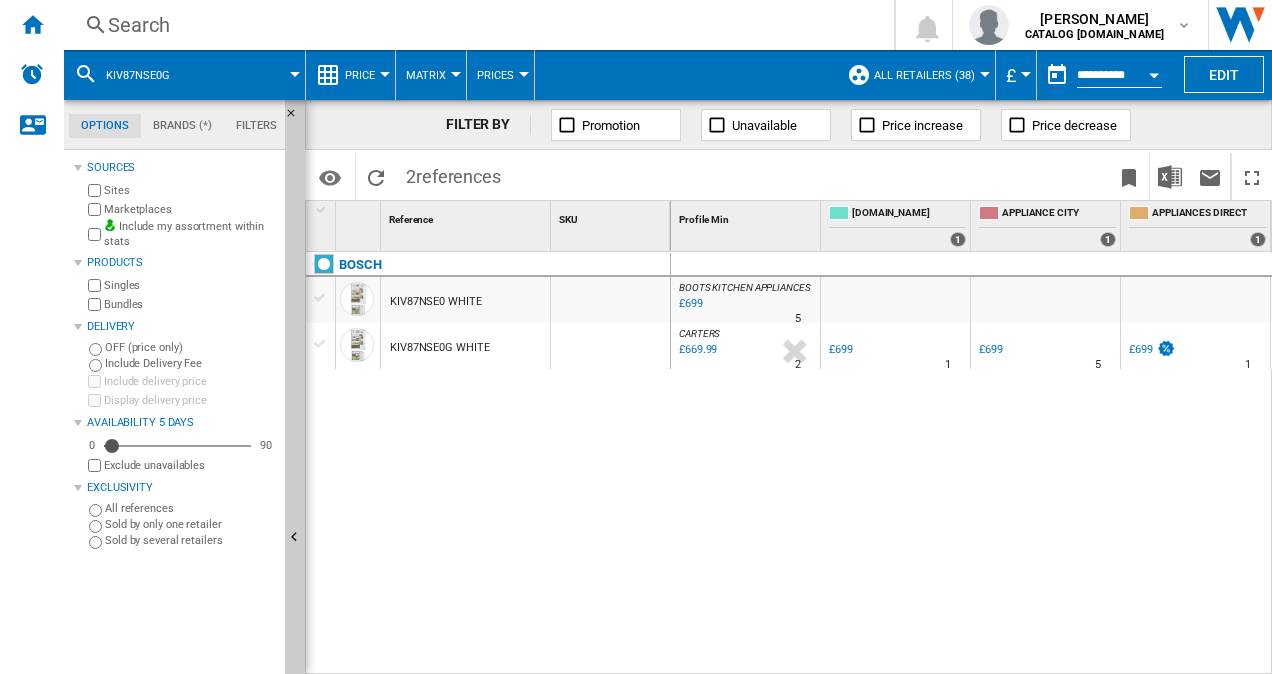 click on "KIV87NSE0G WHITE" at bounding box center (439, 348) 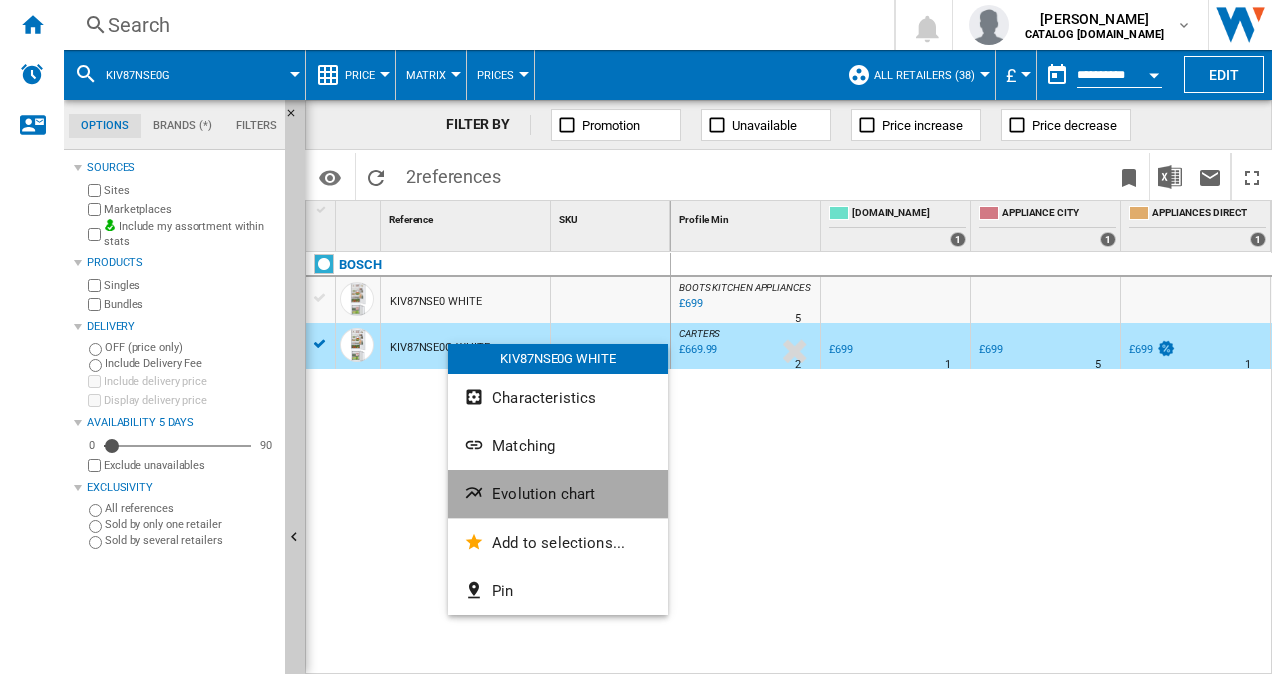 click on "Evolution chart" at bounding box center [558, 494] 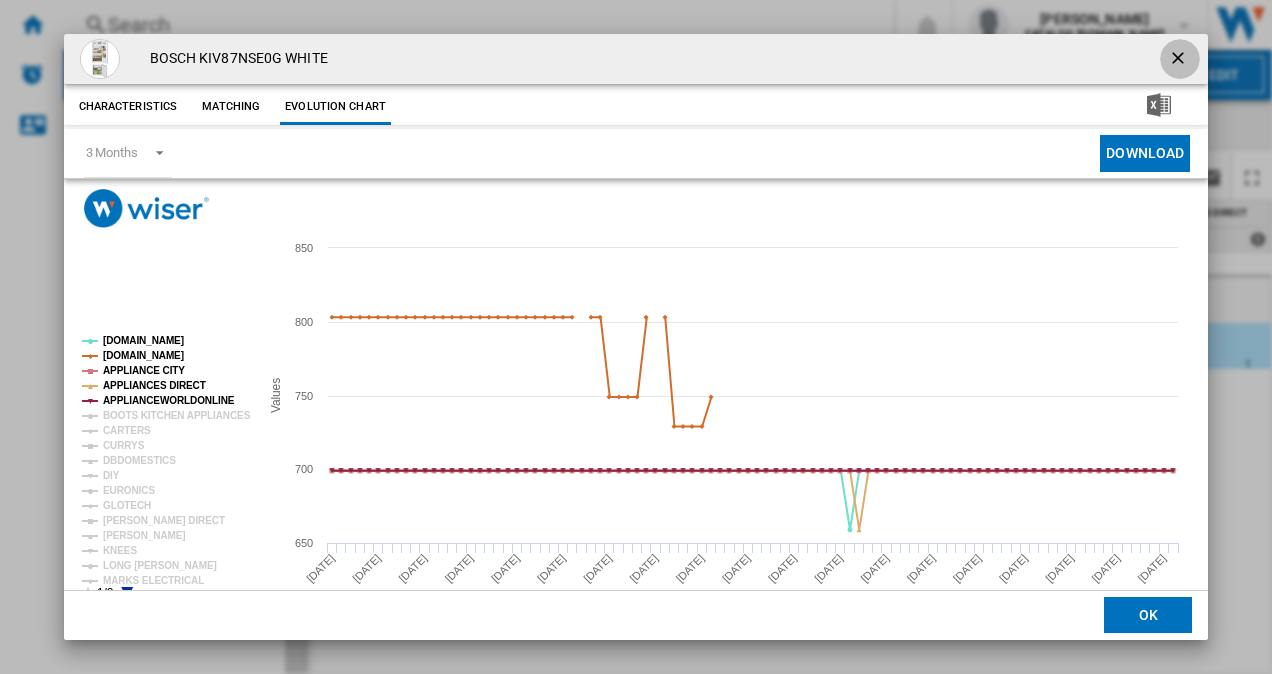 click at bounding box center [1180, 60] 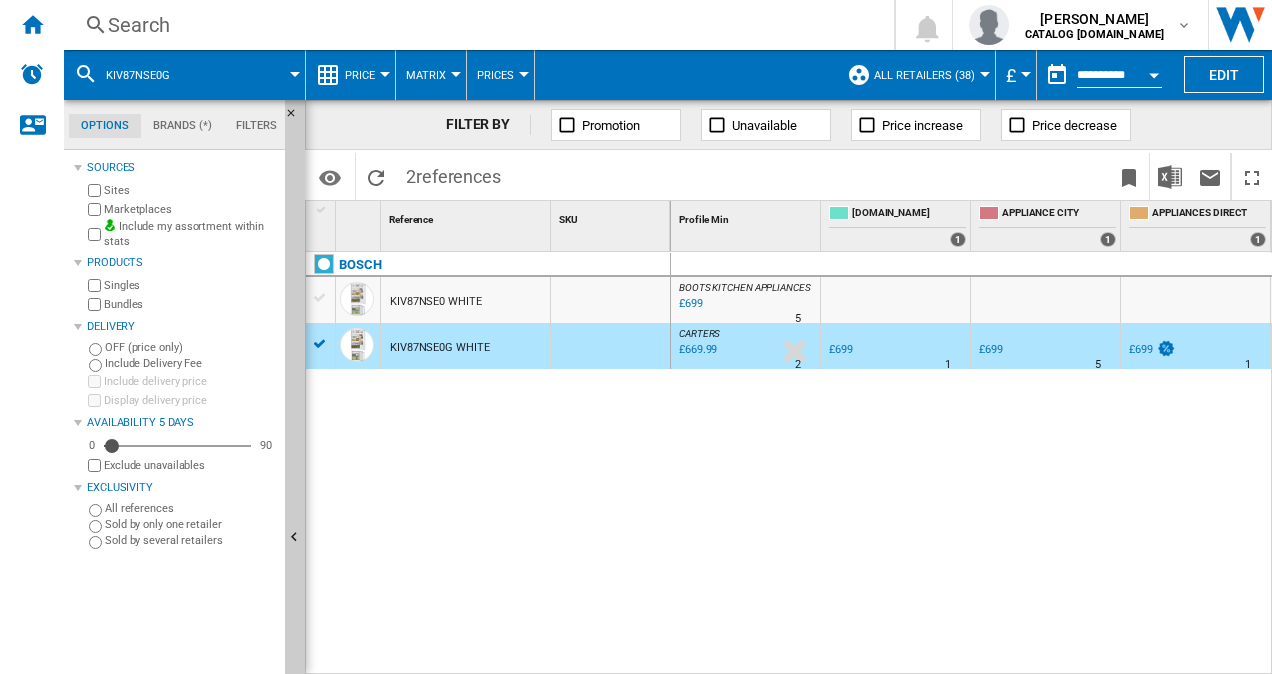 click on "Search" at bounding box center [475, 25] 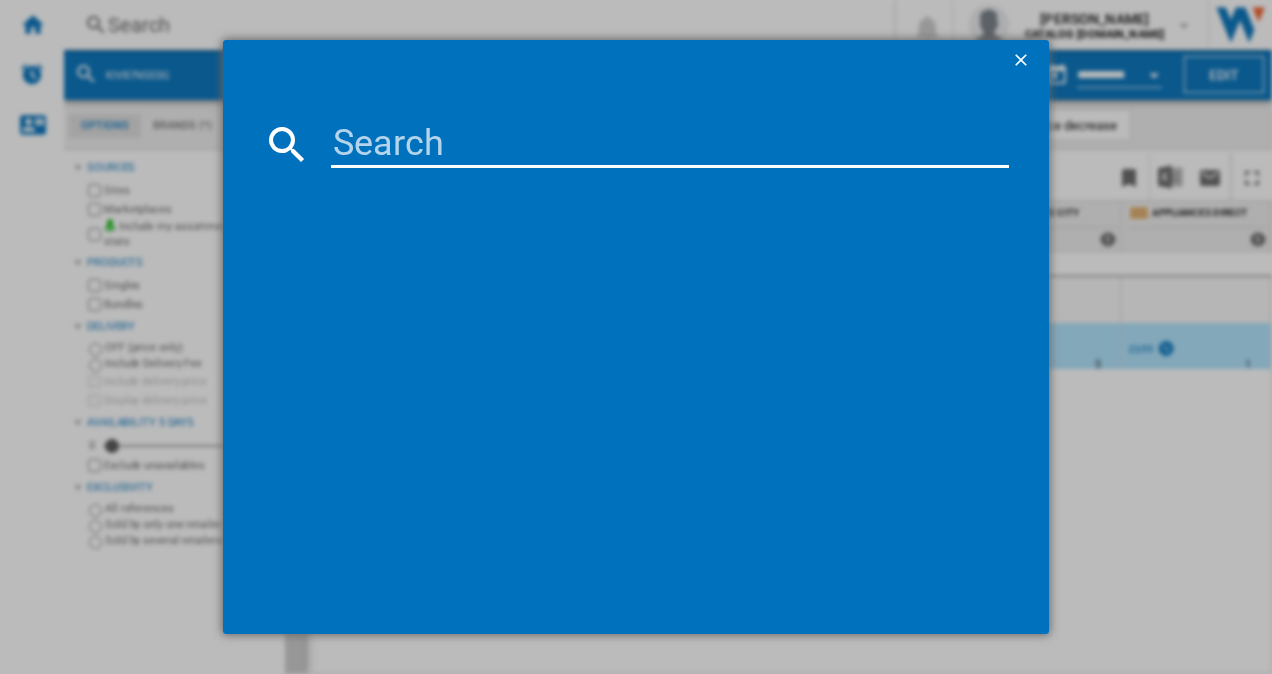 click at bounding box center (670, 144) 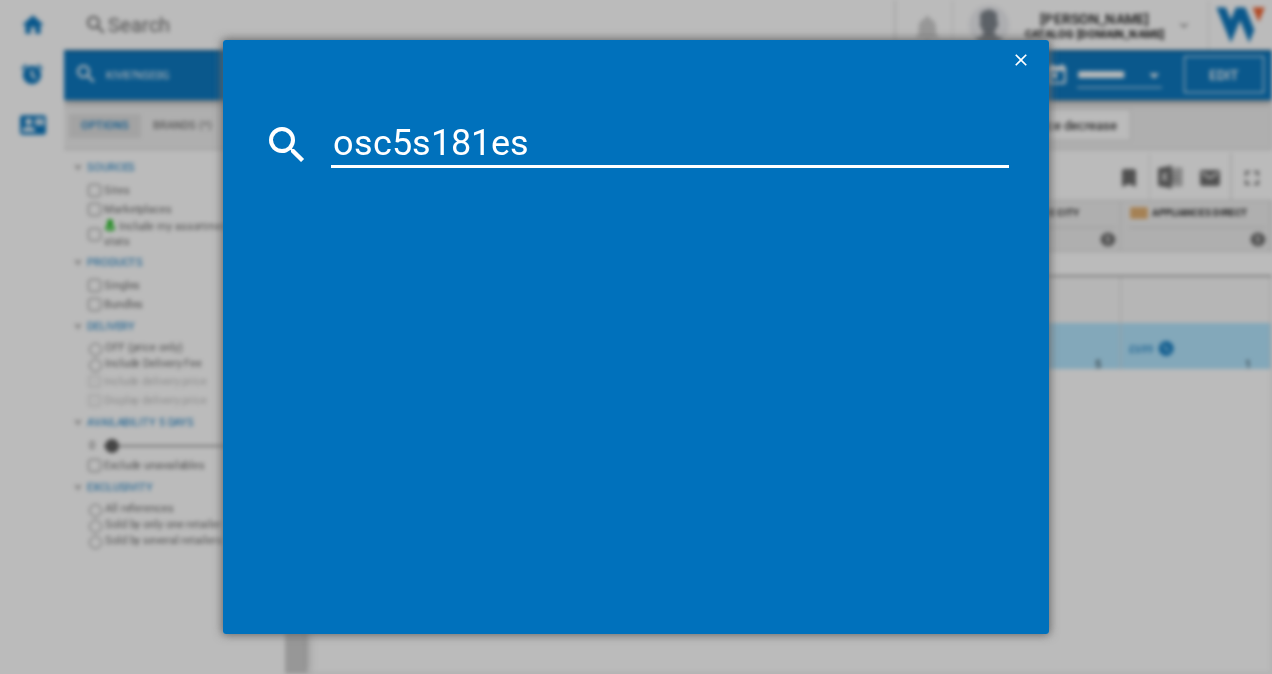 type on "osc5s181es" 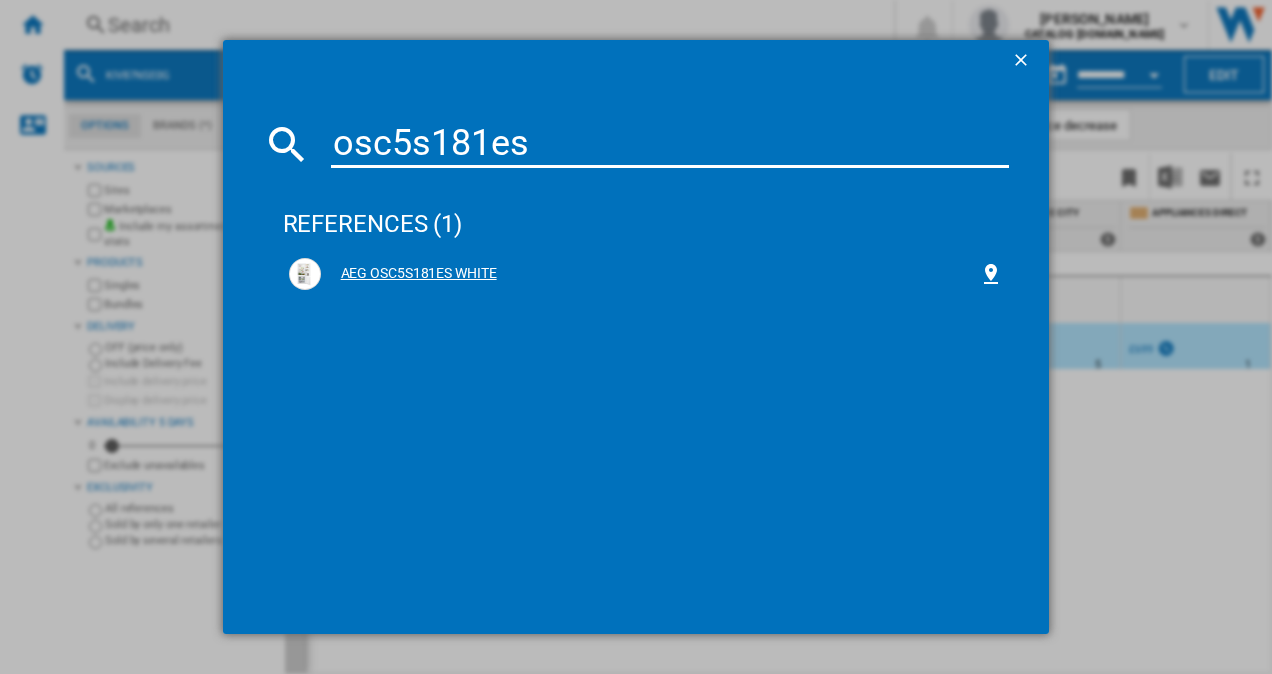 click on "AEG OSC5S181ES WHITE" at bounding box center [650, 274] 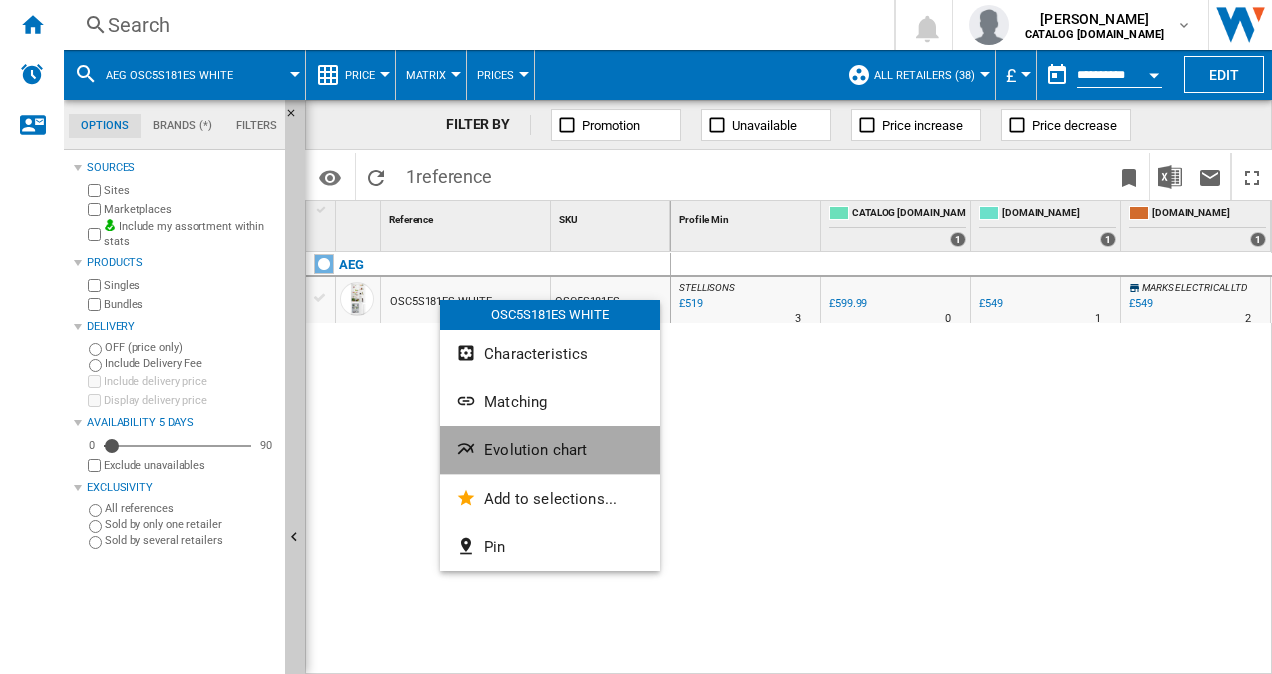 click on "Evolution chart" at bounding box center (535, 450) 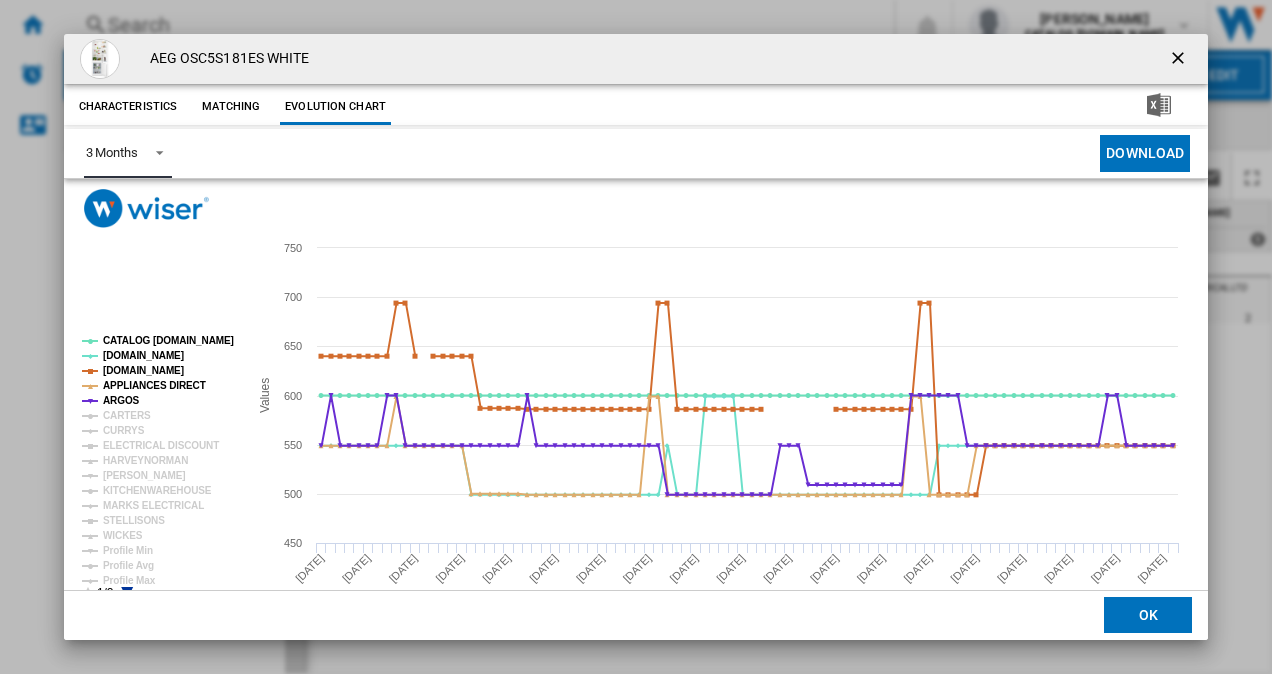 click at bounding box center [154, 151] 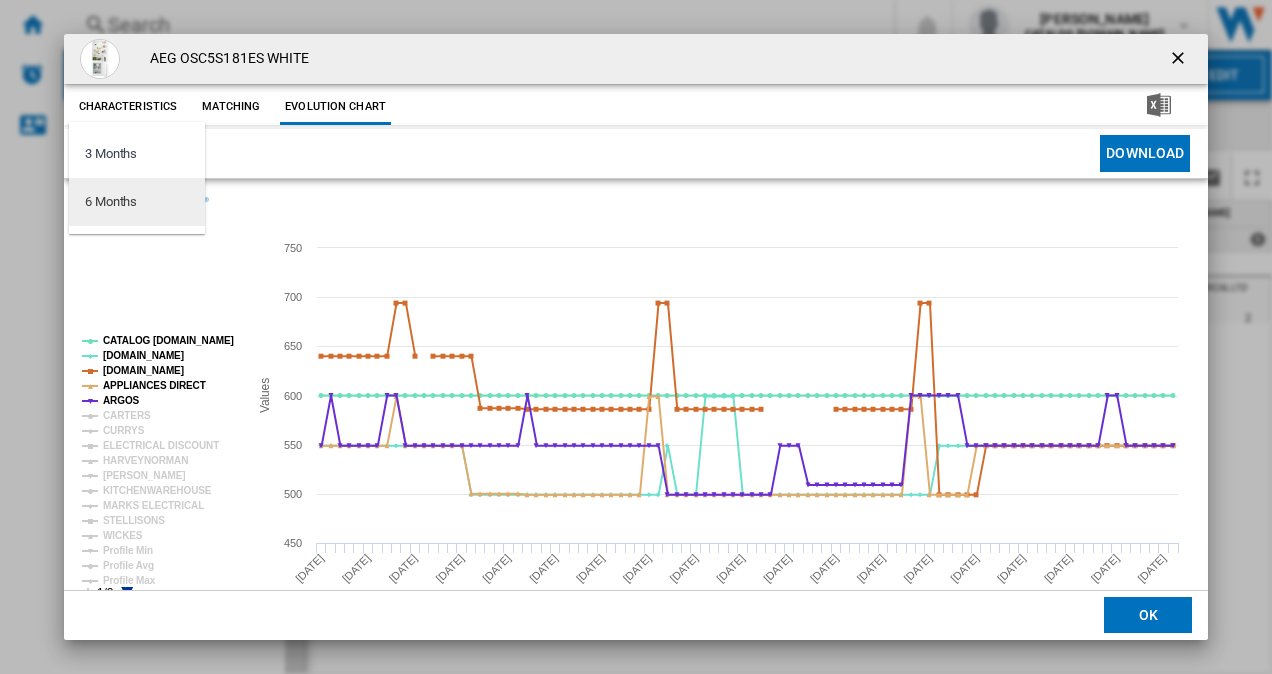 click on "6 Months" at bounding box center (111, 202) 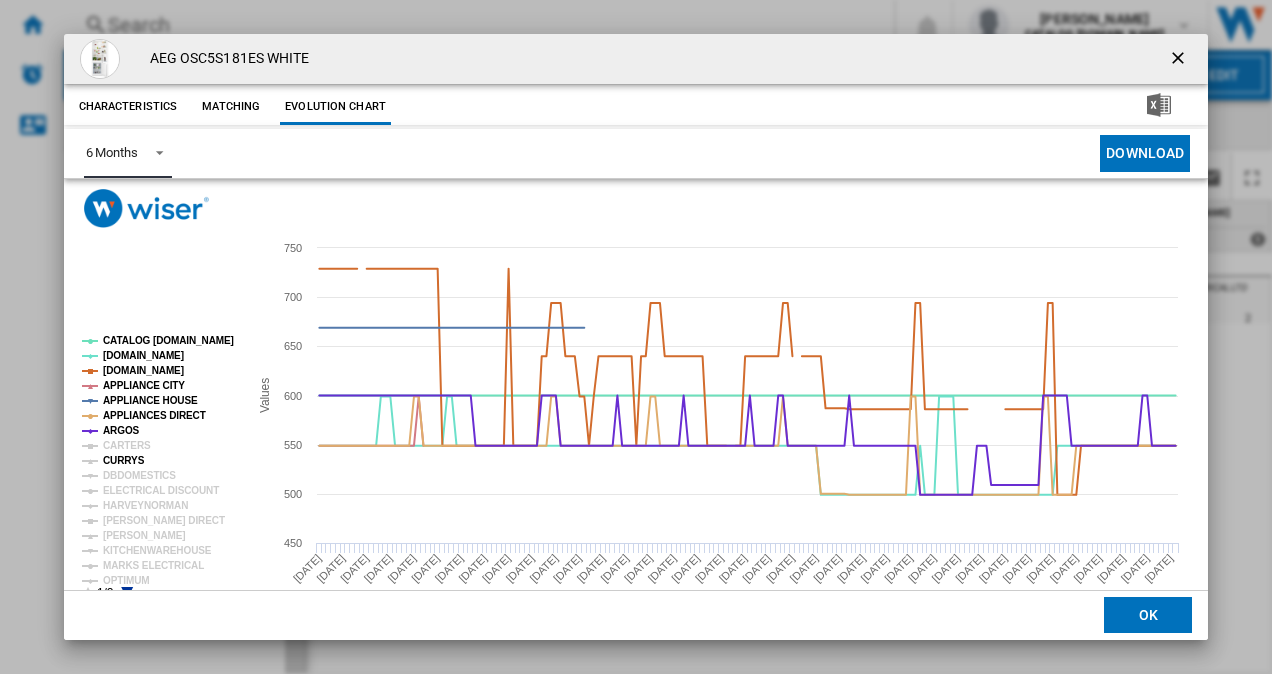 click on "CURRYS" 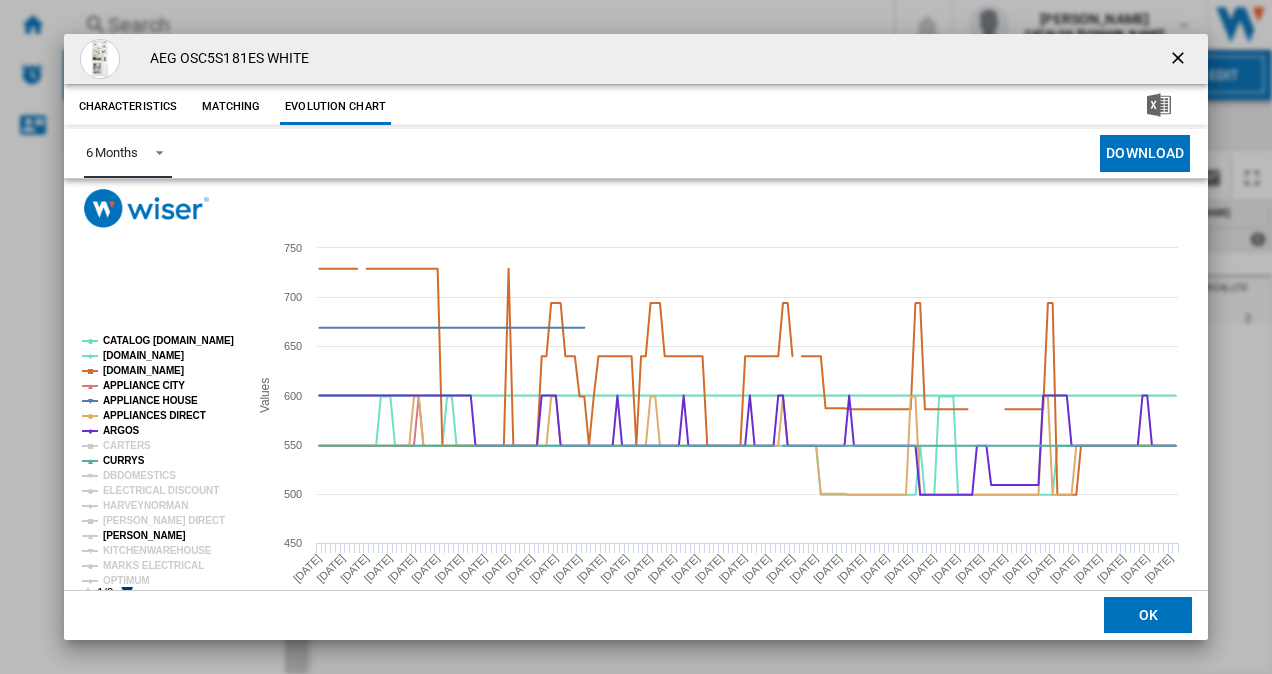 click on "[PERSON_NAME]" 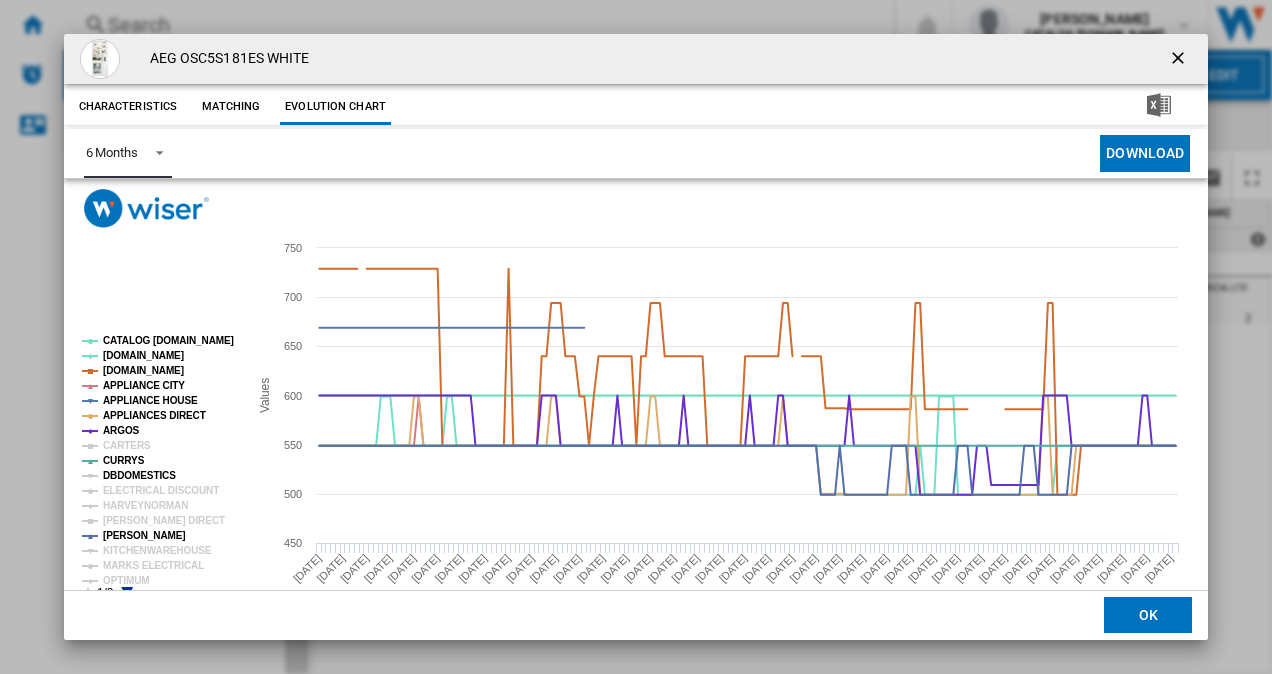 scroll, scrollTop: 37, scrollLeft: 0, axis: vertical 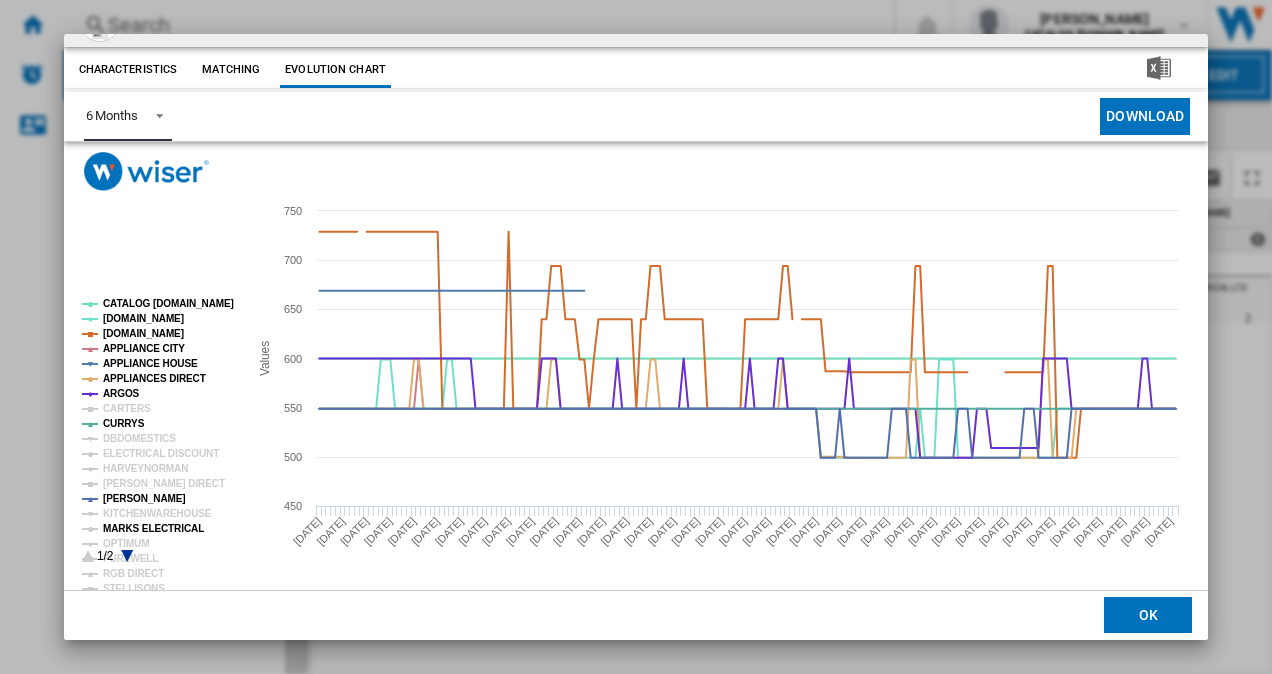 click on "MARKS ELECTRICAL" 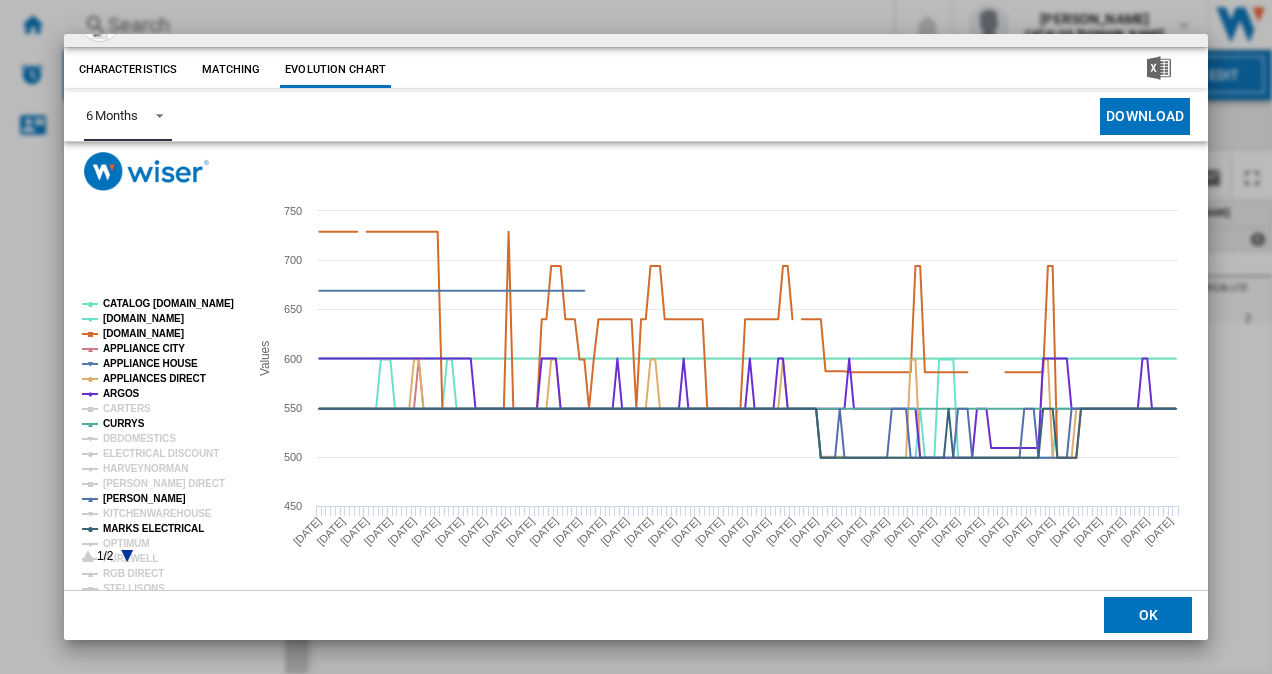click 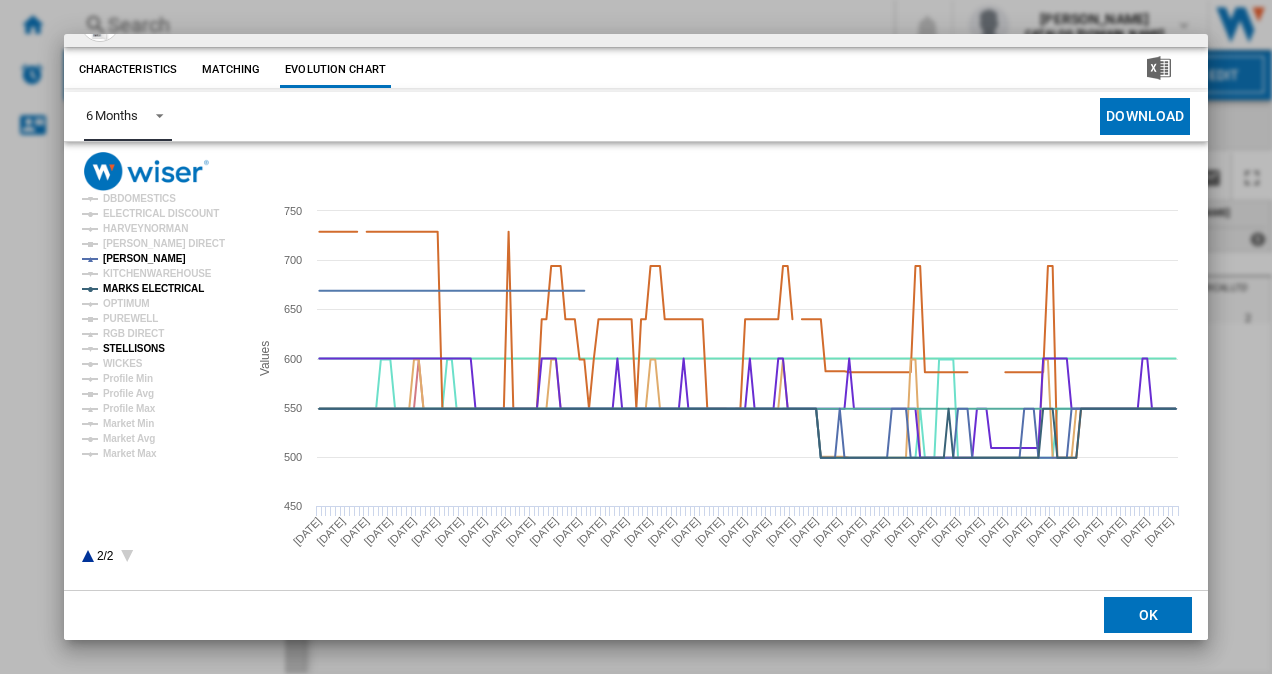 click on "STELLISONS" 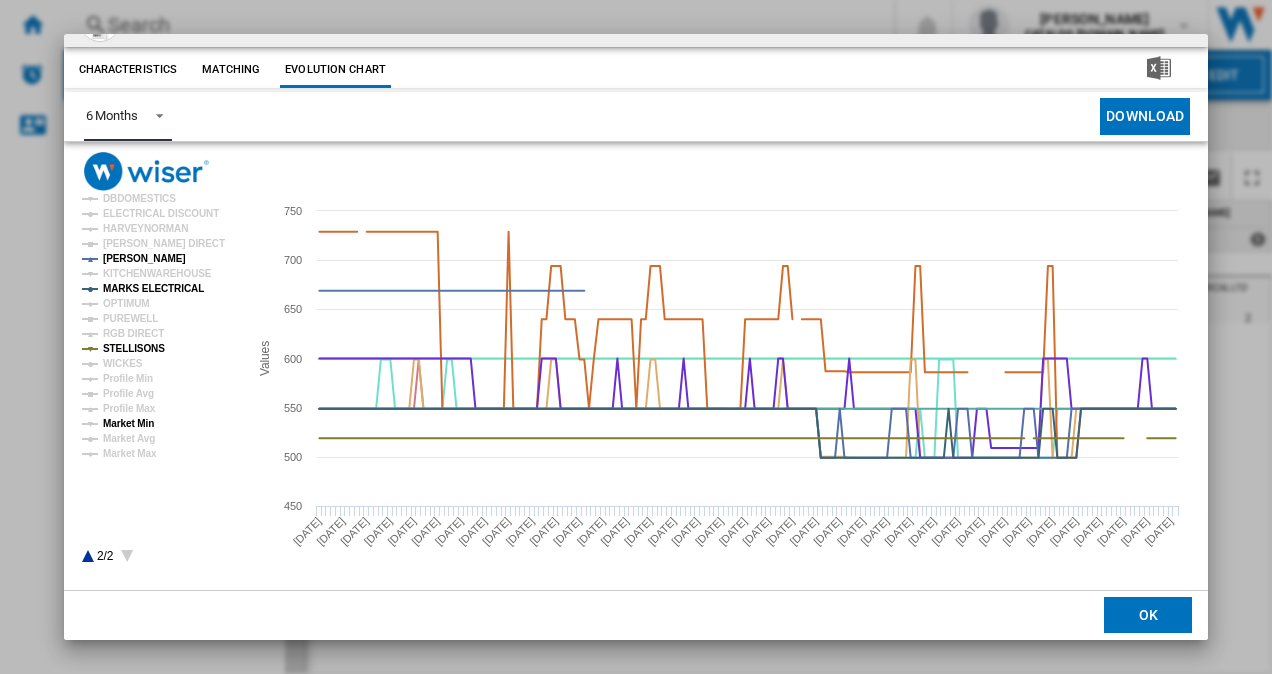 click on "Market Min" 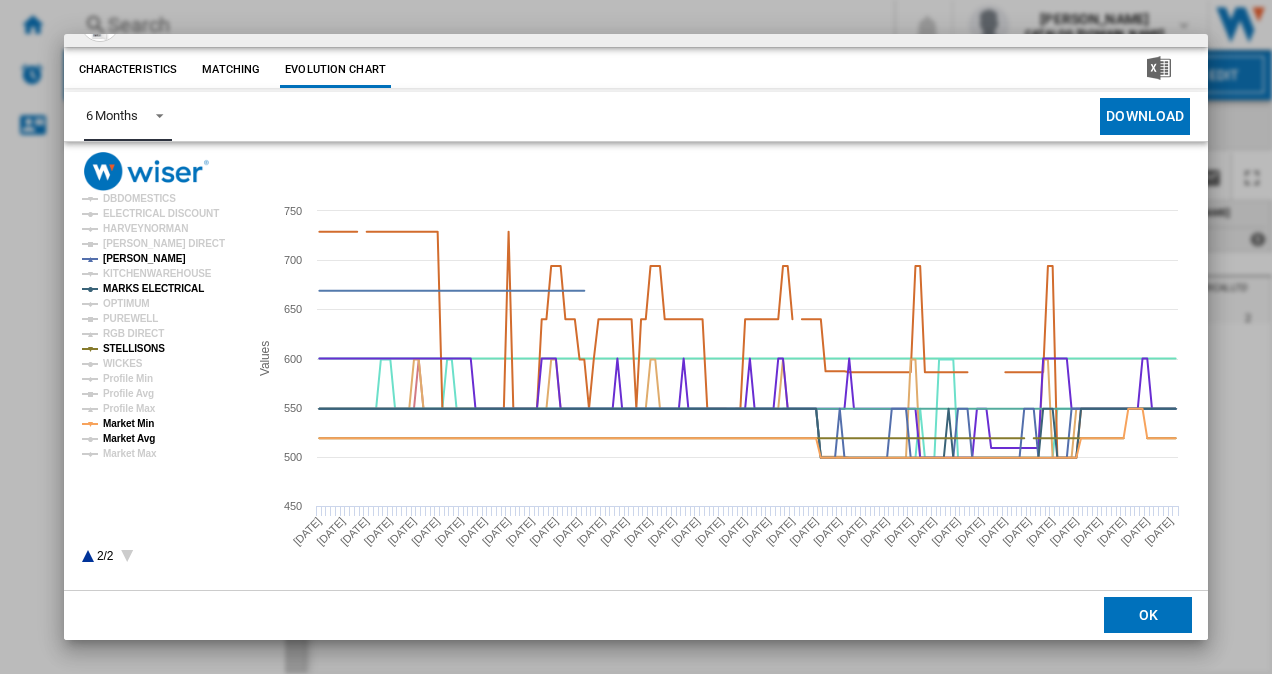 click on "Market Avg" 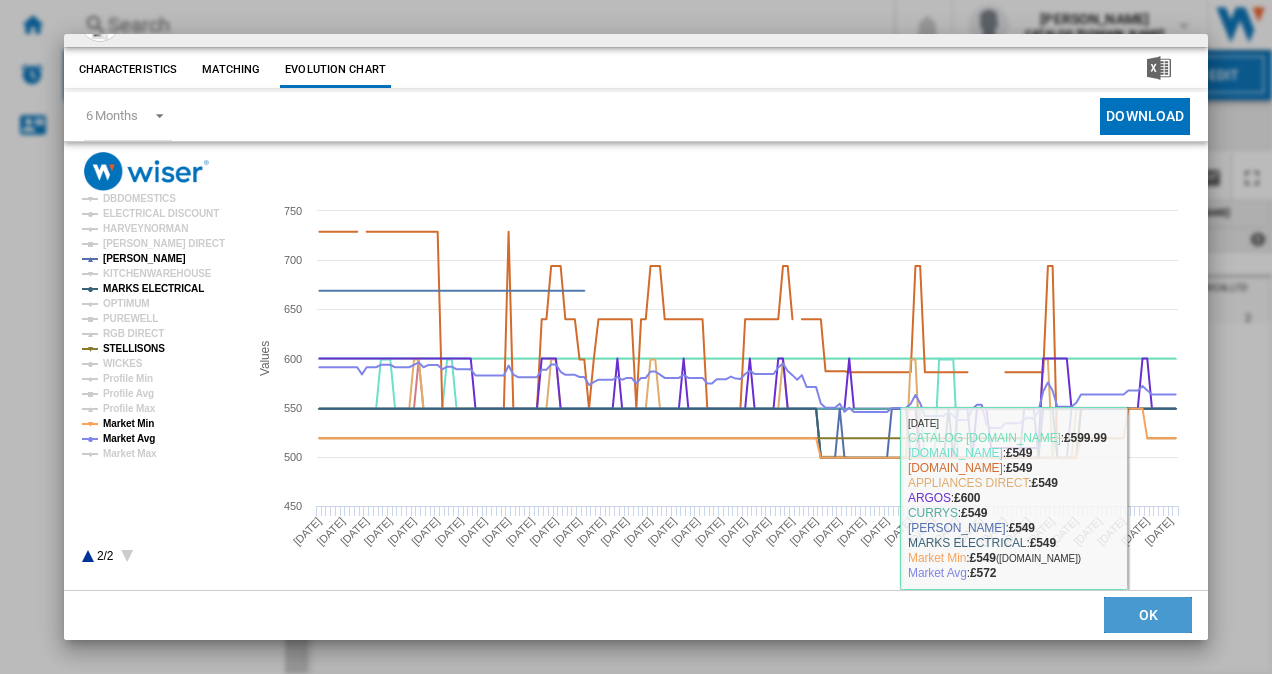 click on "OK" 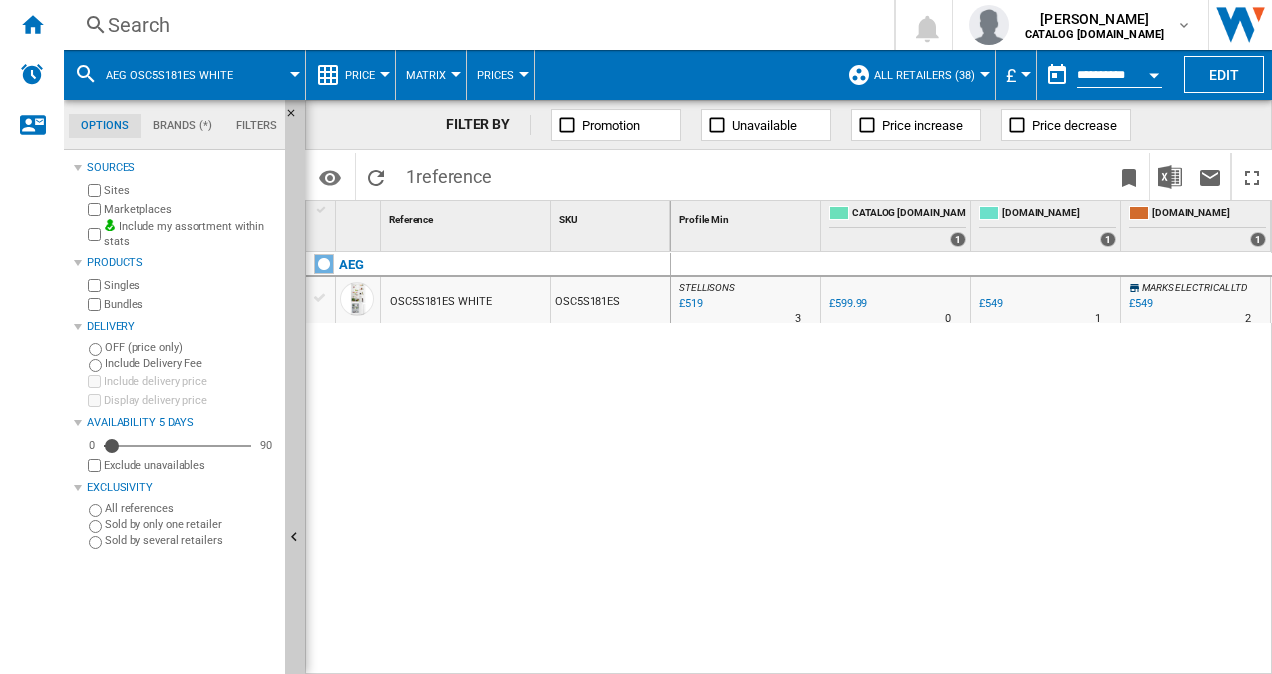 click on "Search" at bounding box center (475, 25) 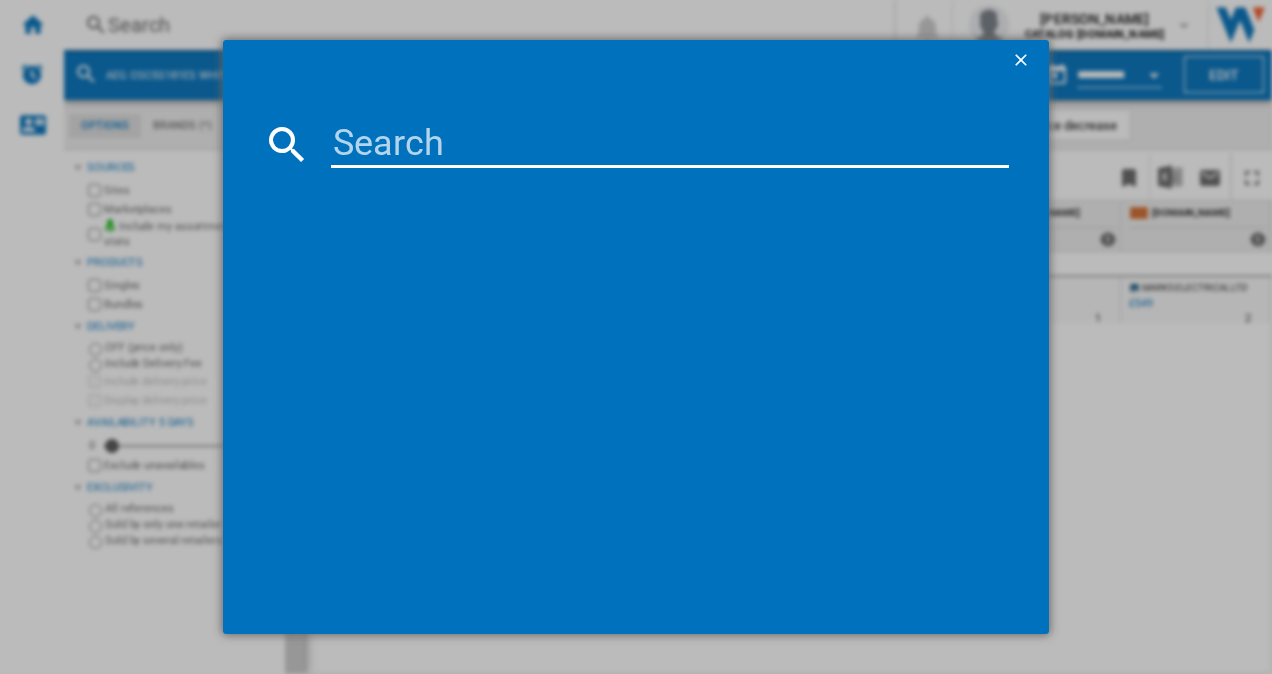 click at bounding box center [670, 144] 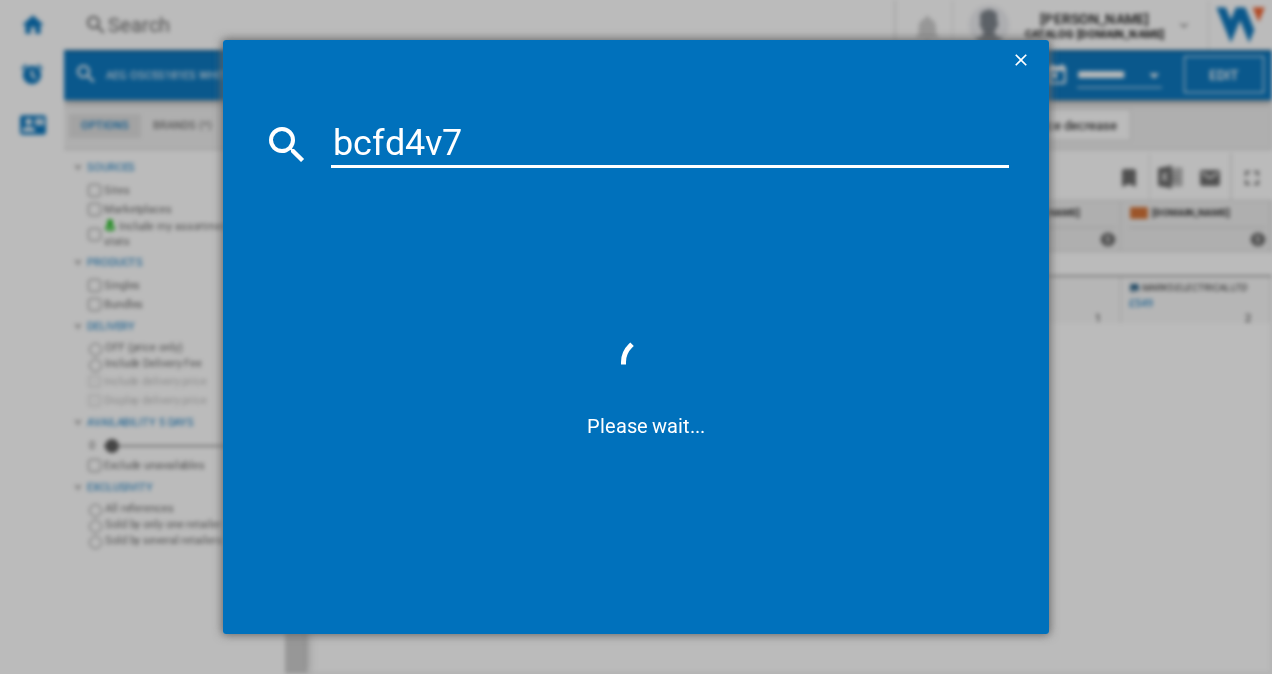 type on "bcfd4v73" 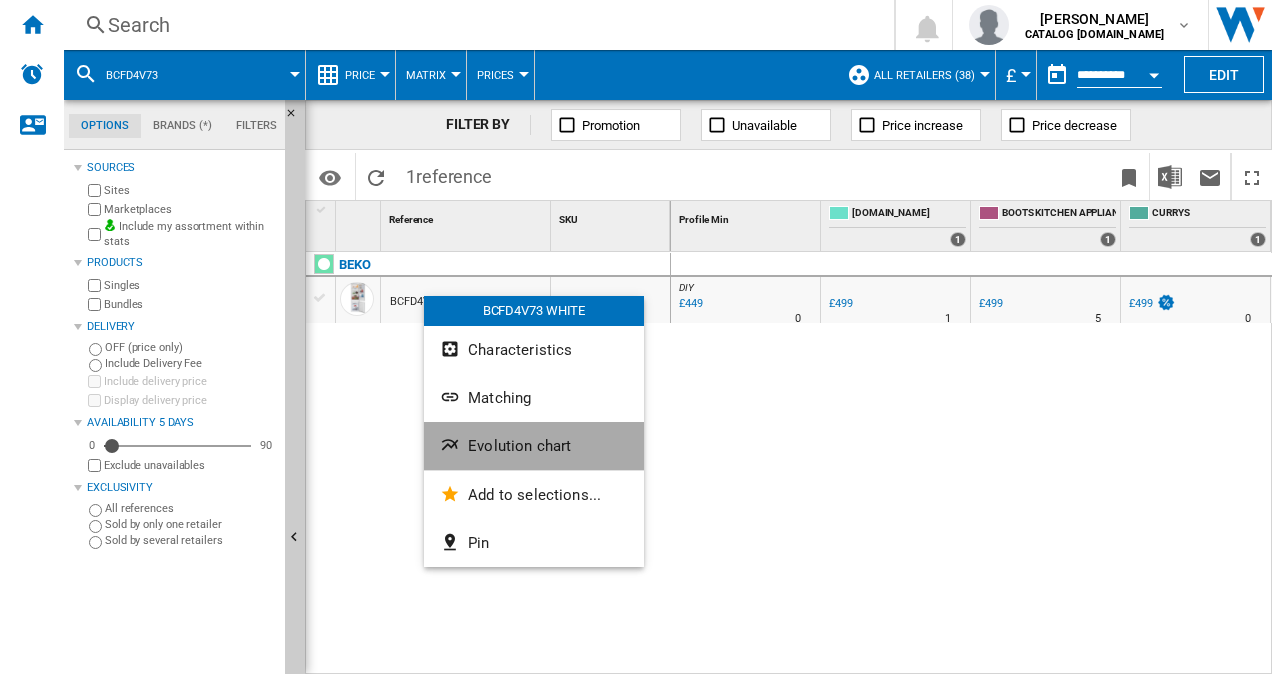 click on "Evolution chart" at bounding box center (519, 446) 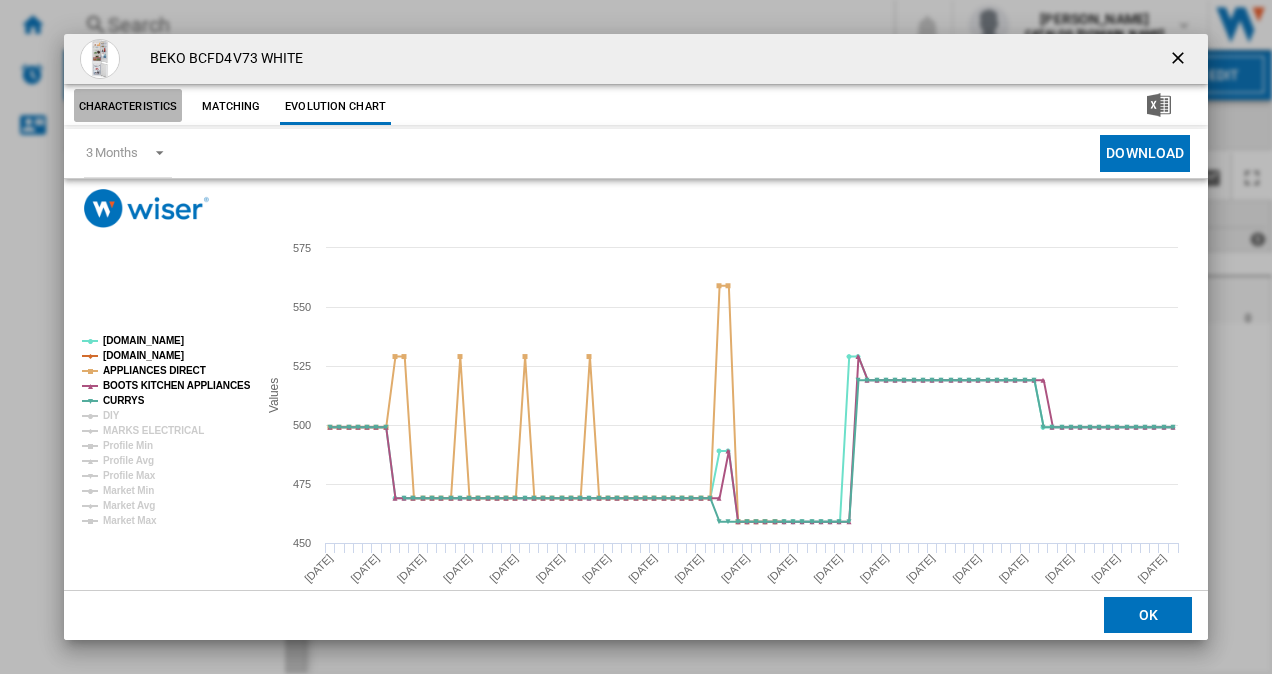 click on "Characteristics" 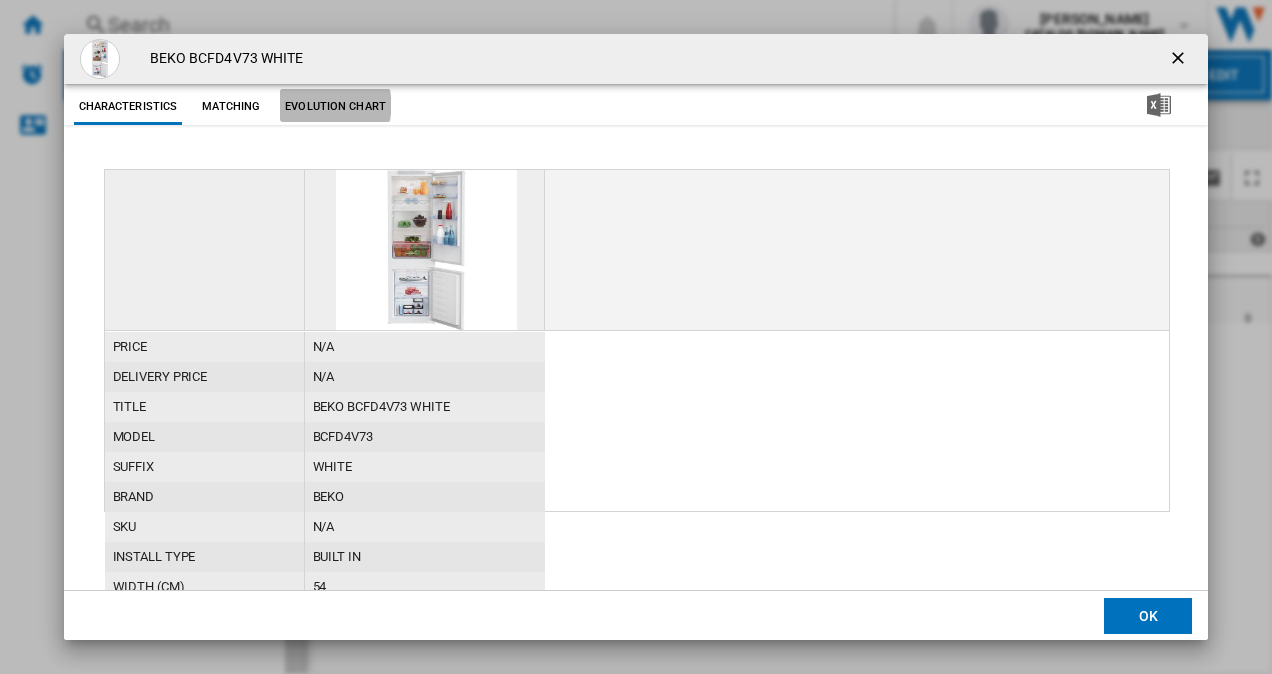 click on "Evolution chart" 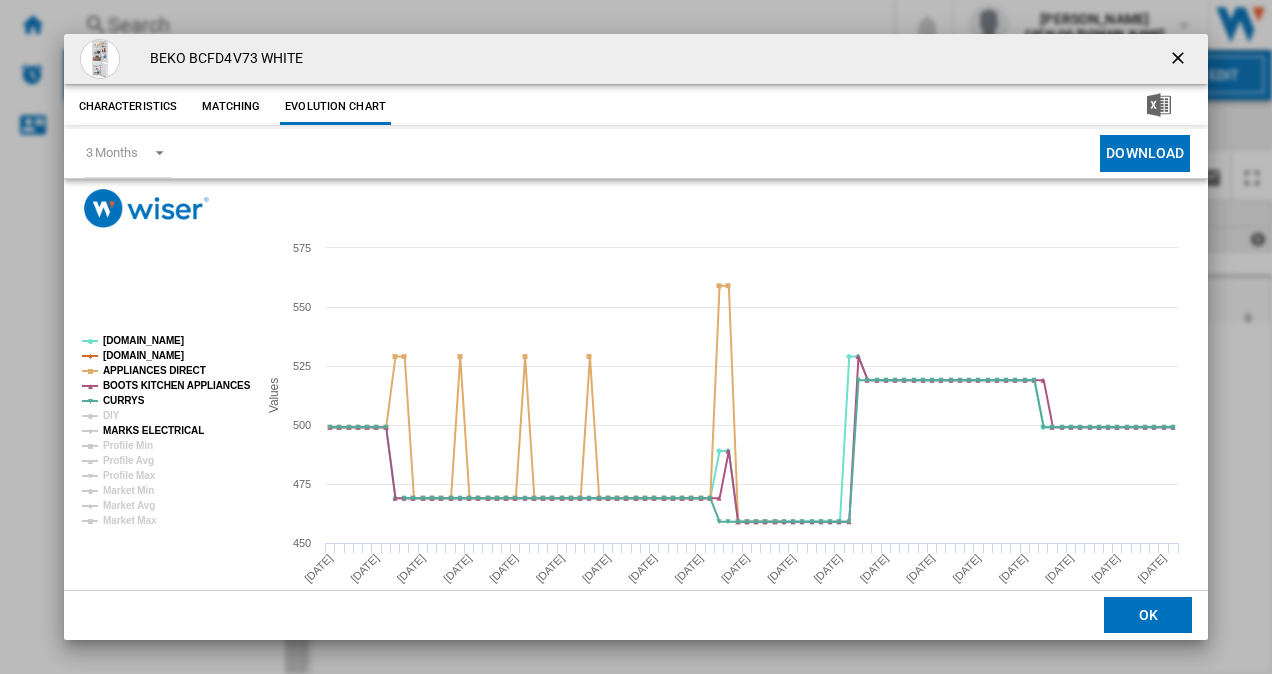 click on "MARKS ELECTRICAL" 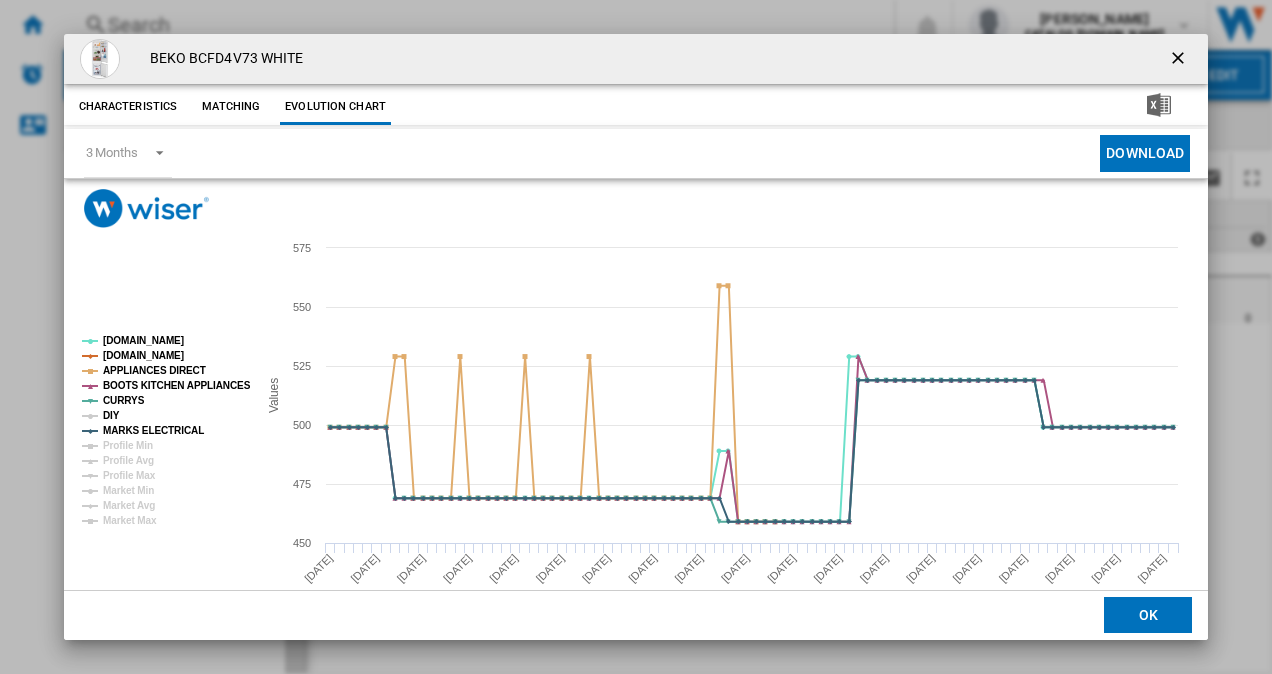 click on "DIY" 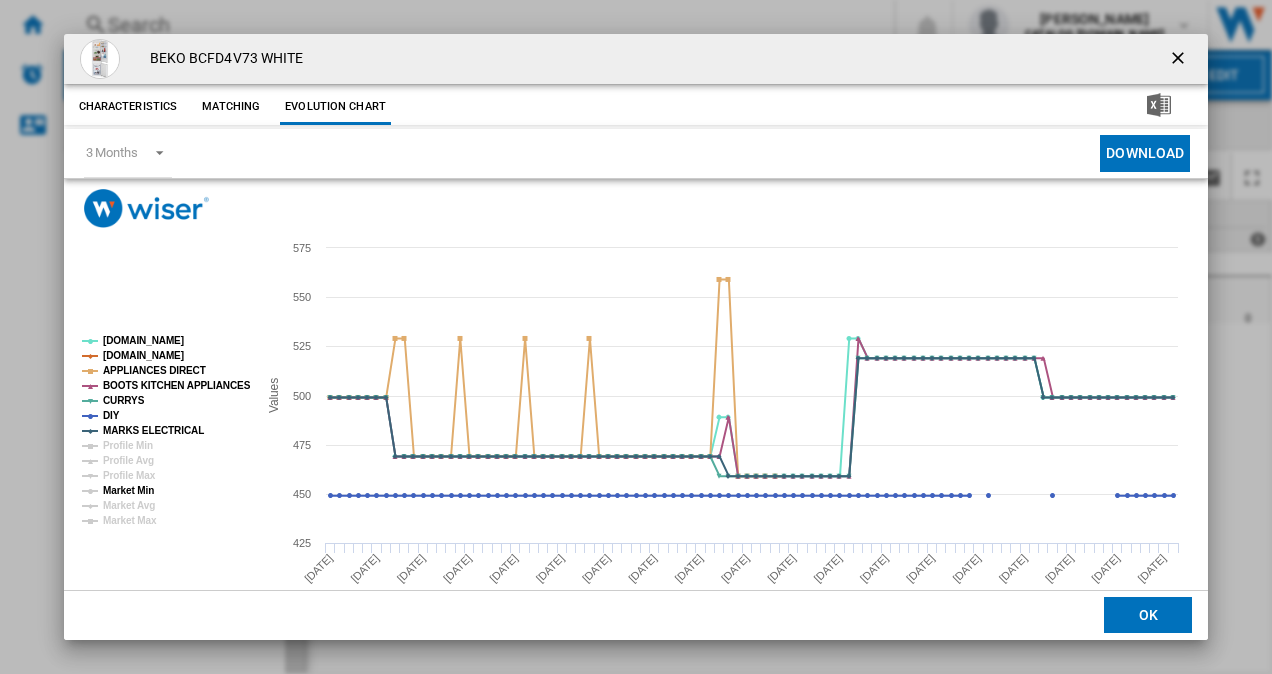 click on "Market Min" 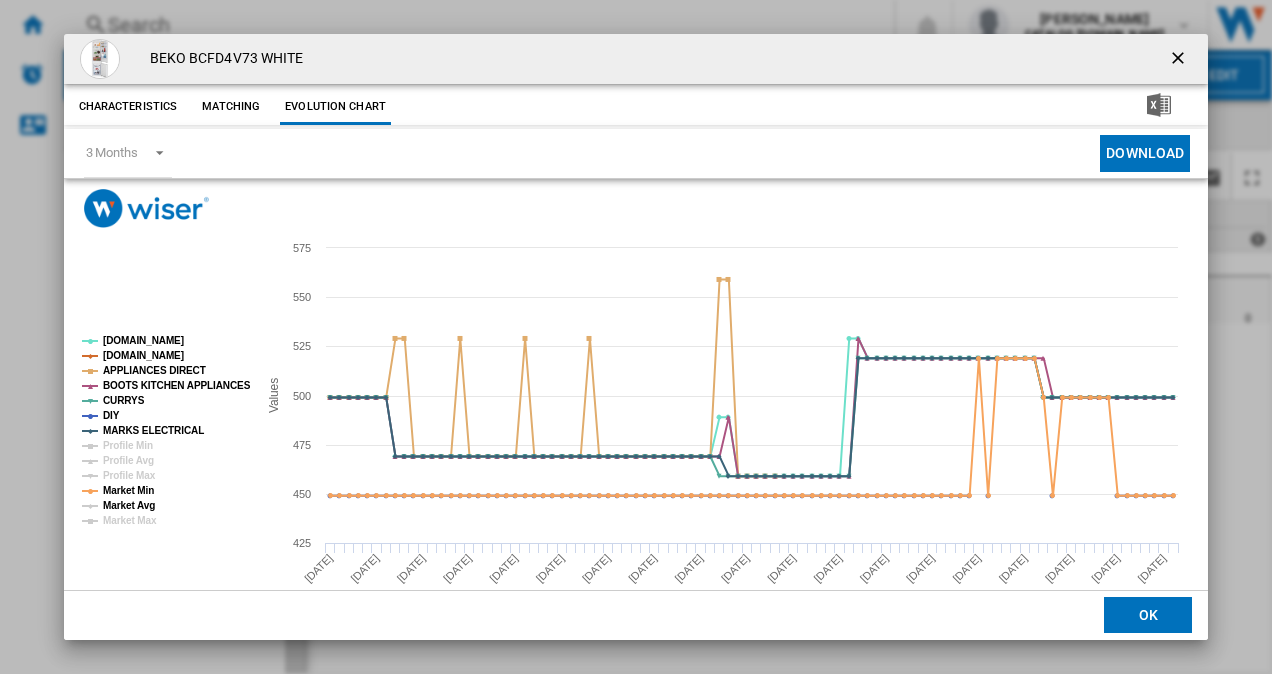 click on "Market Avg" 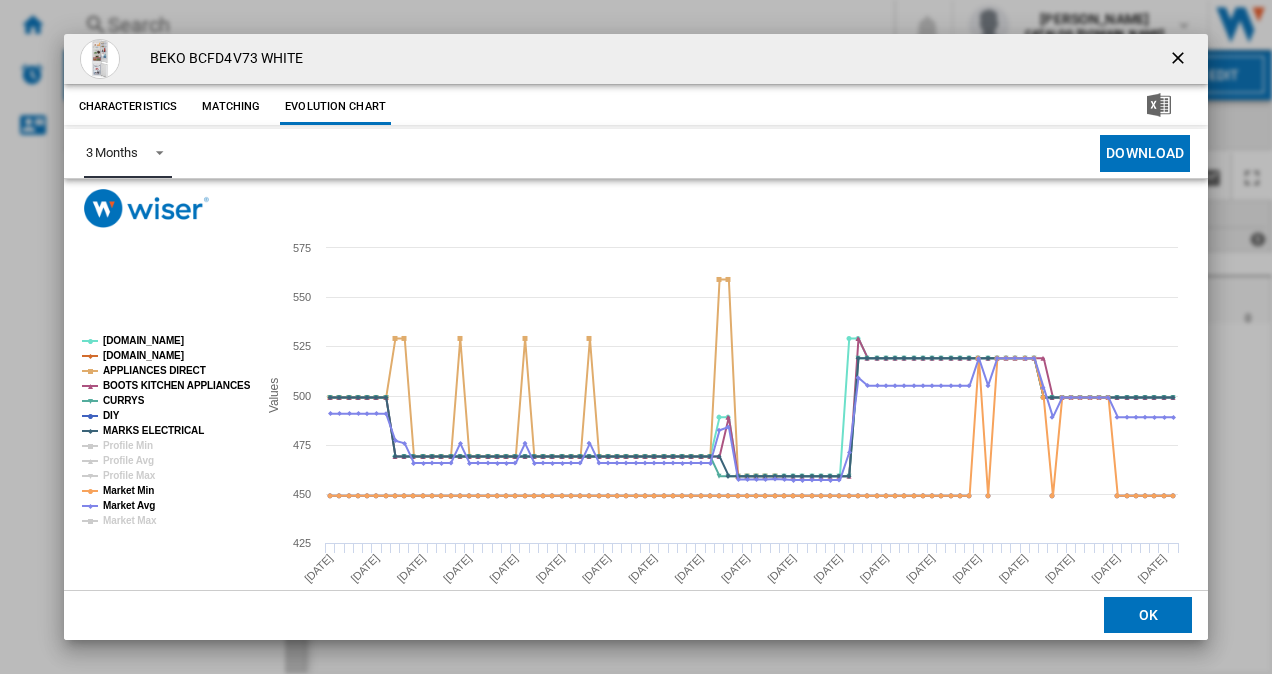 click on "3 Months" at bounding box center (128, 153) 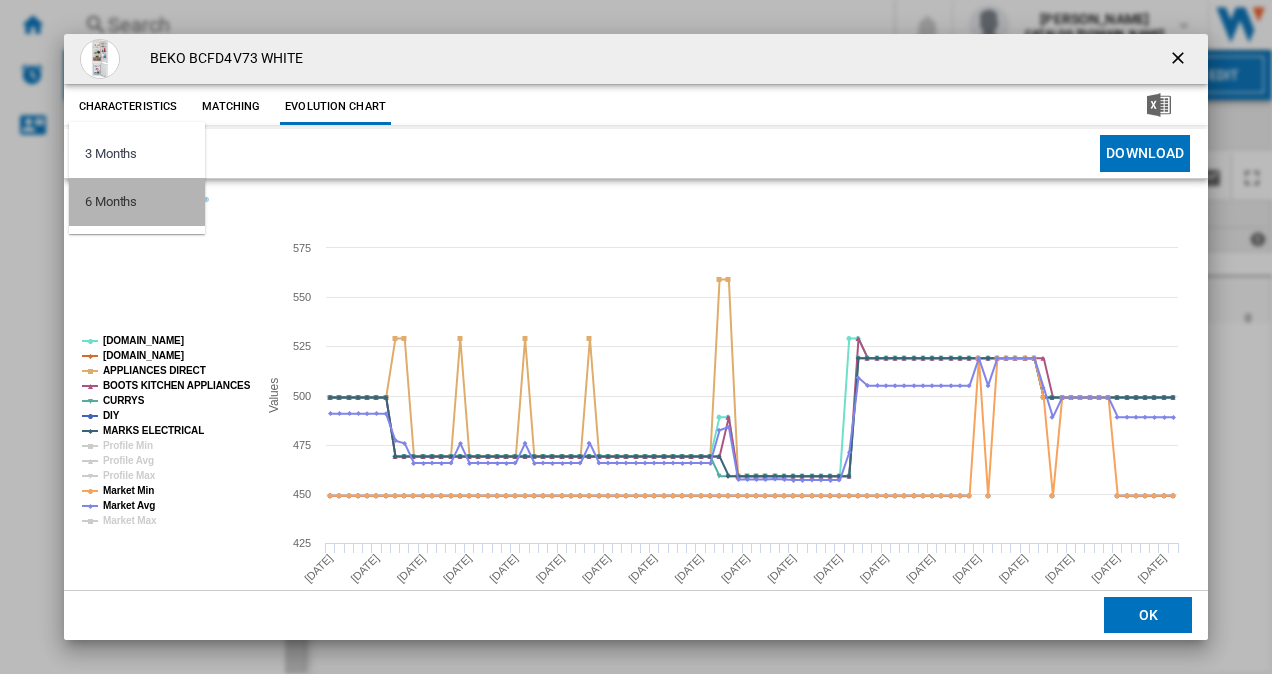 click on "6 Months" at bounding box center (111, 202) 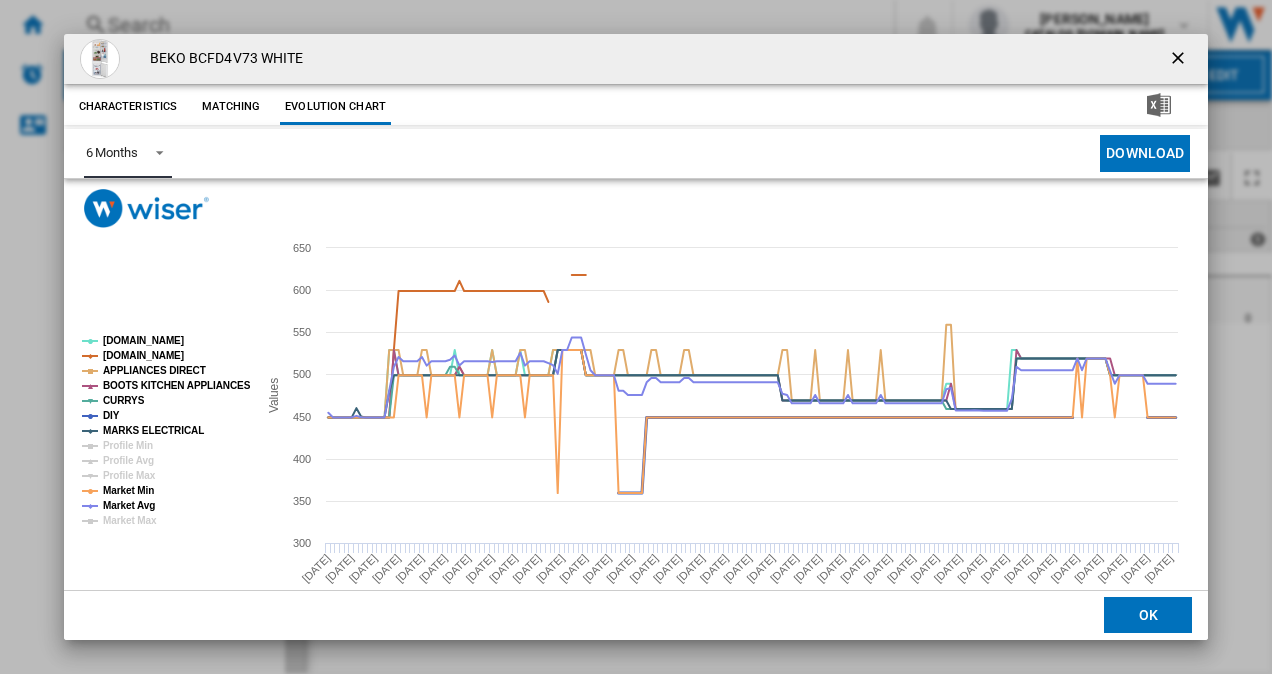 click on "DIY" 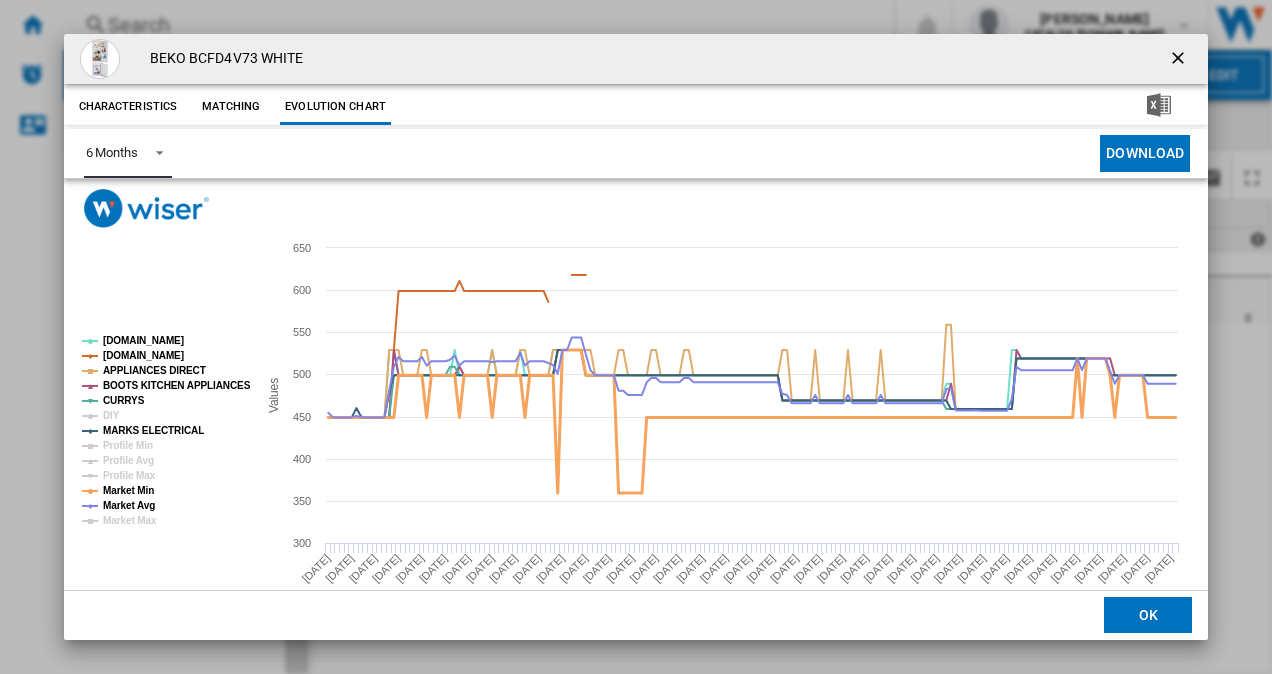 click on "Market Min" 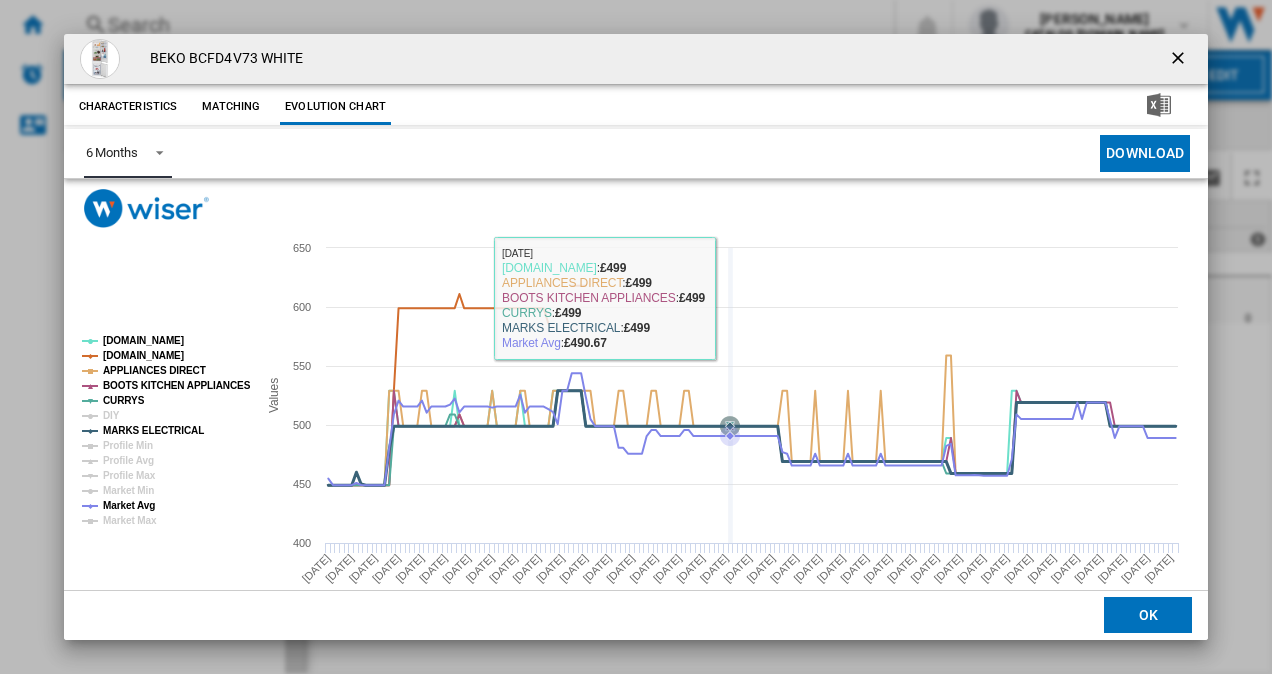 click 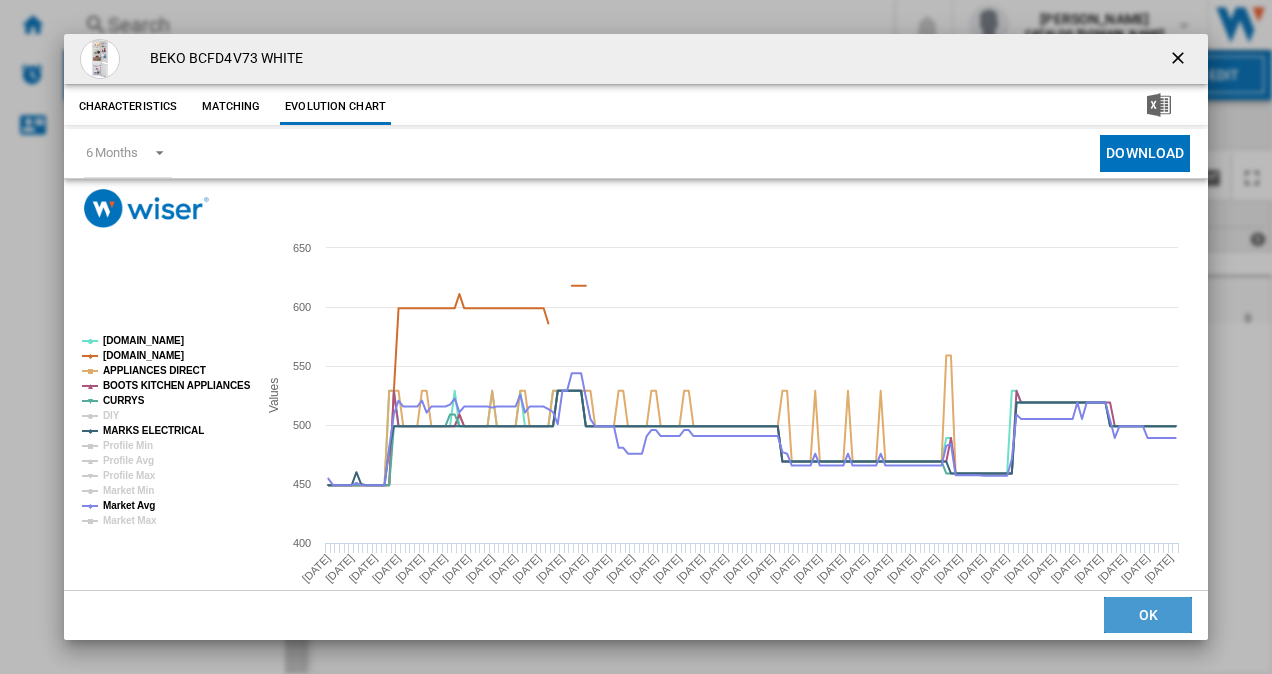 click on "OK" 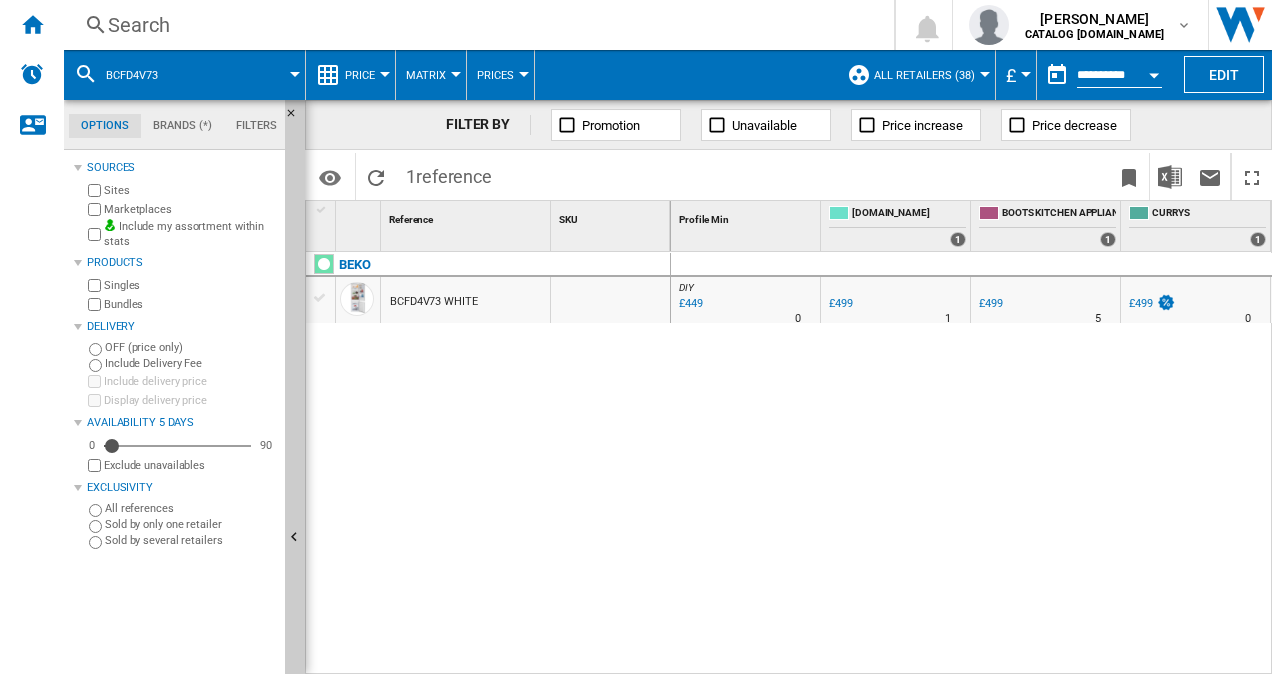 click on "Search" at bounding box center [475, 25] 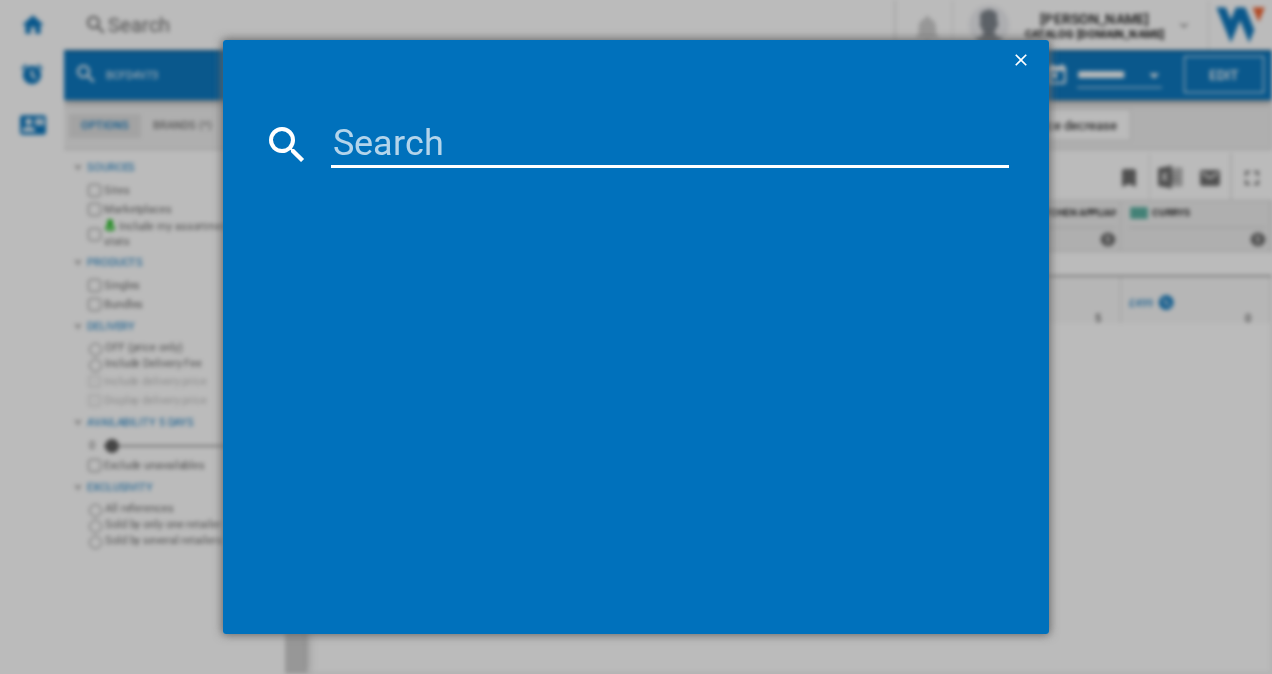 click at bounding box center [636, 337] 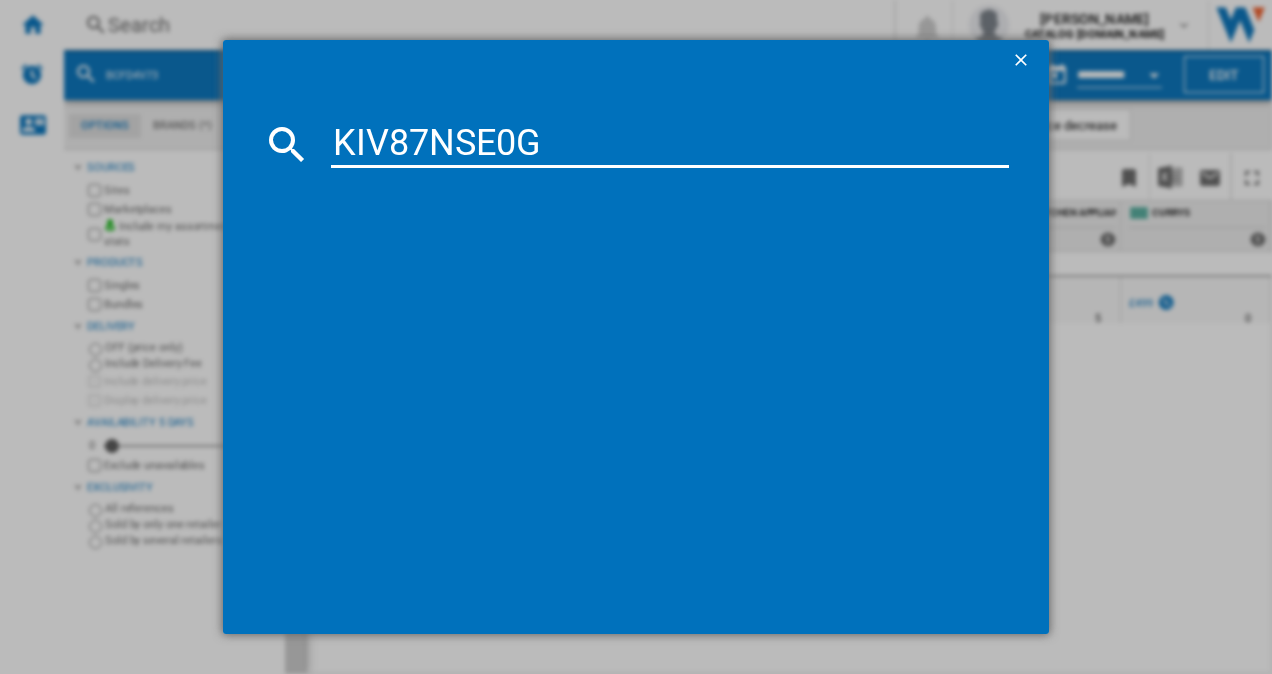 type on "KIV87NSE0G" 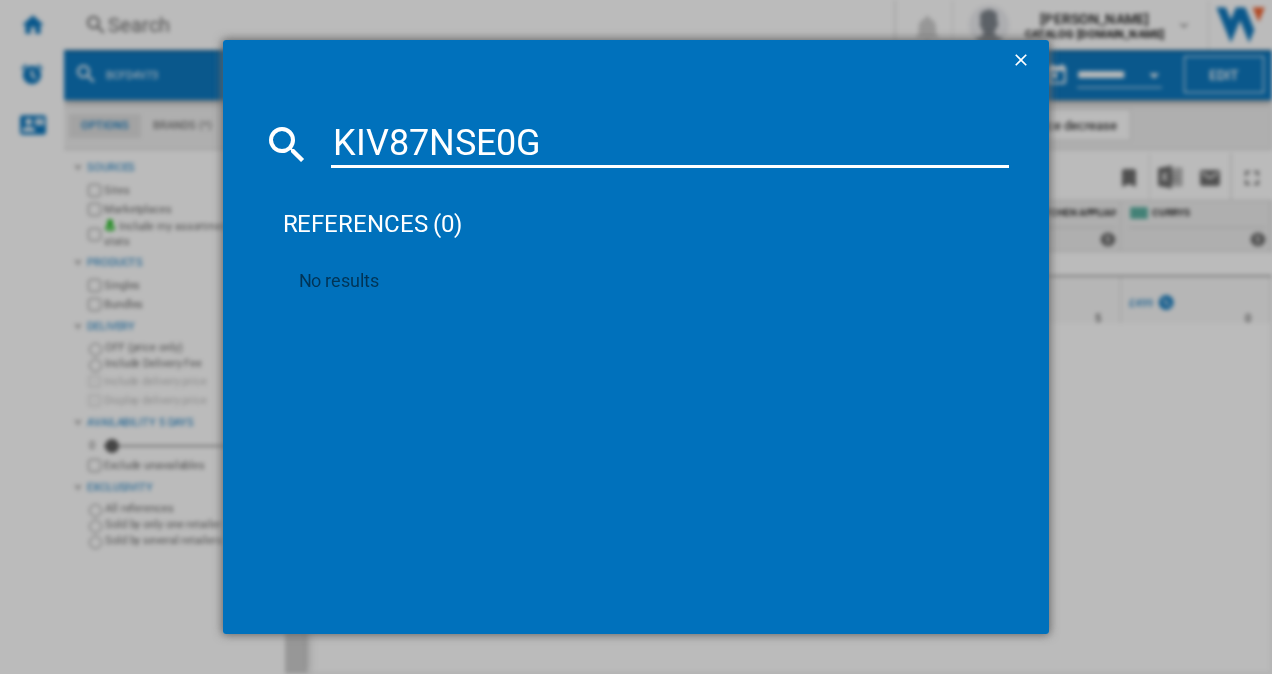 click on "KIV87NSE0G" at bounding box center (670, 144) 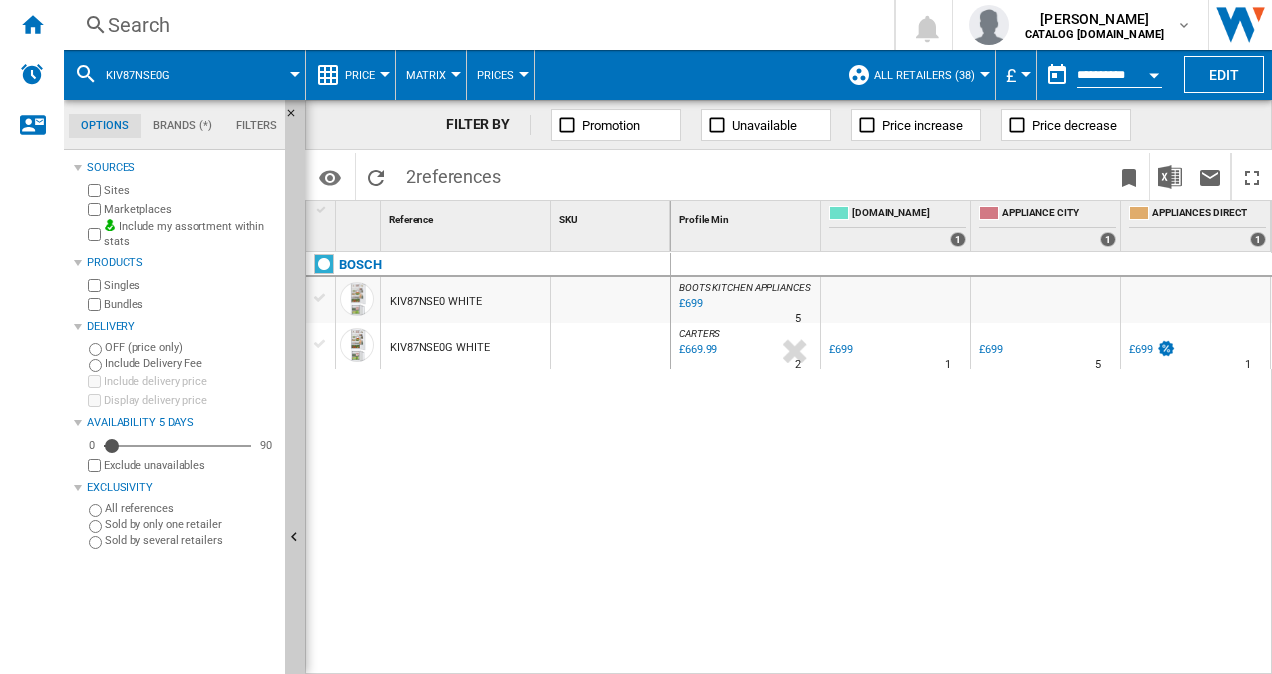 click on "KIV87NSE0G WHITE" at bounding box center (439, 348) 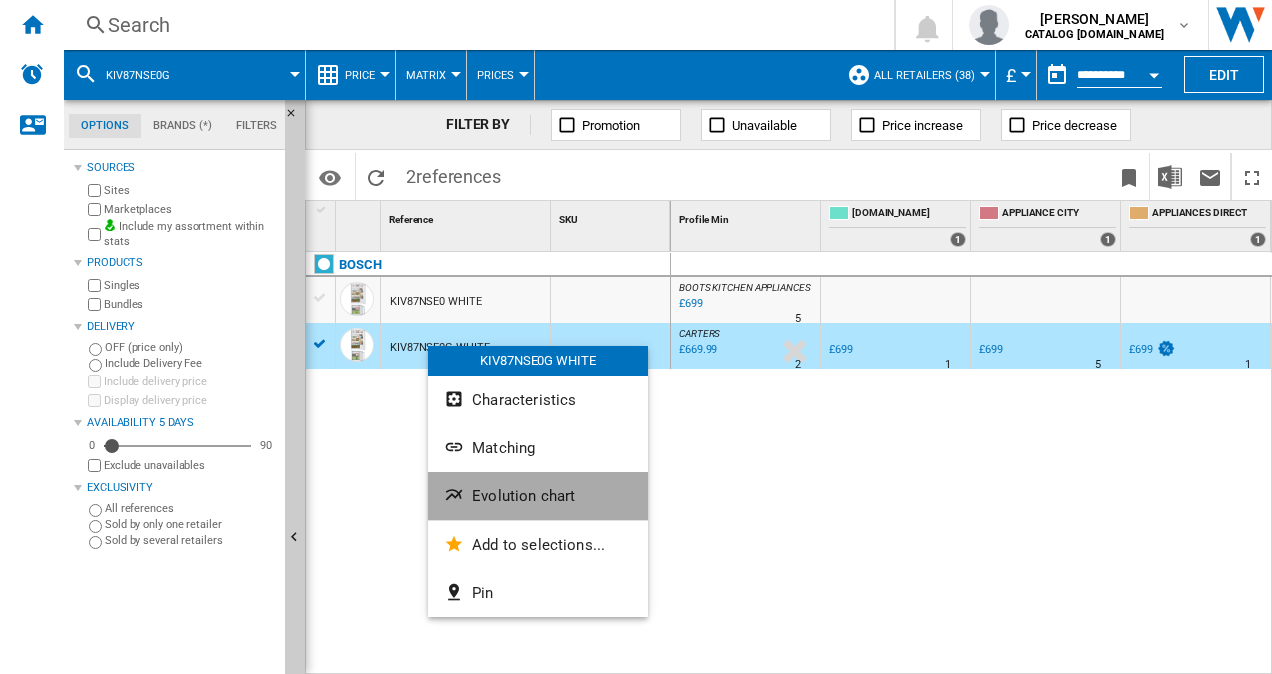 click on "Evolution chart" at bounding box center (523, 496) 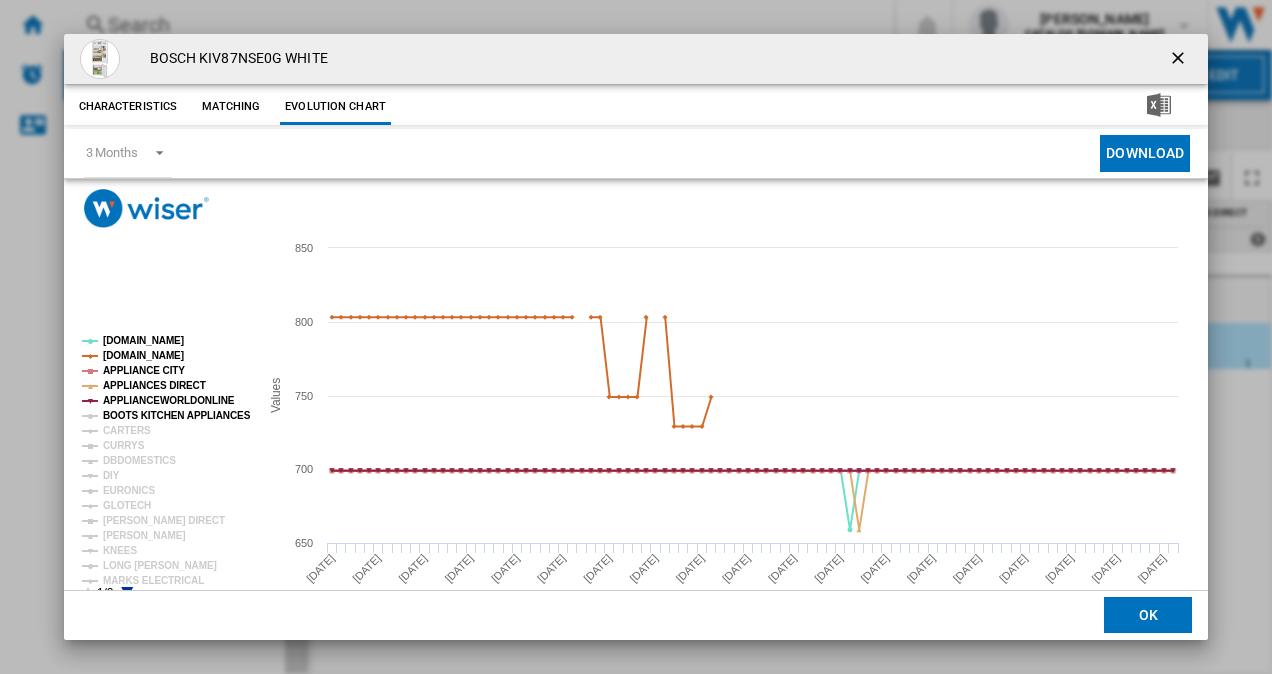 click on "BOOTS KITCHEN APPLIANCES" 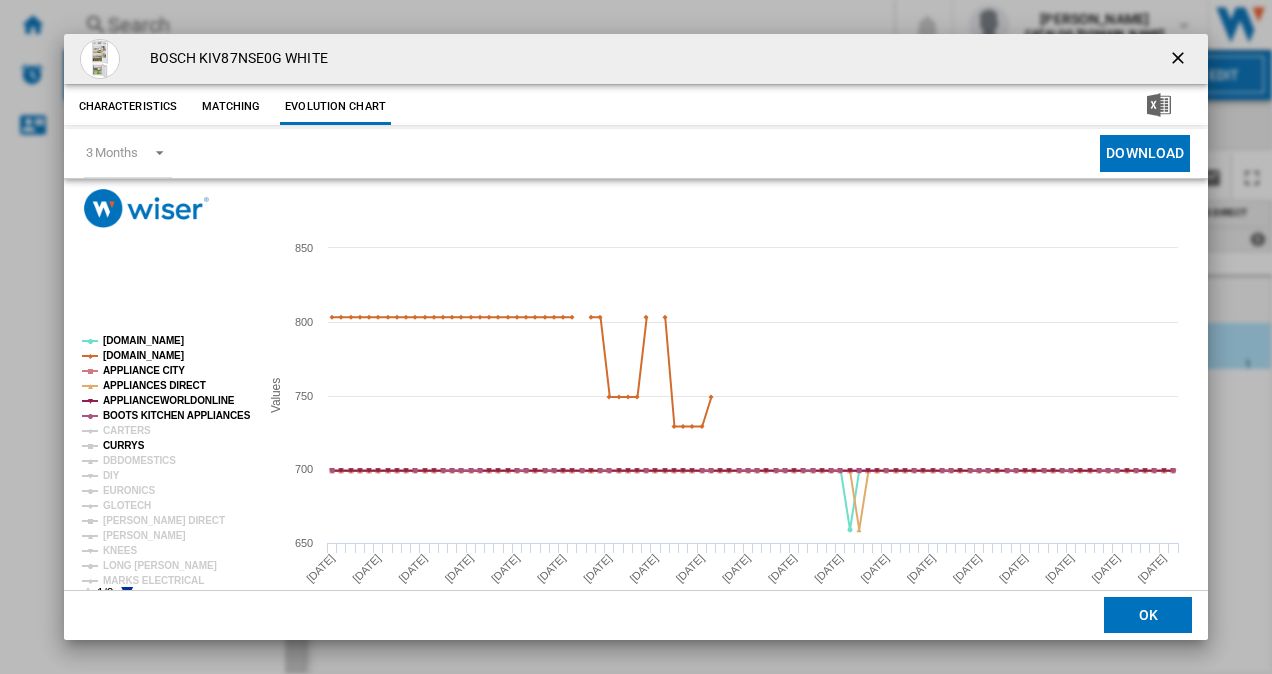 click on "[DOMAIN_NAME] [DOMAIN_NAME] APPLIANCE CITY APPLIANCES DIRECT APPLIANCEWORLDONLINE BOOTS KITCHEN APPLIANCES CARTERS CURRYS DBDOMESTICS DIY EURONICS GLOTECH [PERSON_NAME] DIRECT [PERSON_NAME] KNEES LONG [PERSON_NAME] MARKS ELECTRICAL OPTIMUM [PERSON_NAME] KITCHENS & APPL RDO RGB DIRECT SONIC DIRECT SPARKWORLD STELLISONS Profile Min Profile Avg Profile Max Market Min Market Avg Market Max" 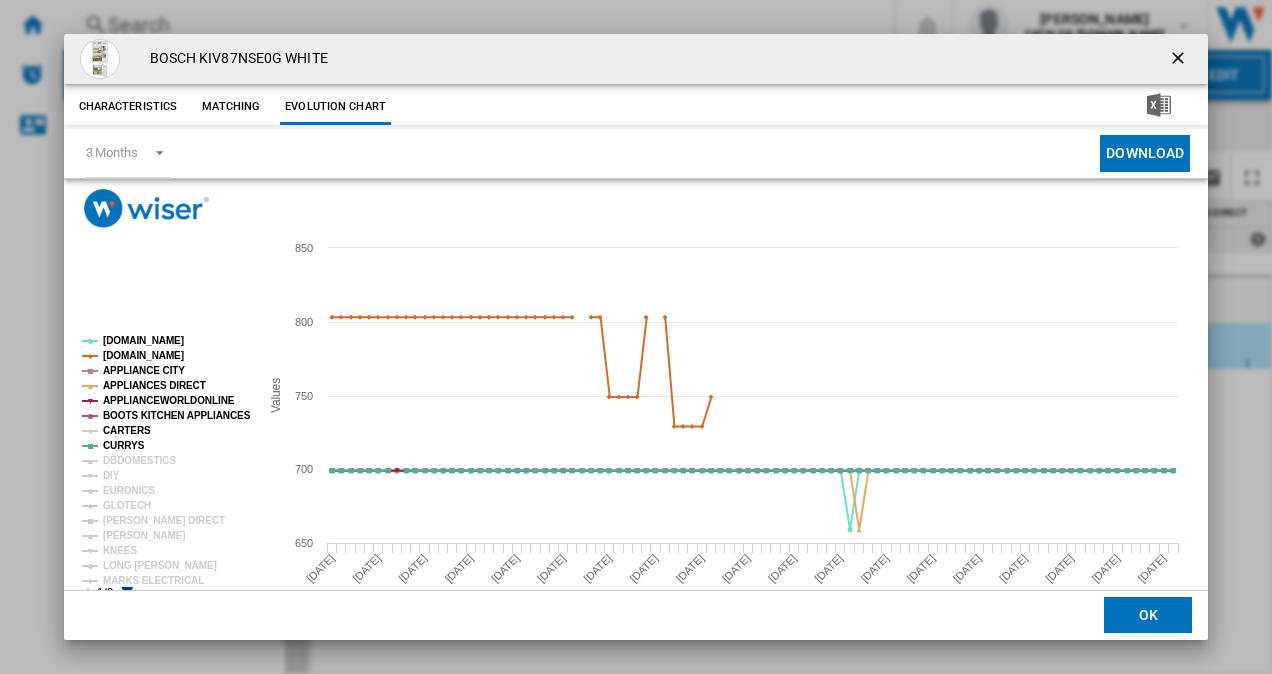 click on "CARTERS" 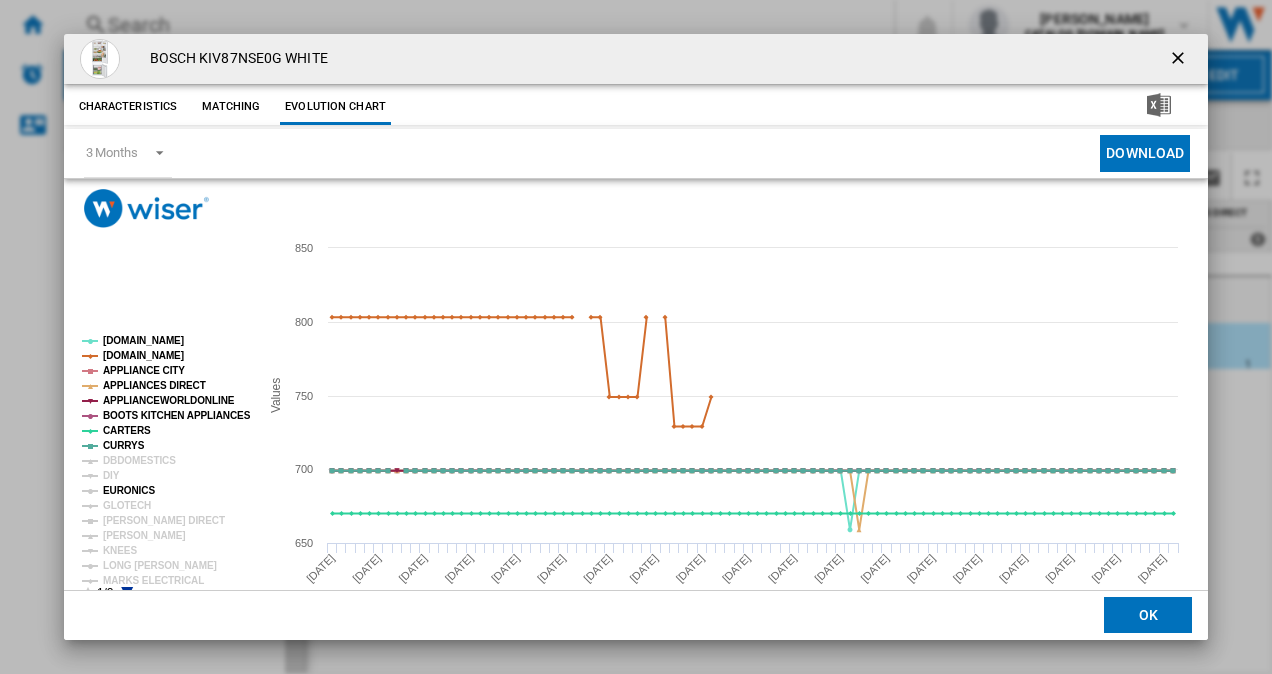 scroll, scrollTop: 37, scrollLeft: 0, axis: vertical 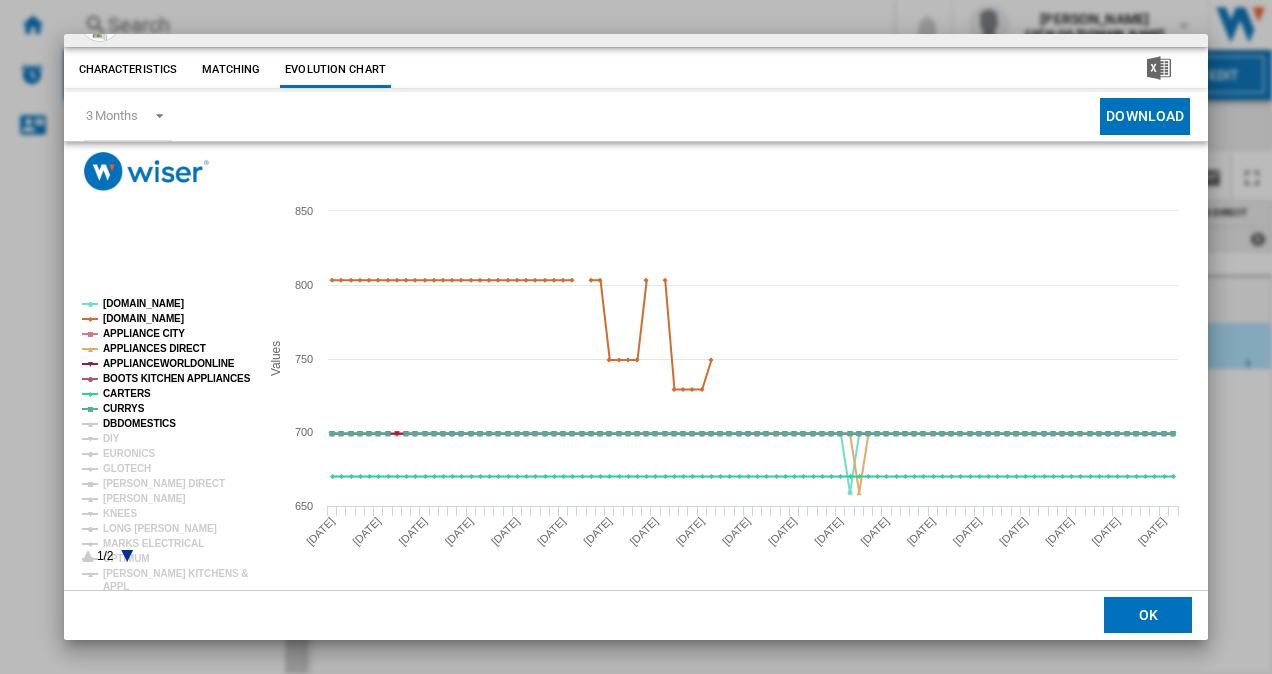 click on "DBDOMESTICS" 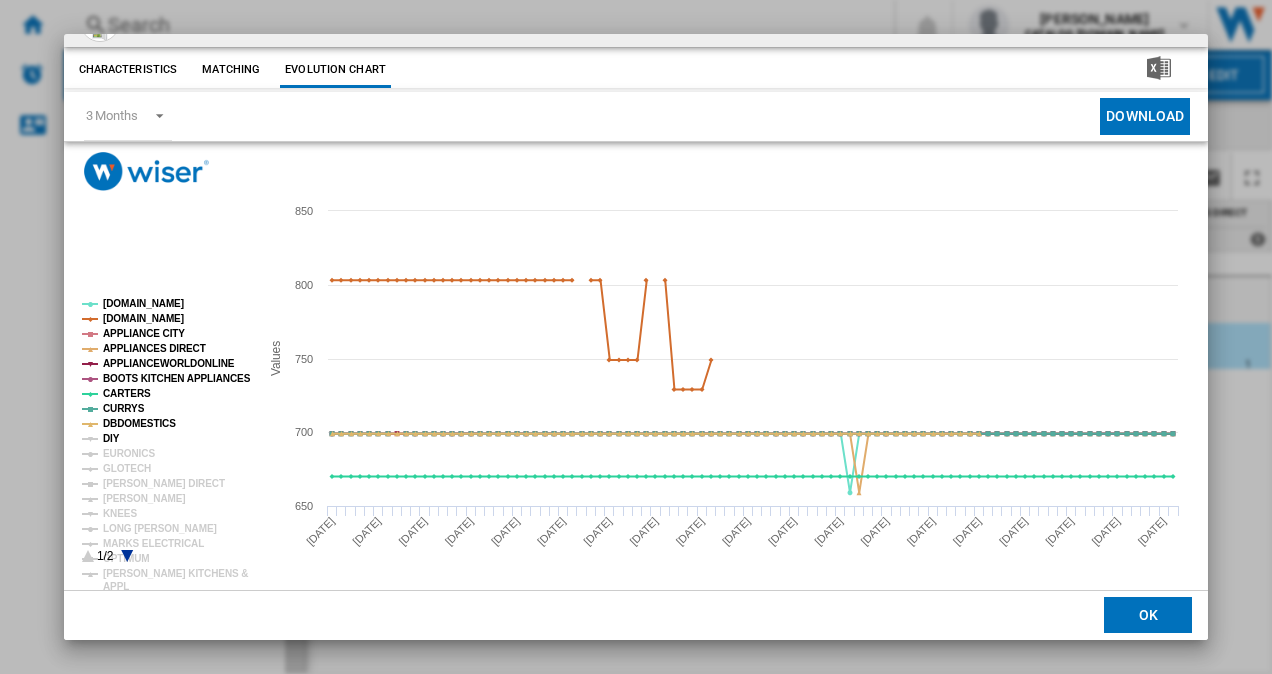 click on "DIY" 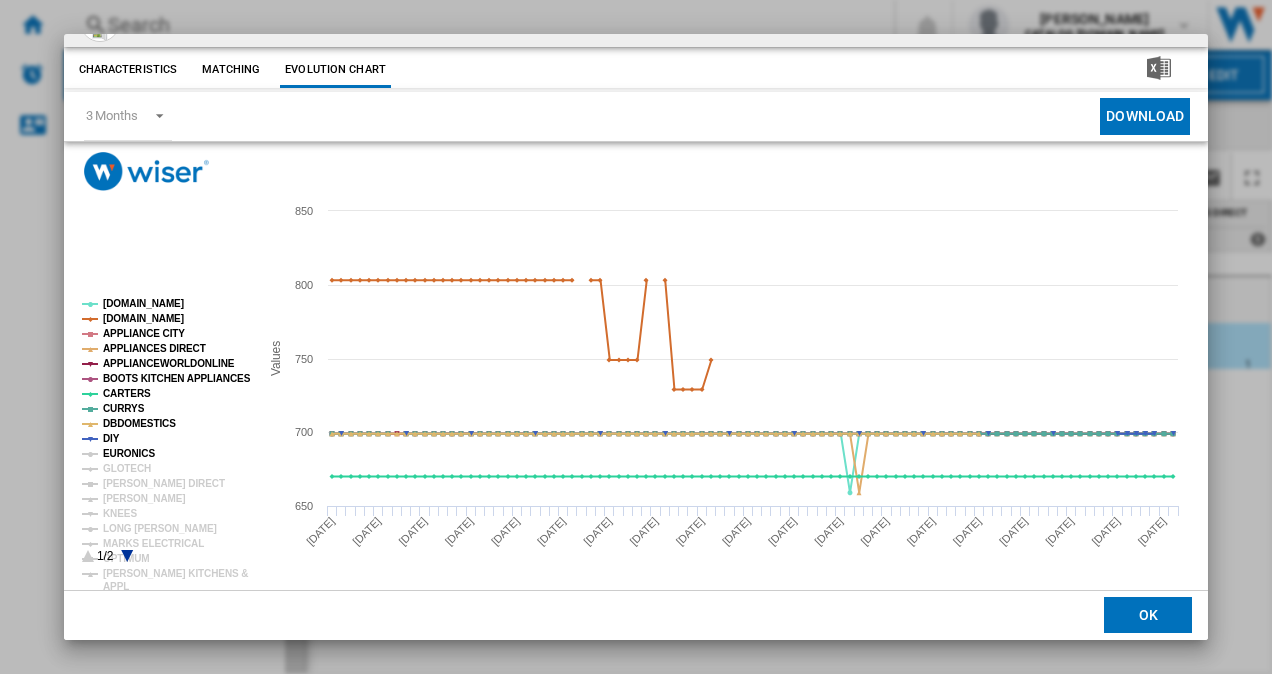 click on "EURONICS" 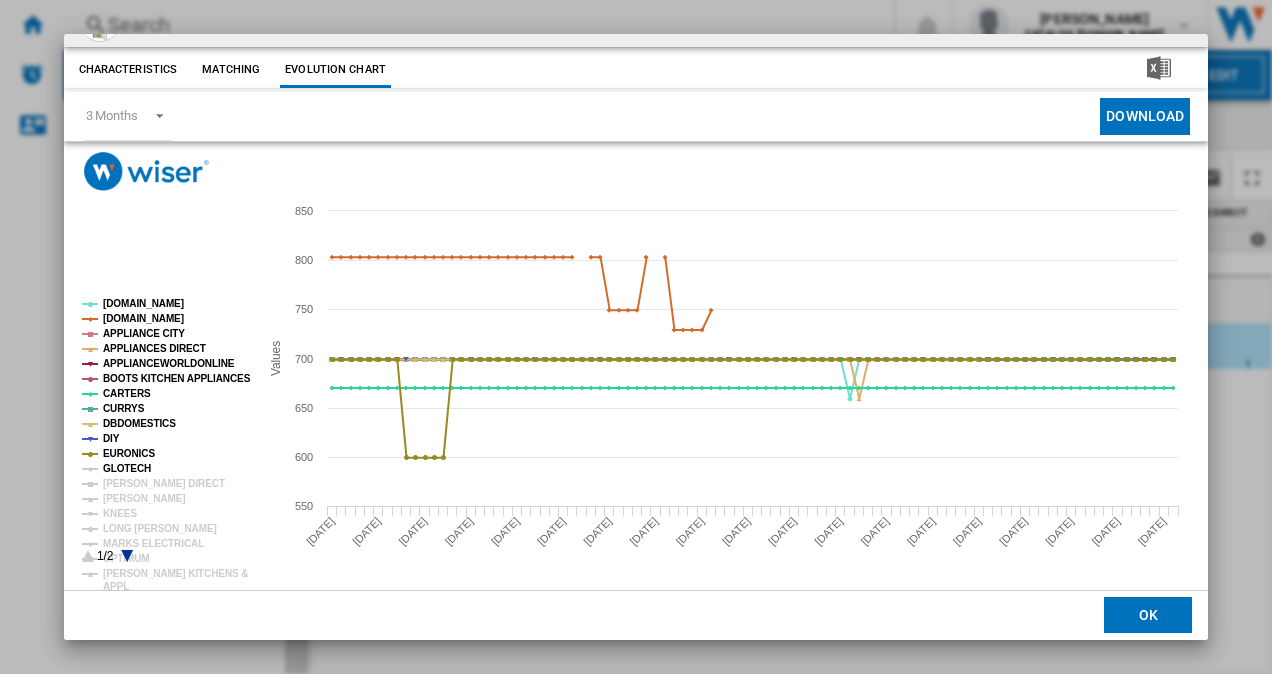 click on "GLOTECH" 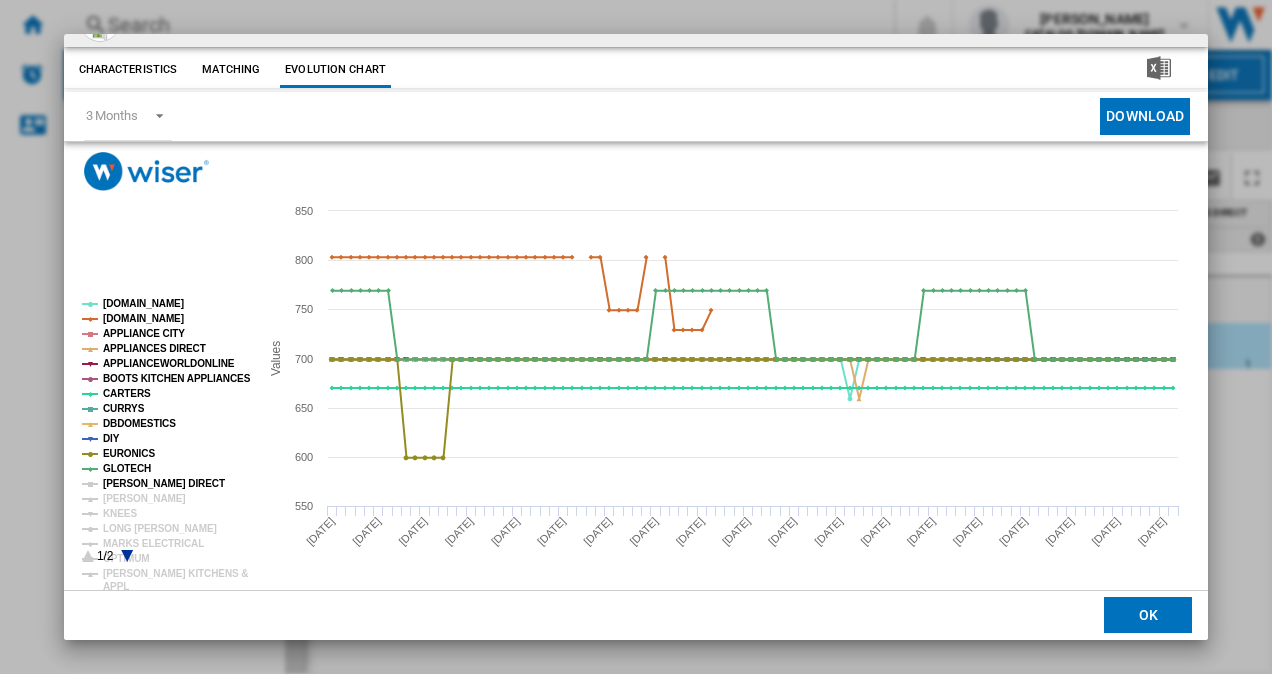 click on "[PERSON_NAME] DIRECT" 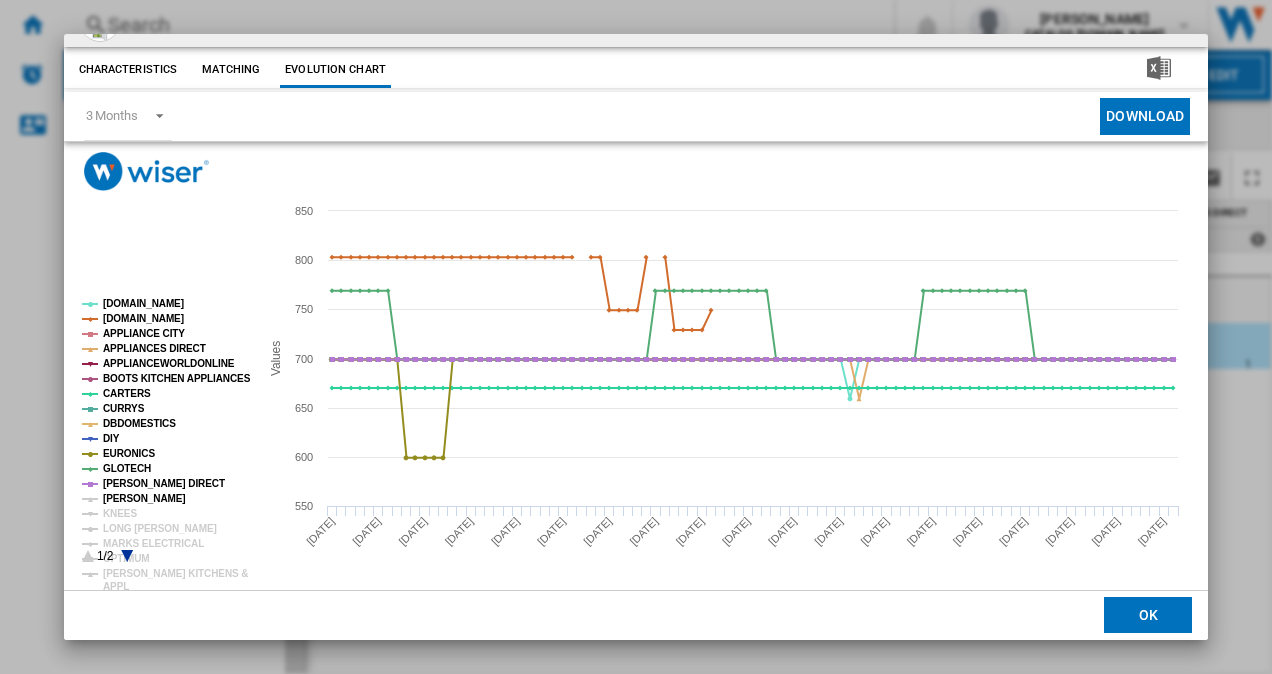click on "[PERSON_NAME]" 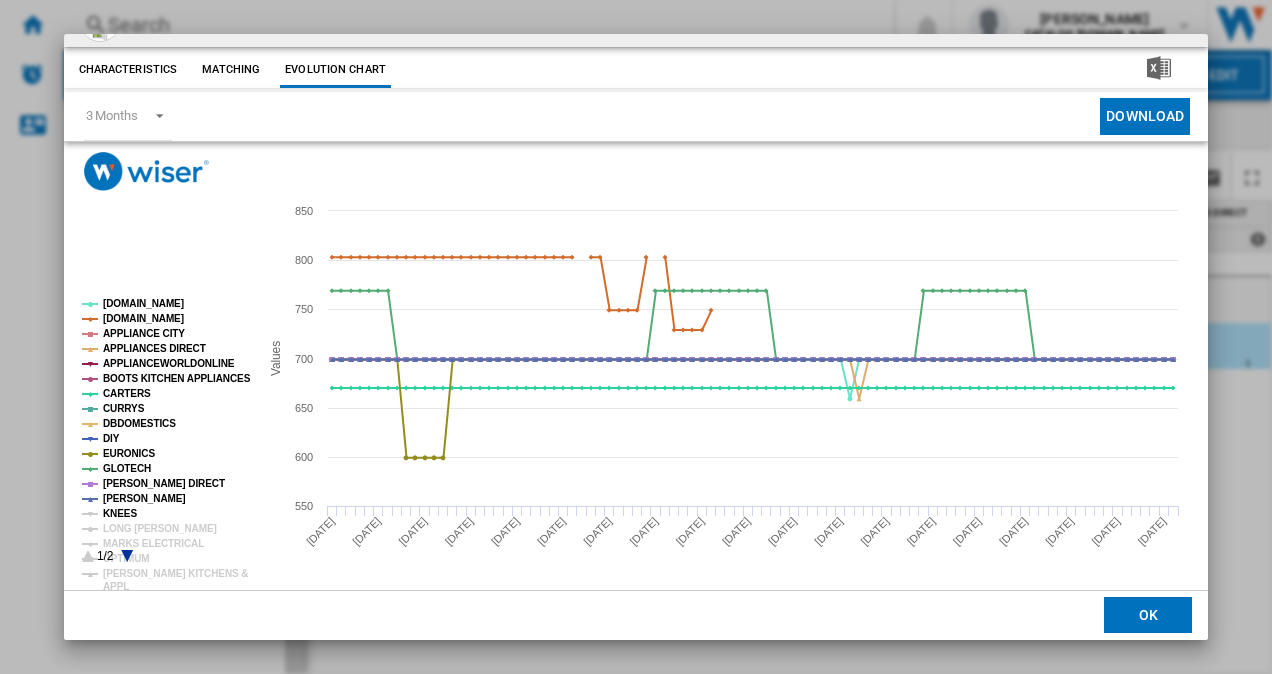 click on "KNEES" 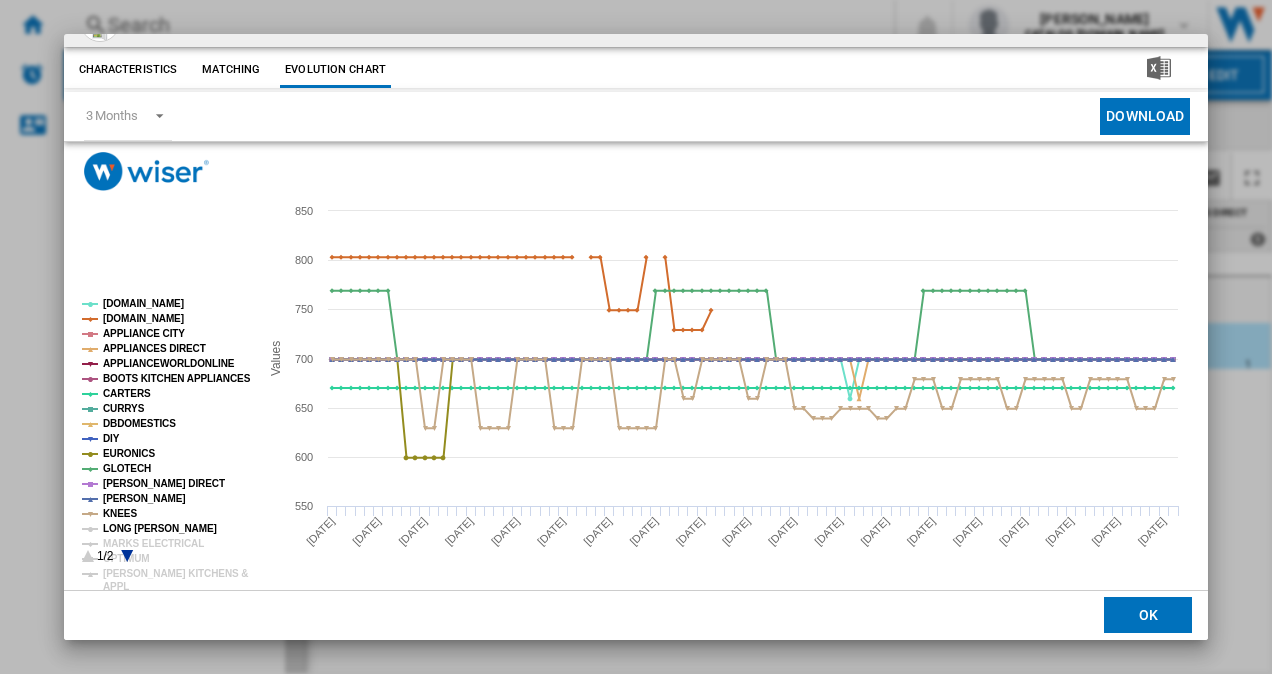 click on "LONG [PERSON_NAME]" 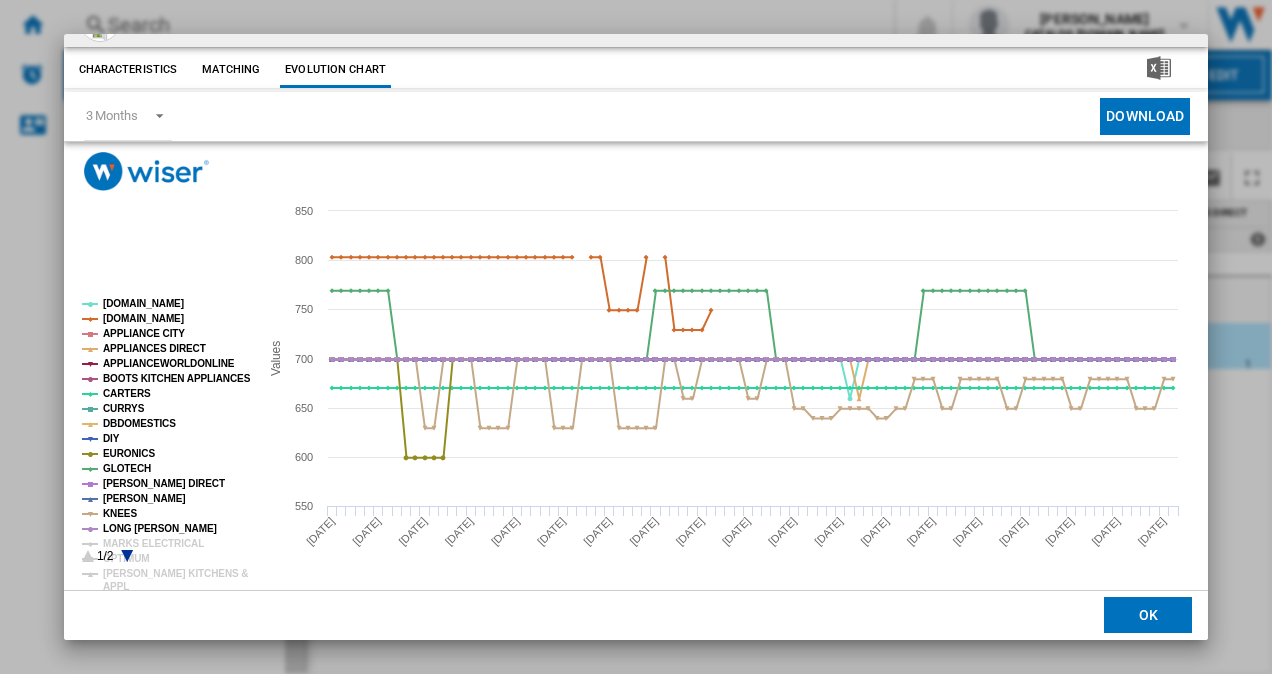 click 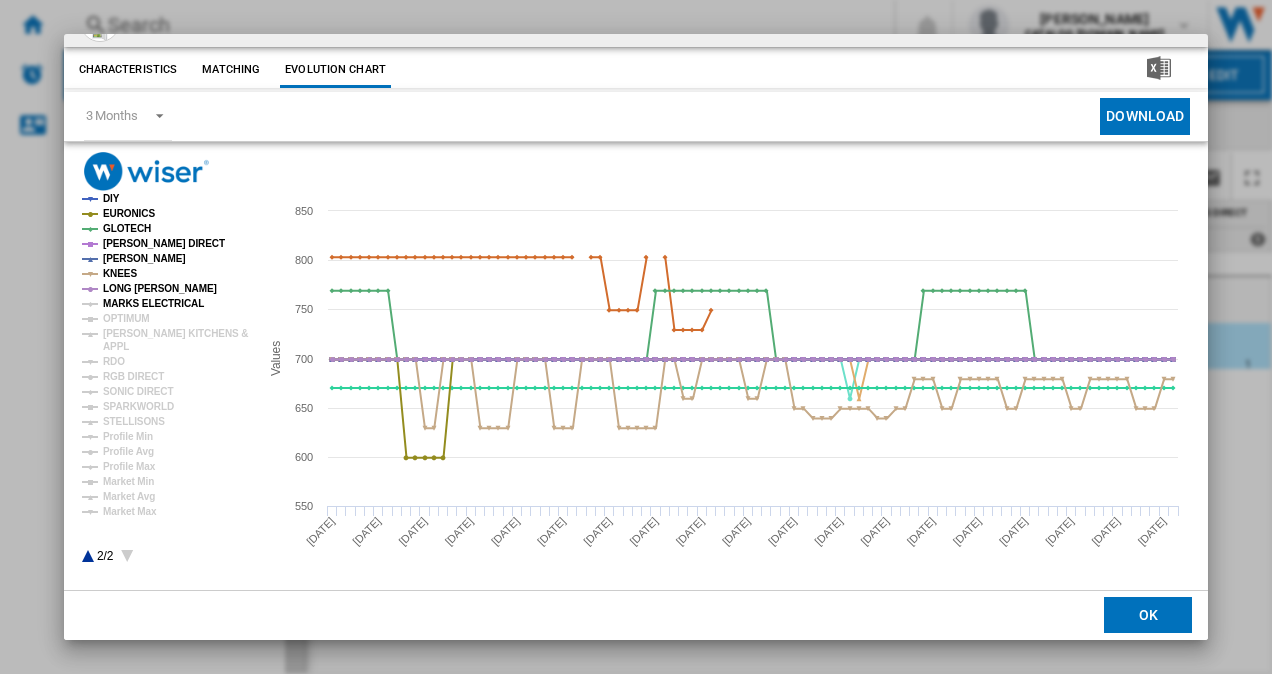 click on "MARKS ELECTRICAL" 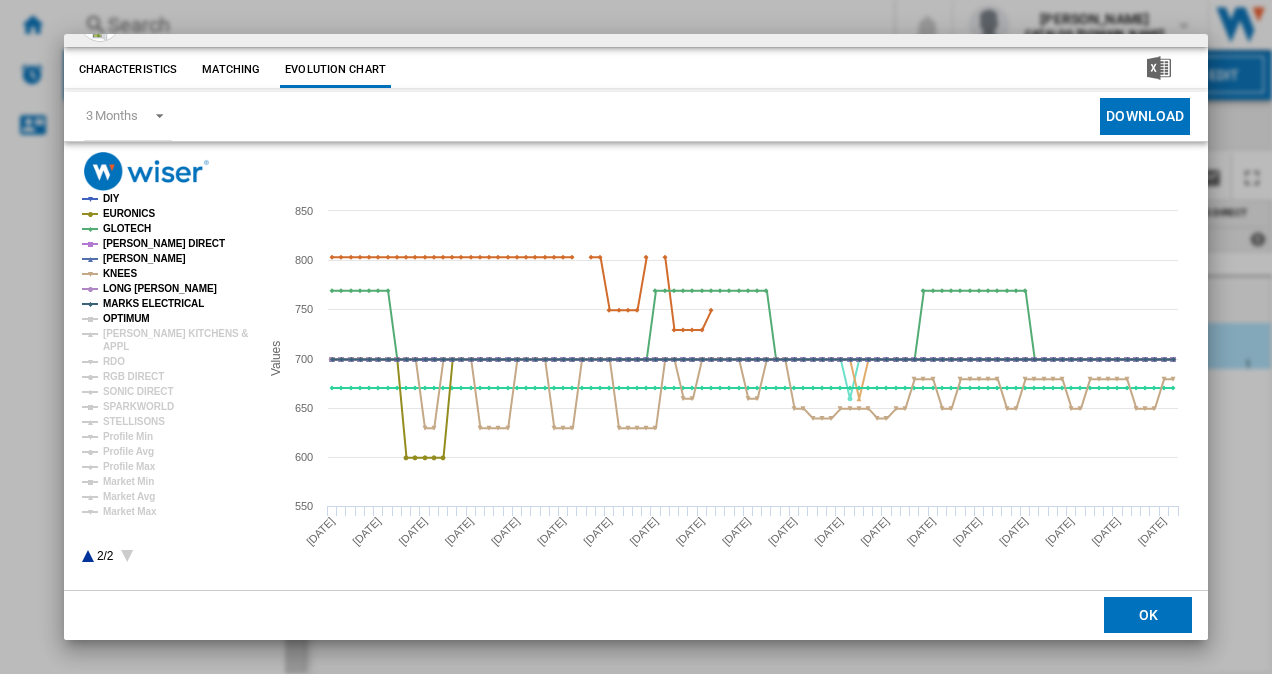 click on "OPTIMUM" 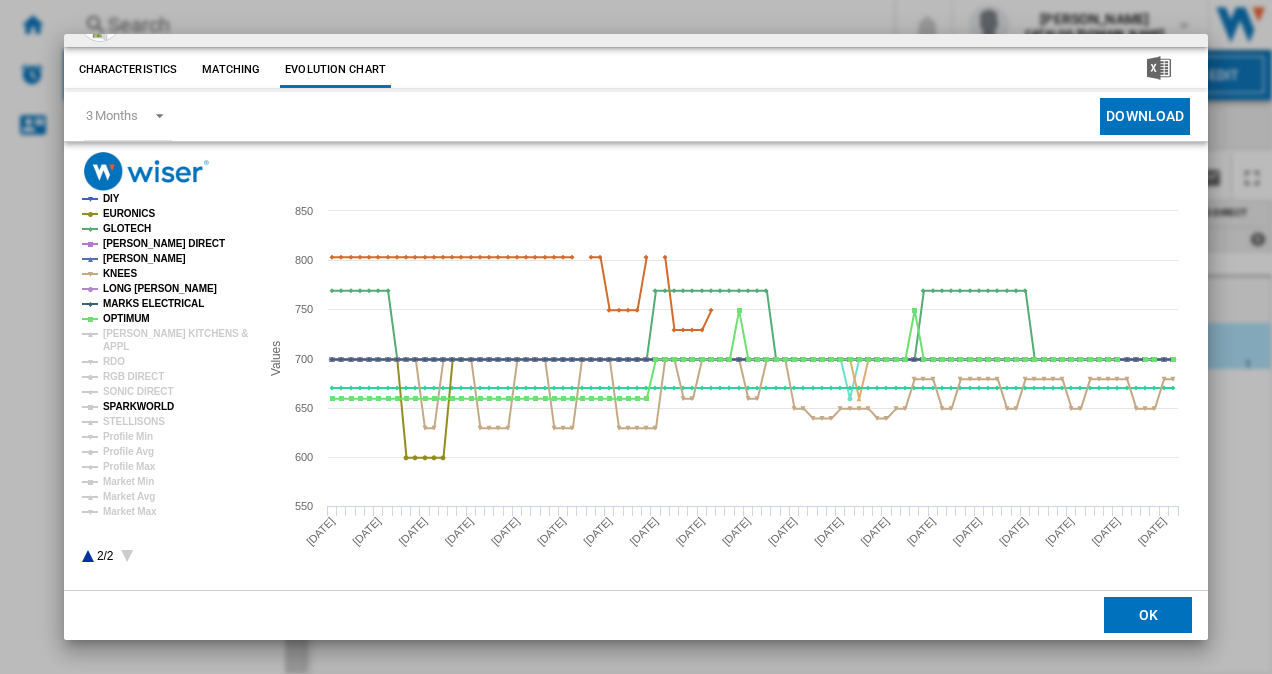 drag, startPoint x: 130, startPoint y: 420, endPoint x: 120, endPoint y: 406, distance: 17.20465 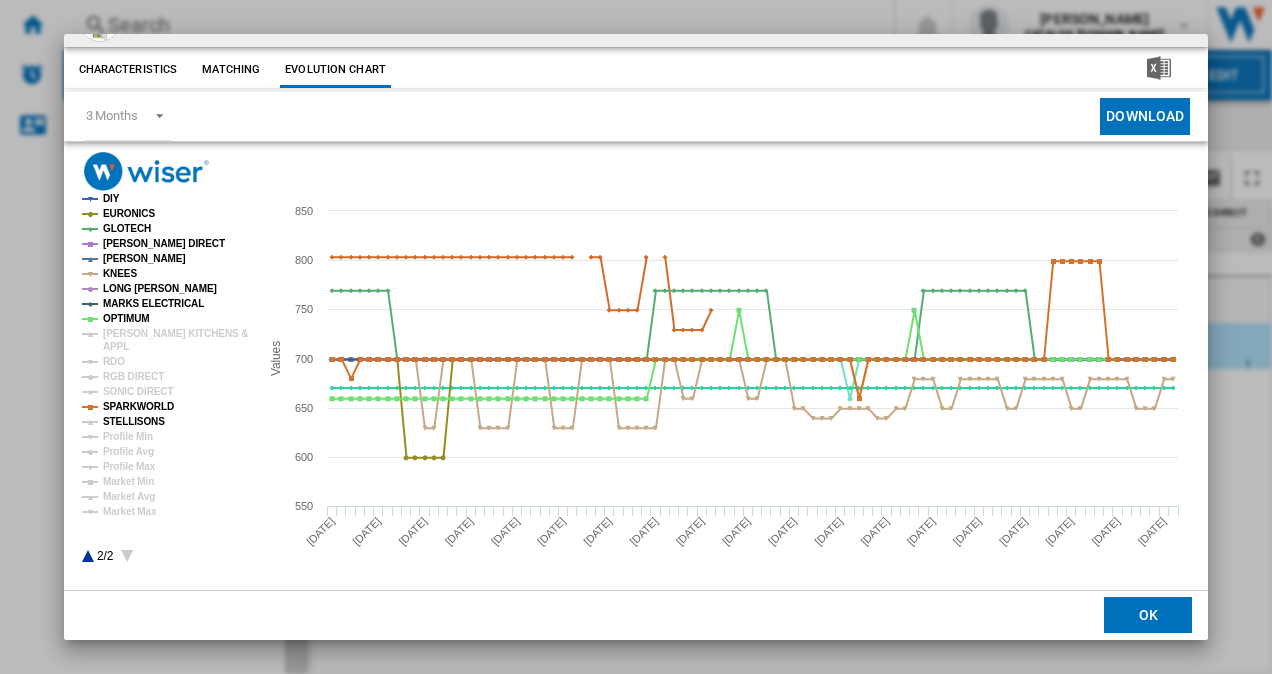 click on "STELLISONS" 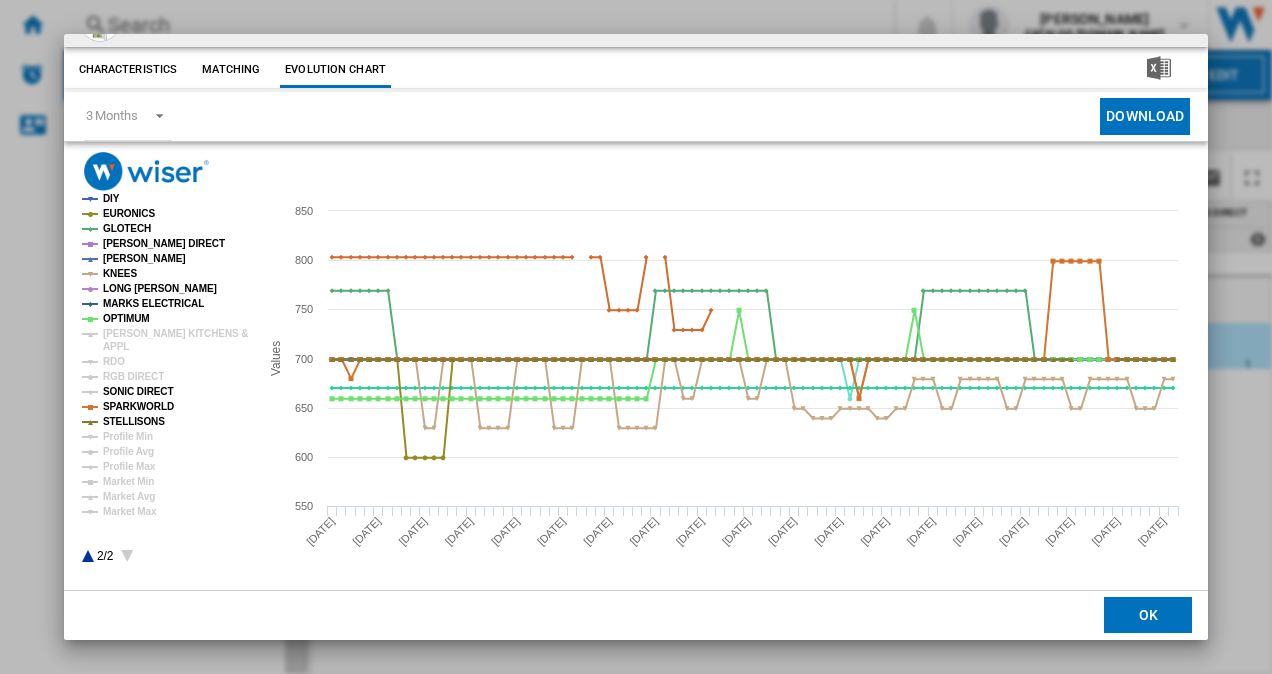 click on "SONIC DIRECT" 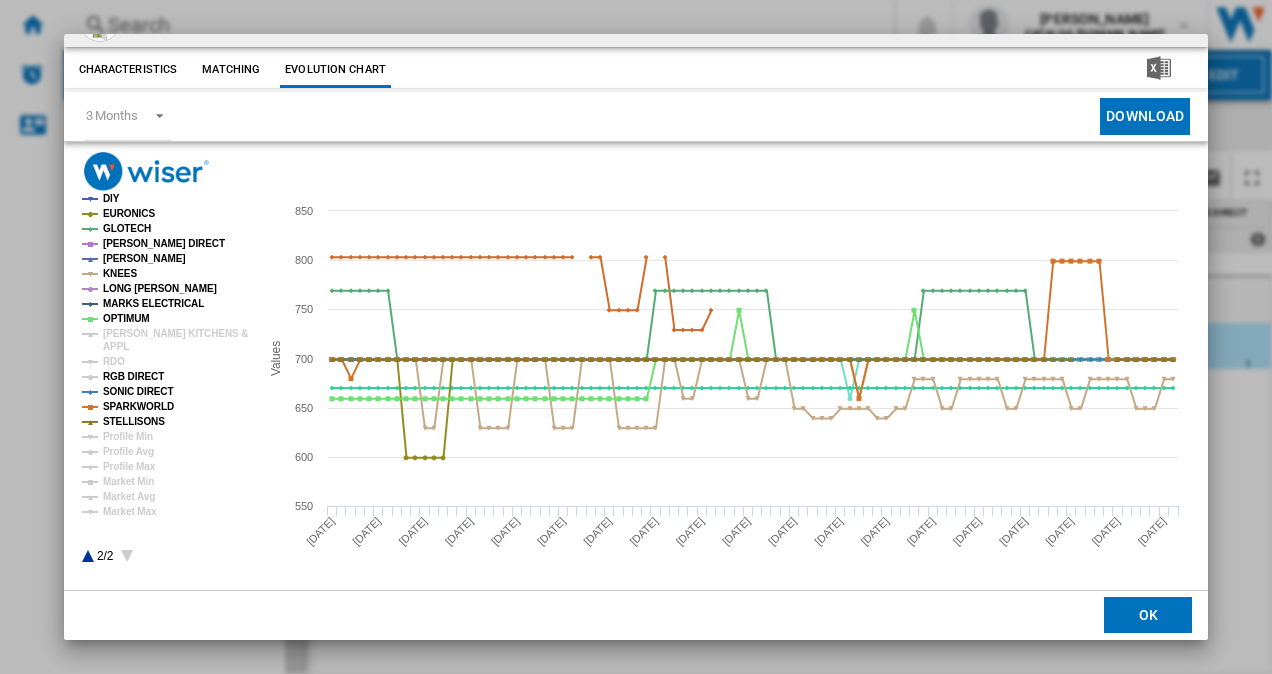 click on "RGB DIRECT" 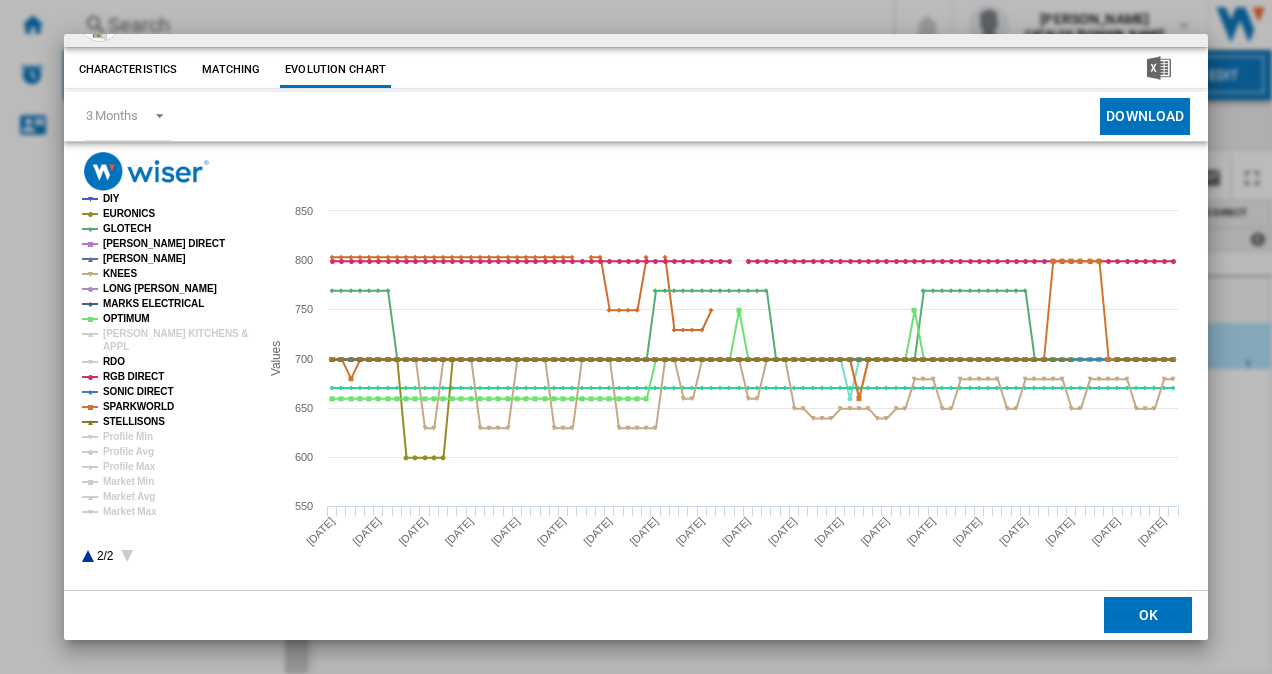 click on "RDO" 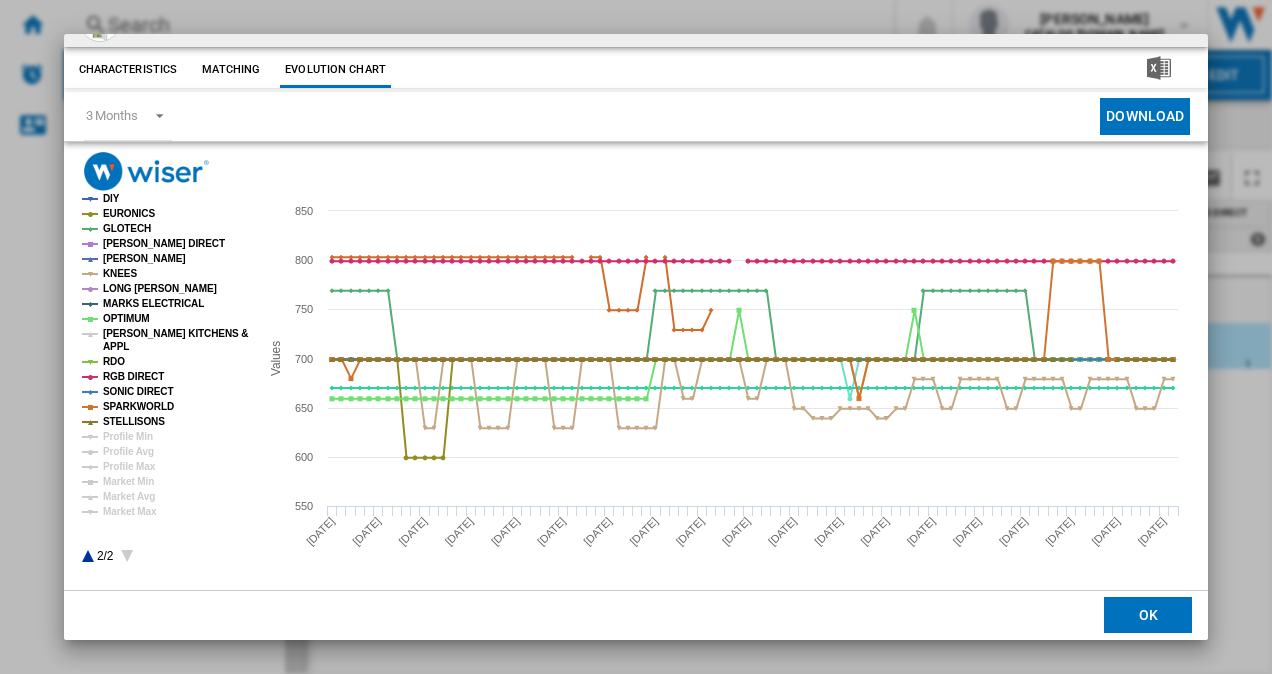 click on "APPL" 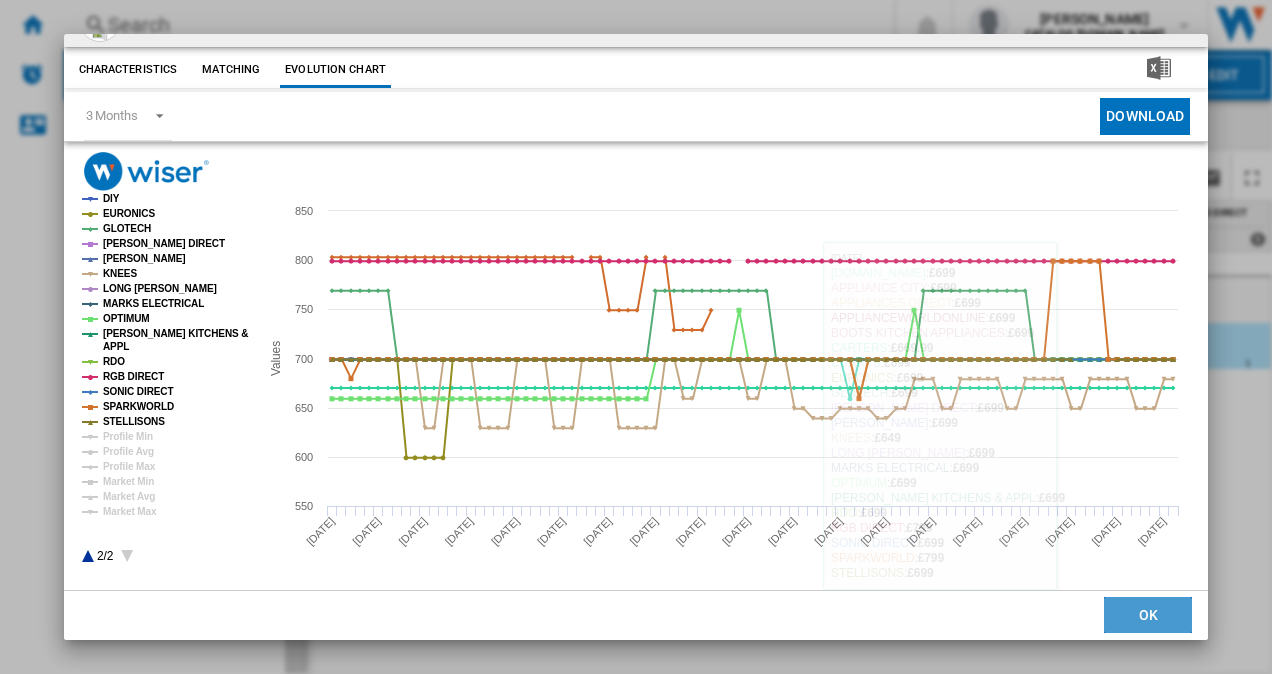 click on "OK" 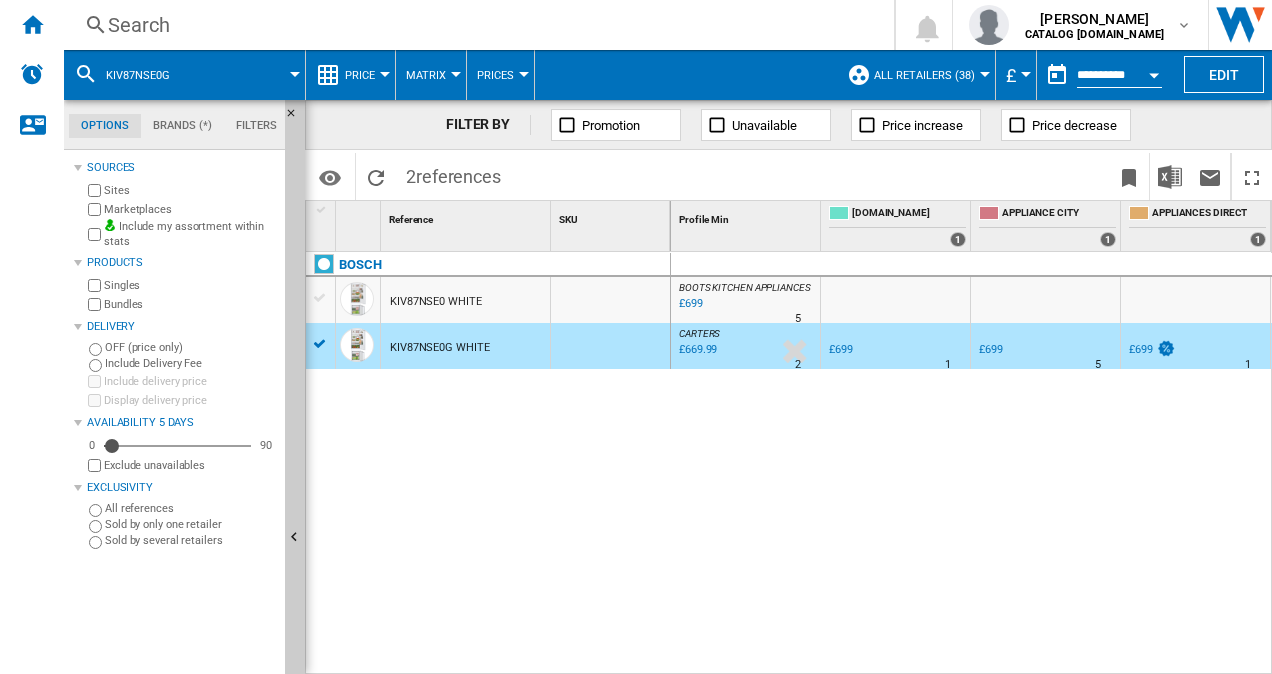 click on "Search" at bounding box center (475, 25) 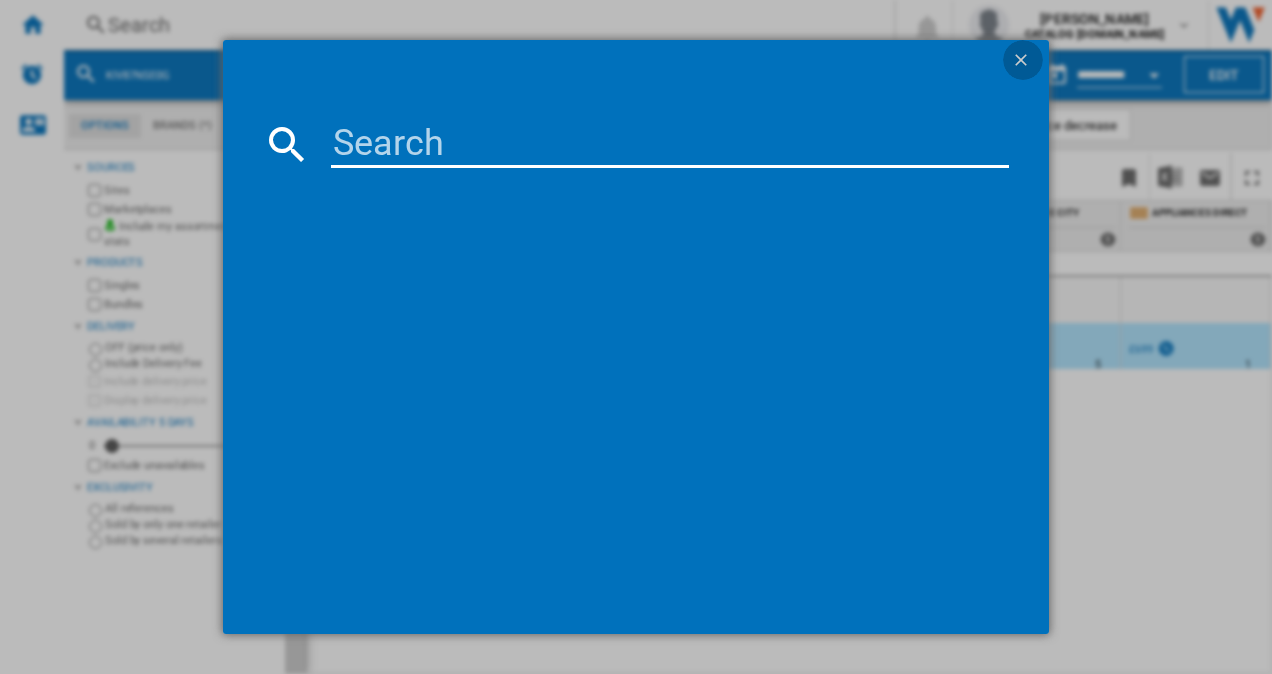 click at bounding box center [1023, 62] 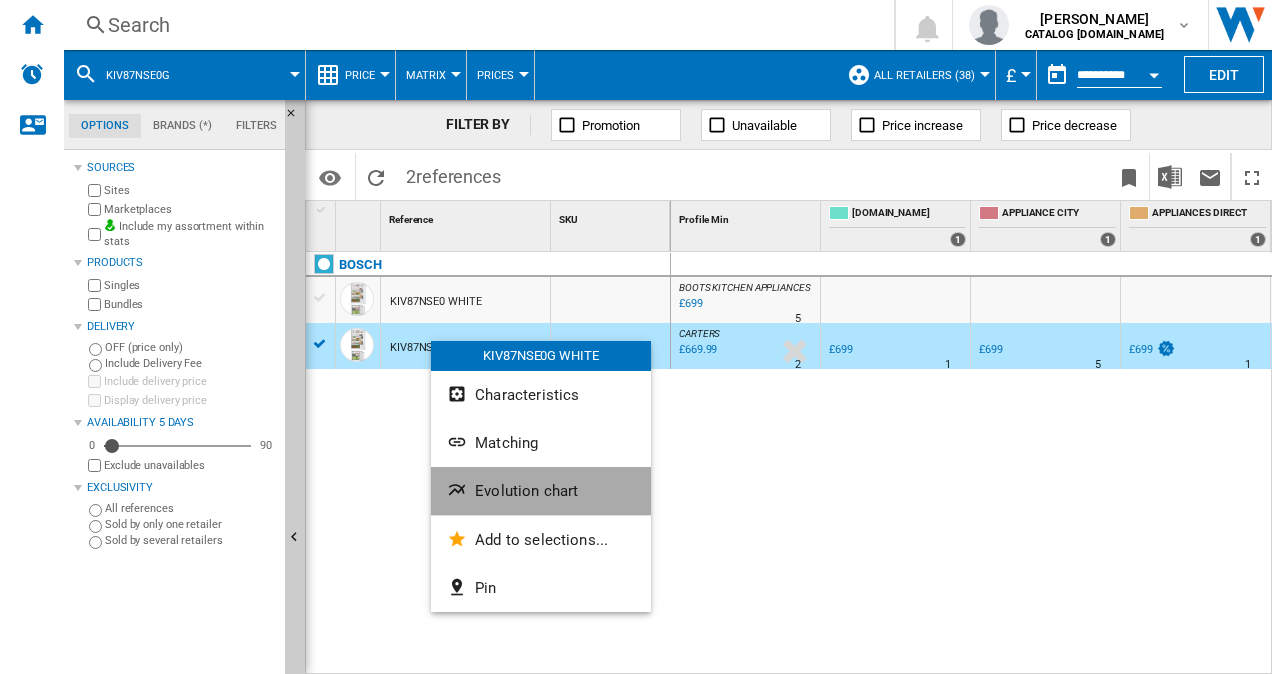 click on "Evolution chart" at bounding box center (526, 491) 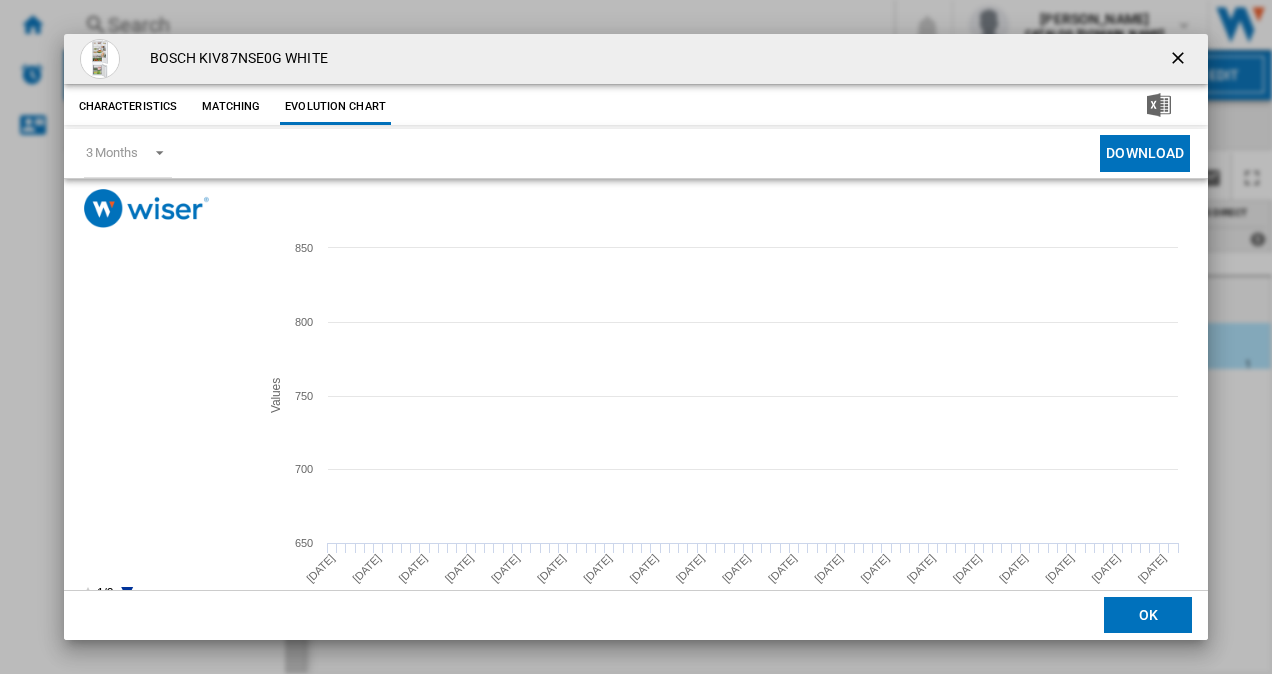 scroll, scrollTop: 37, scrollLeft: 0, axis: vertical 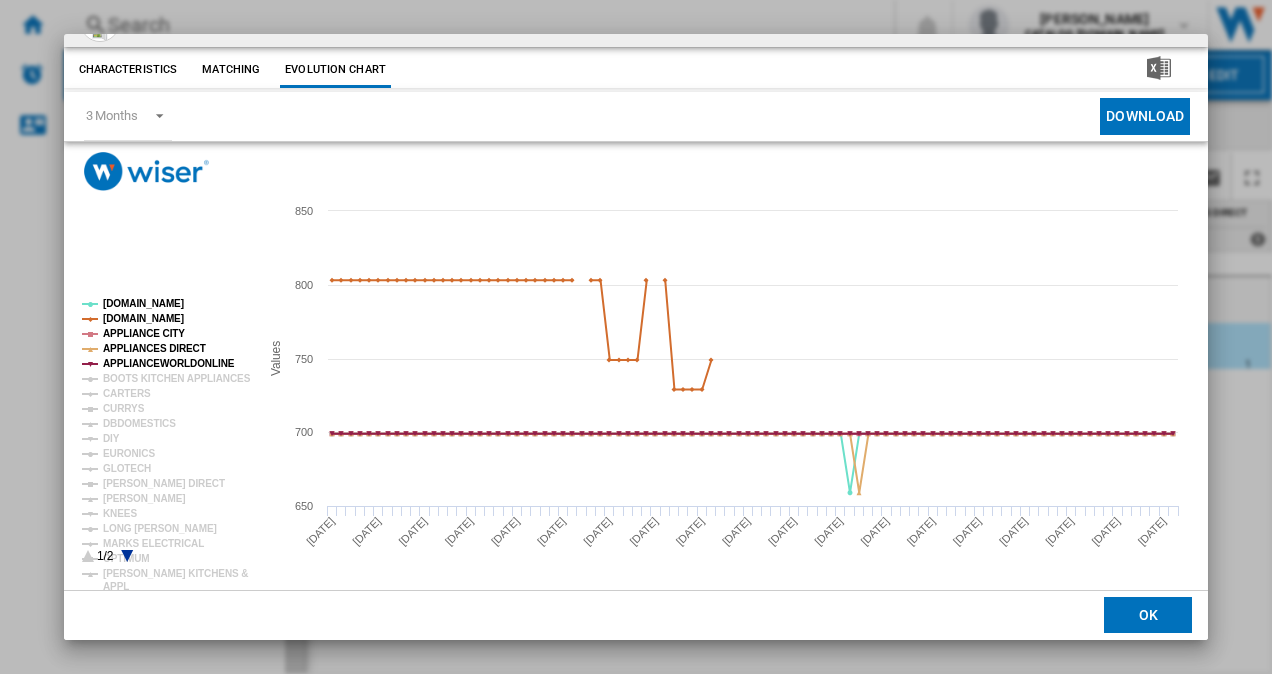 click 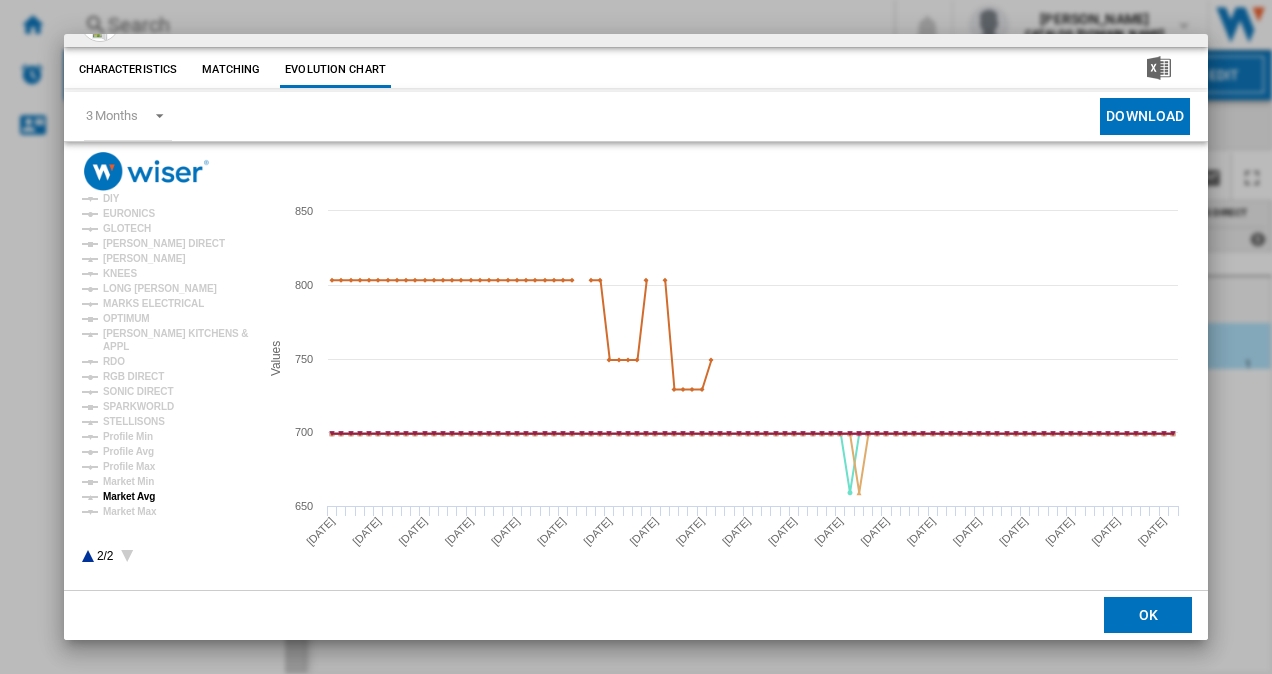 click on "Market Avg" 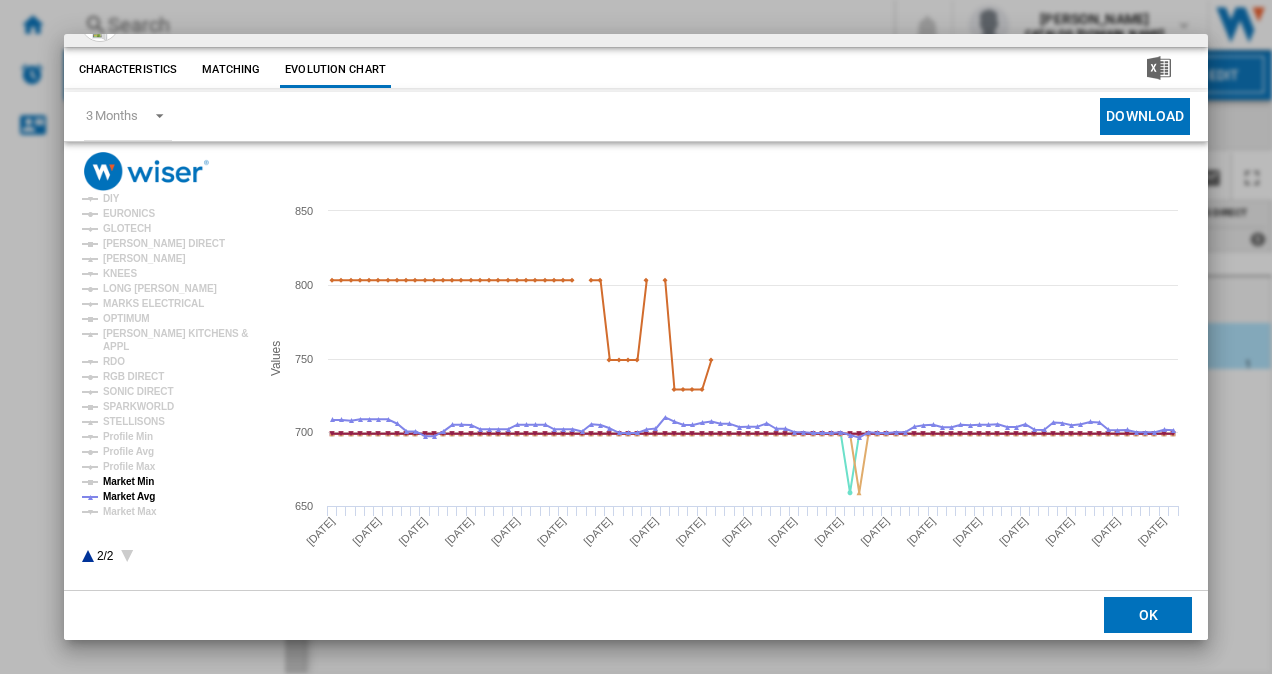 click on "Market Min" 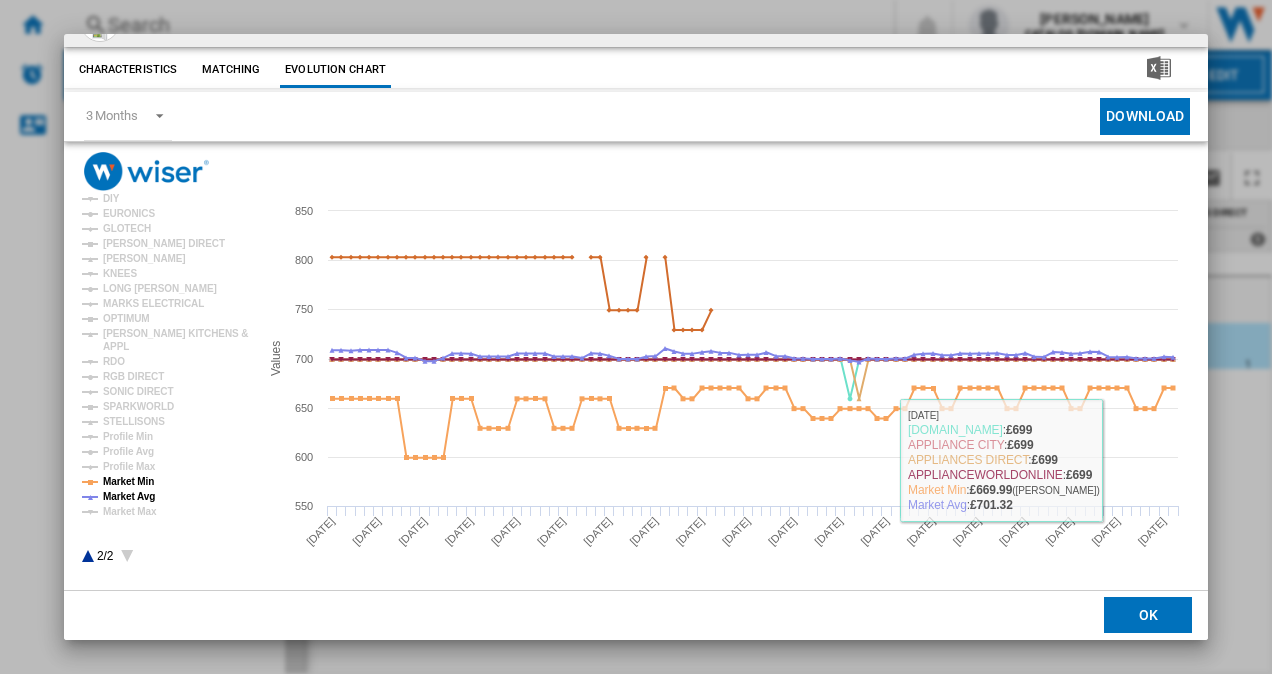 click on "OK" 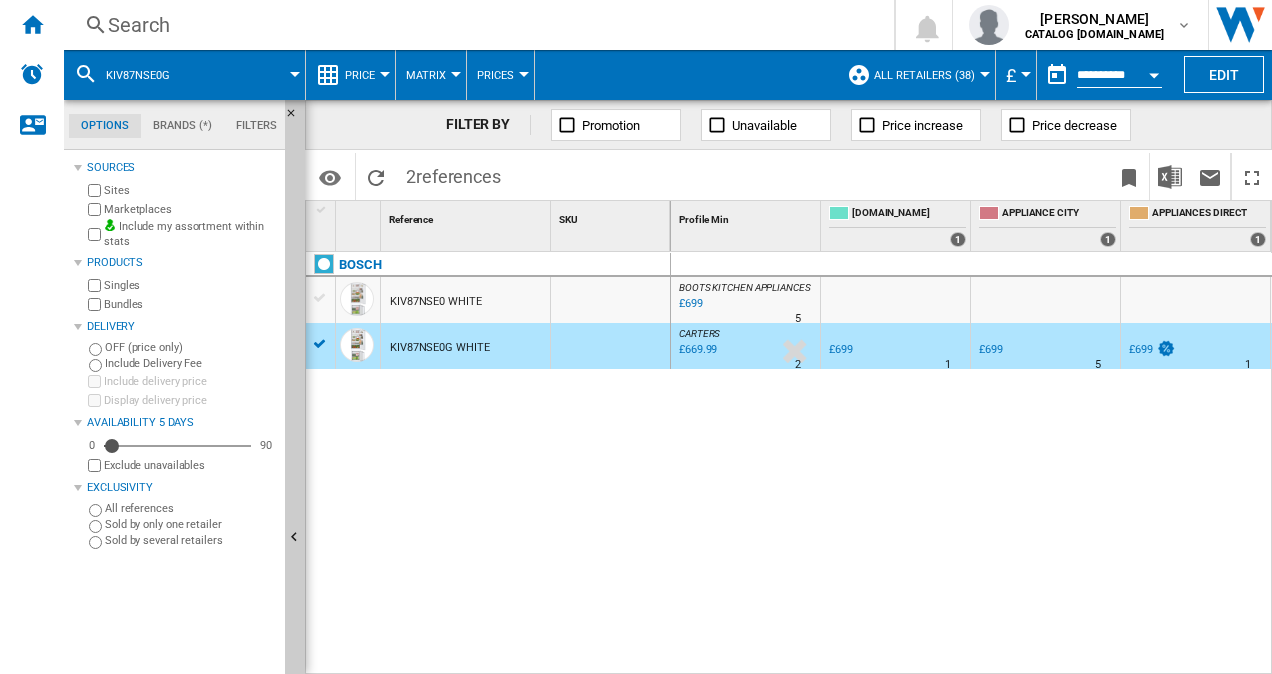 click on "Search" at bounding box center [475, 25] 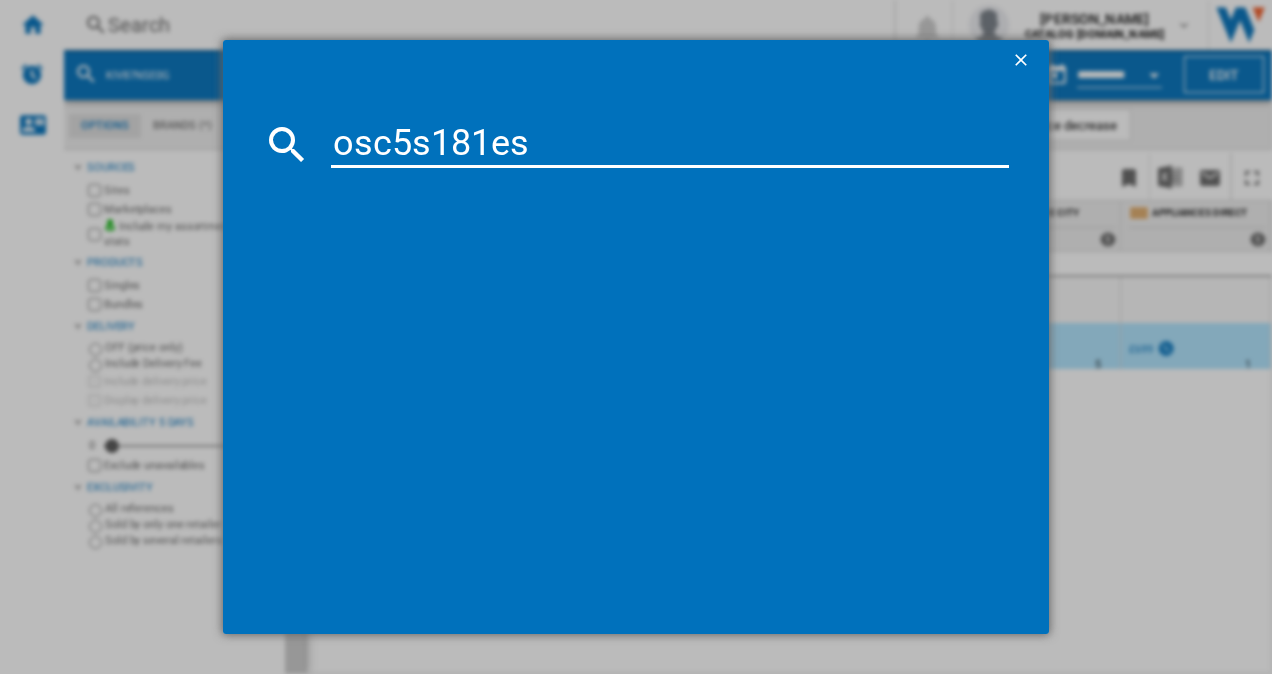 type on "osc5s181es" 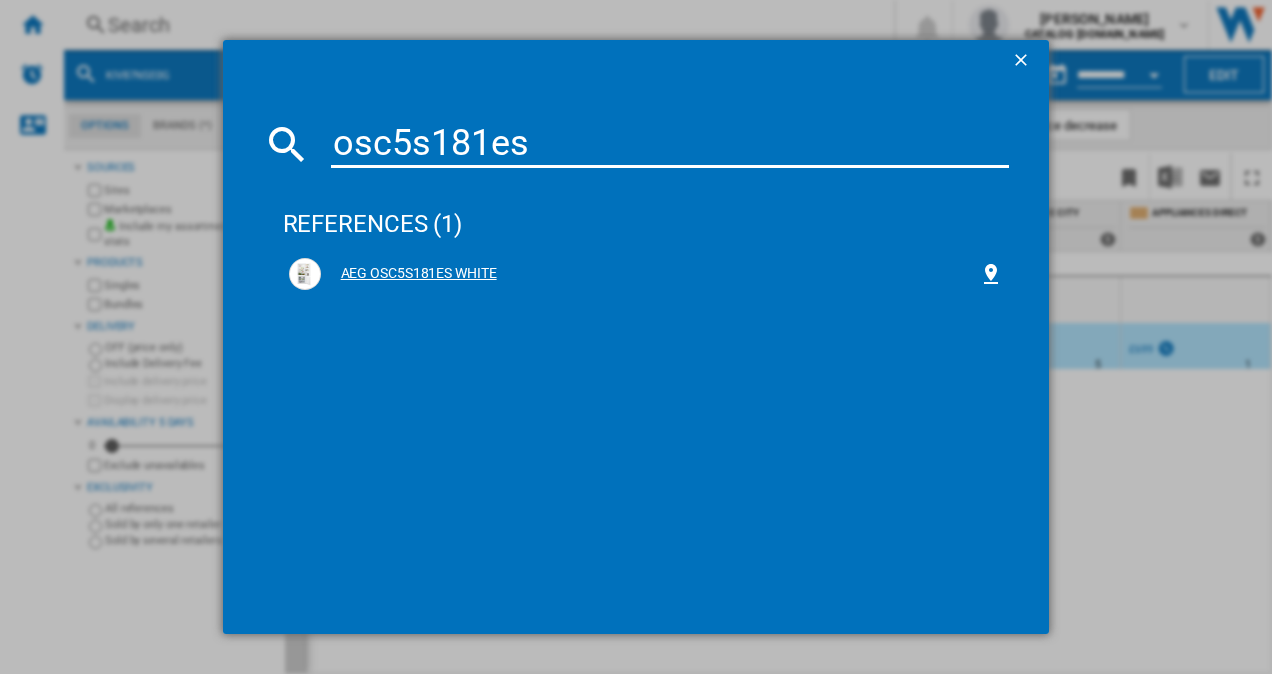 click on "AEG OSC5S181ES WHITE" at bounding box center [650, 274] 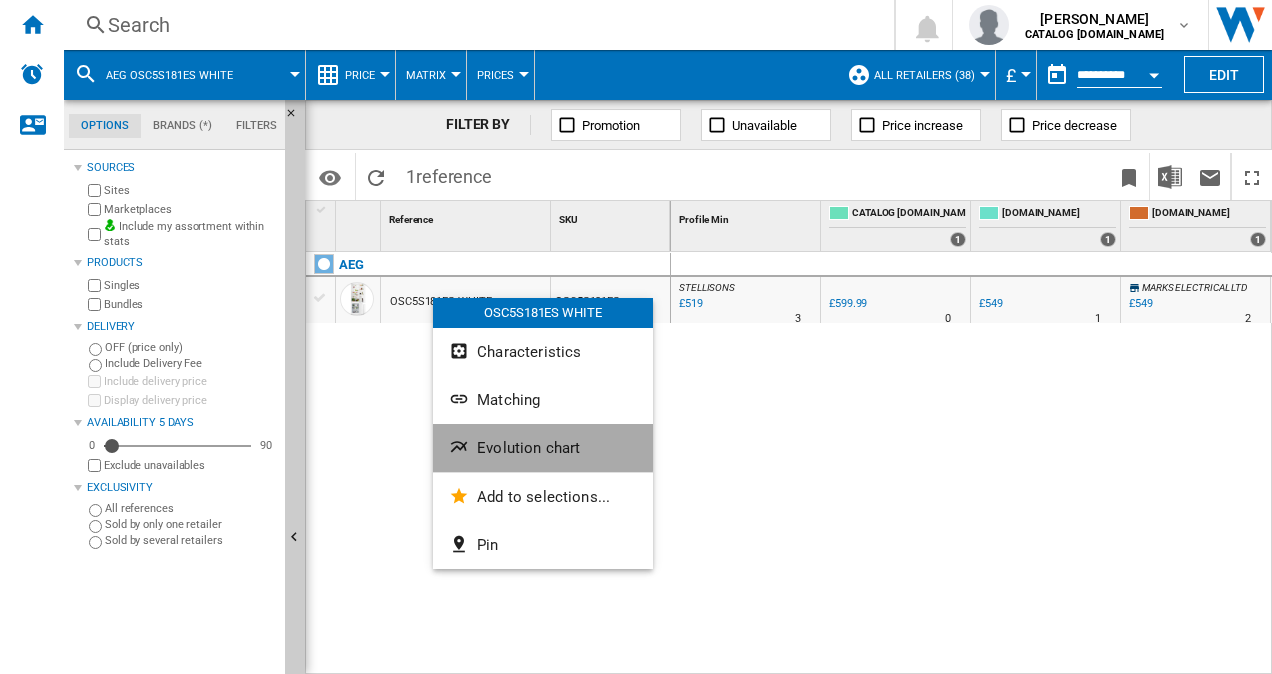 click on "Evolution chart" at bounding box center (528, 448) 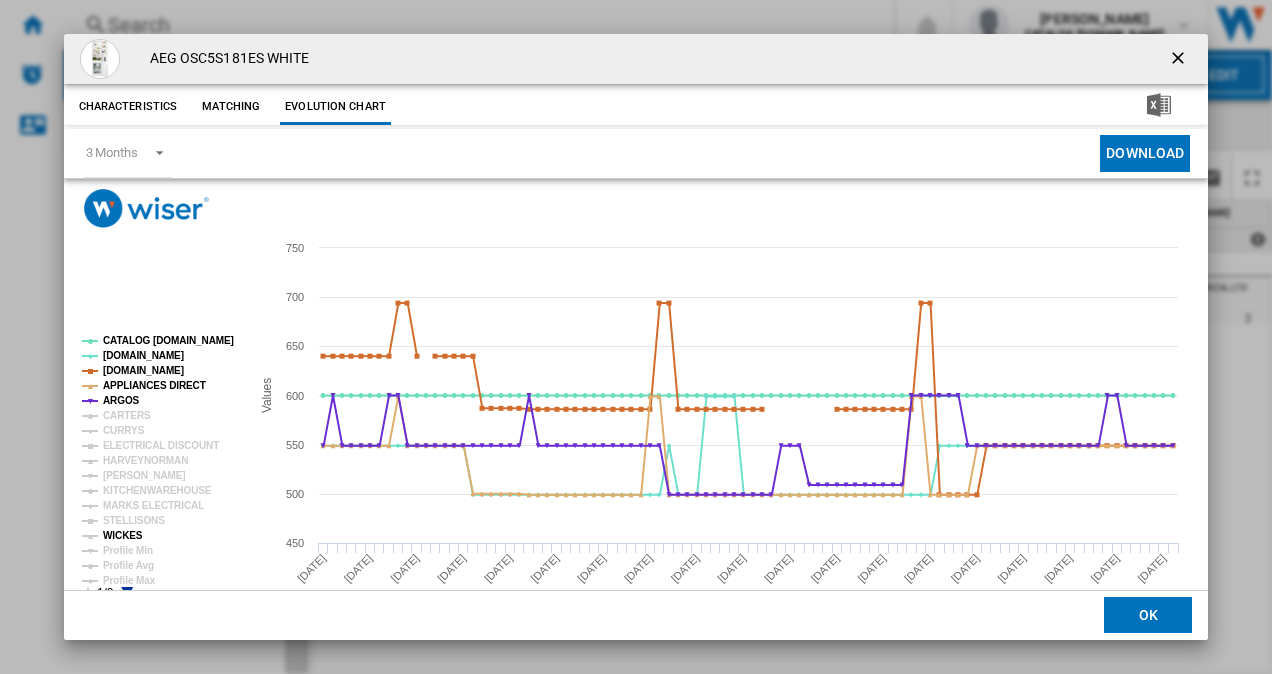 click on "WICKES" 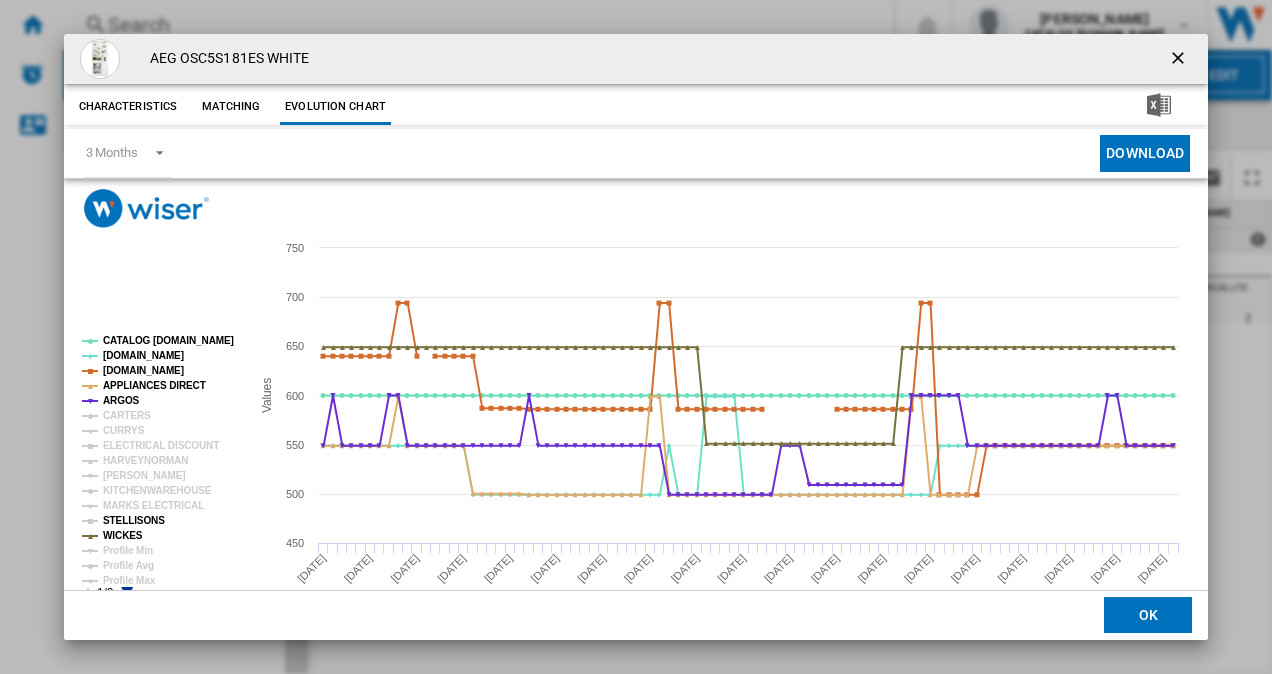 click on "STELLISONS" 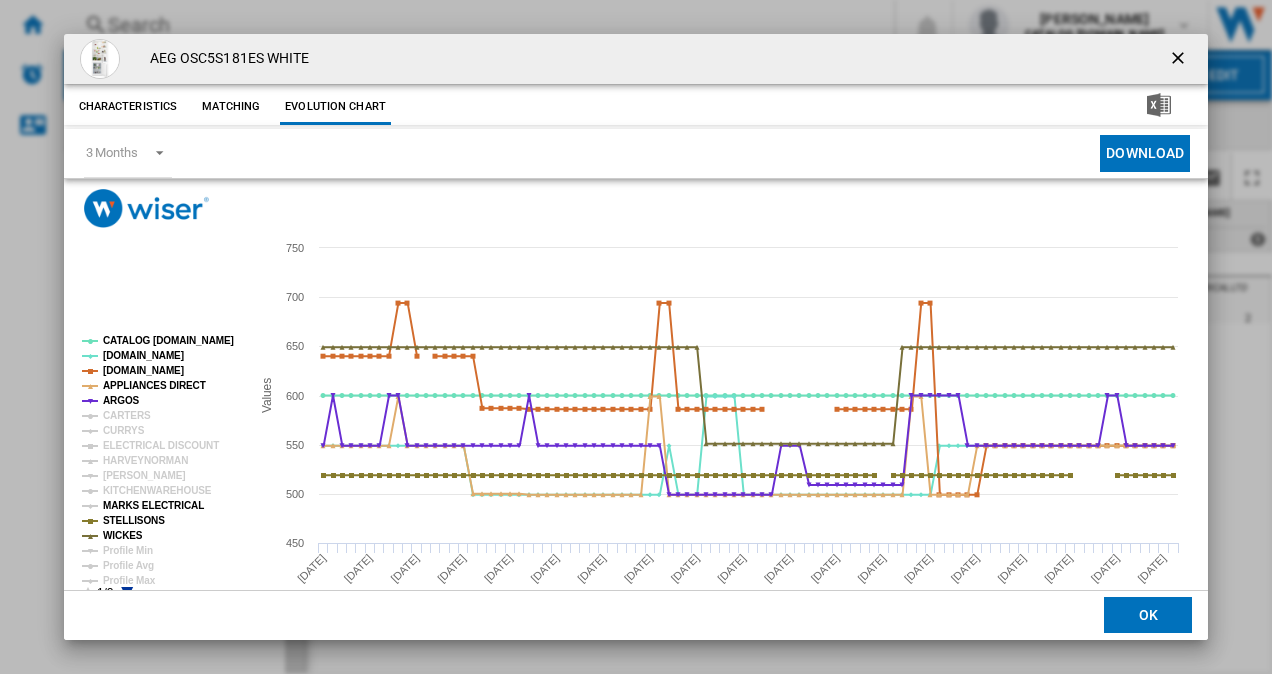 click on "MARKS ELECTRICAL" 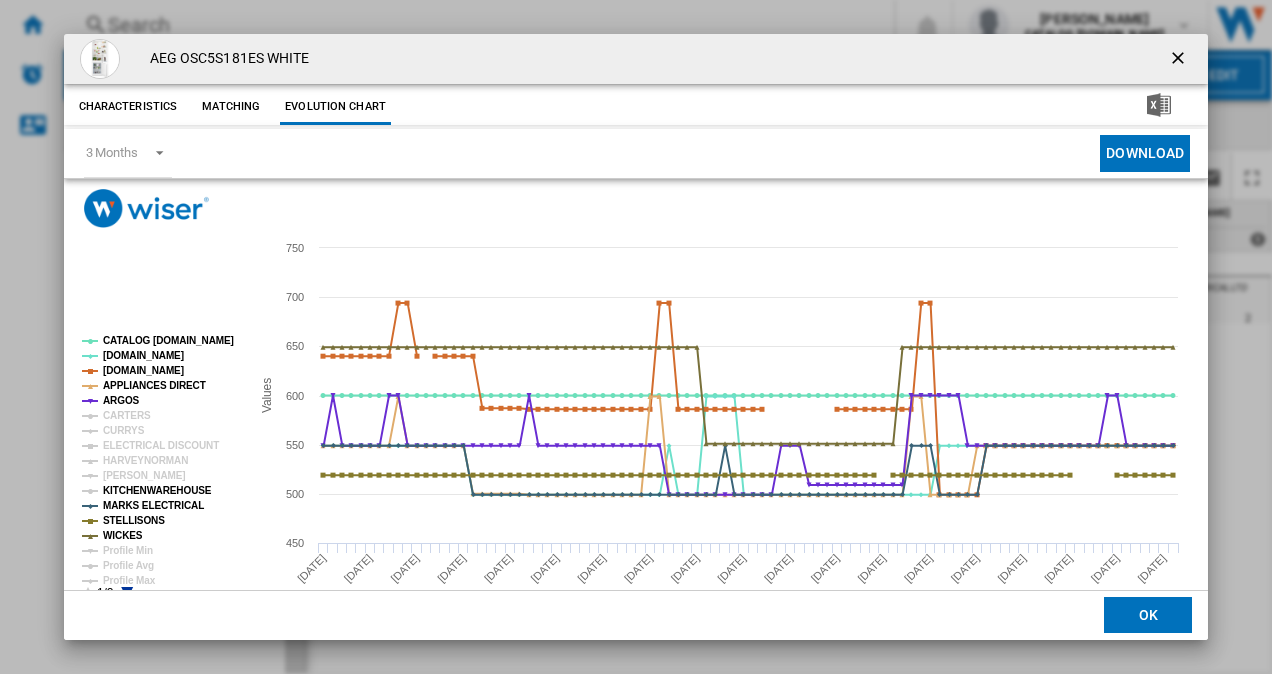 click on "KITCHENWAREHOUSE" 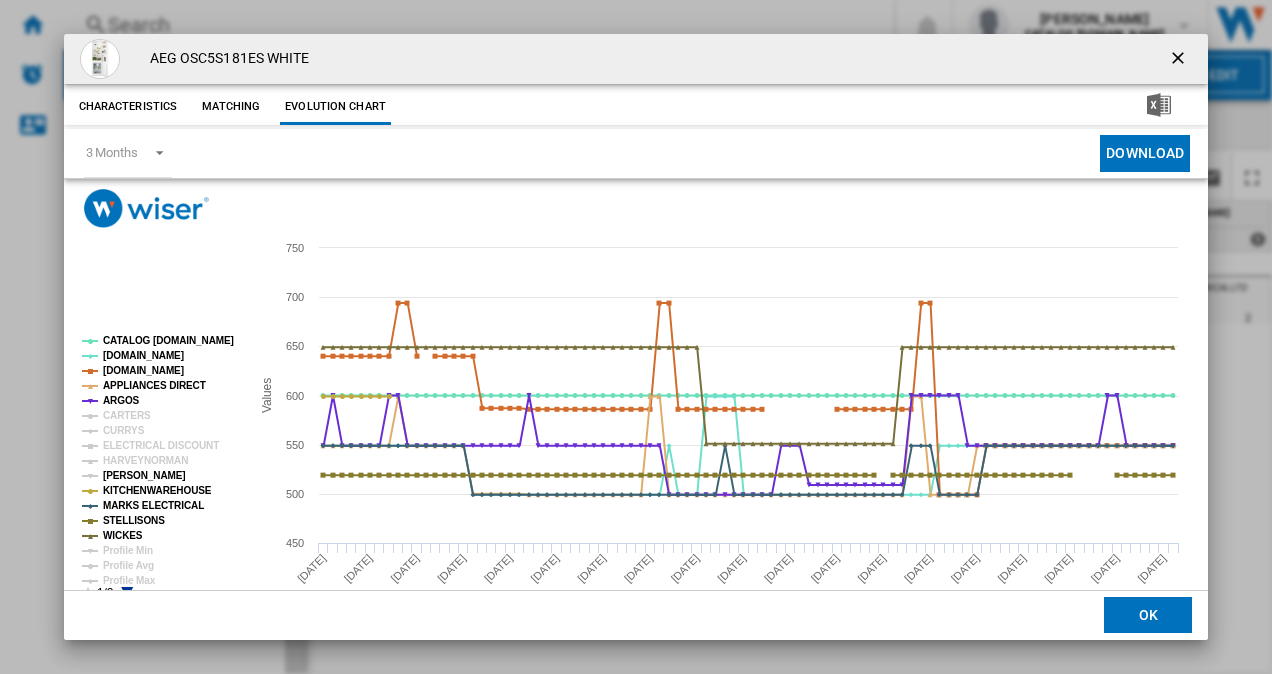 click on "[PERSON_NAME]" 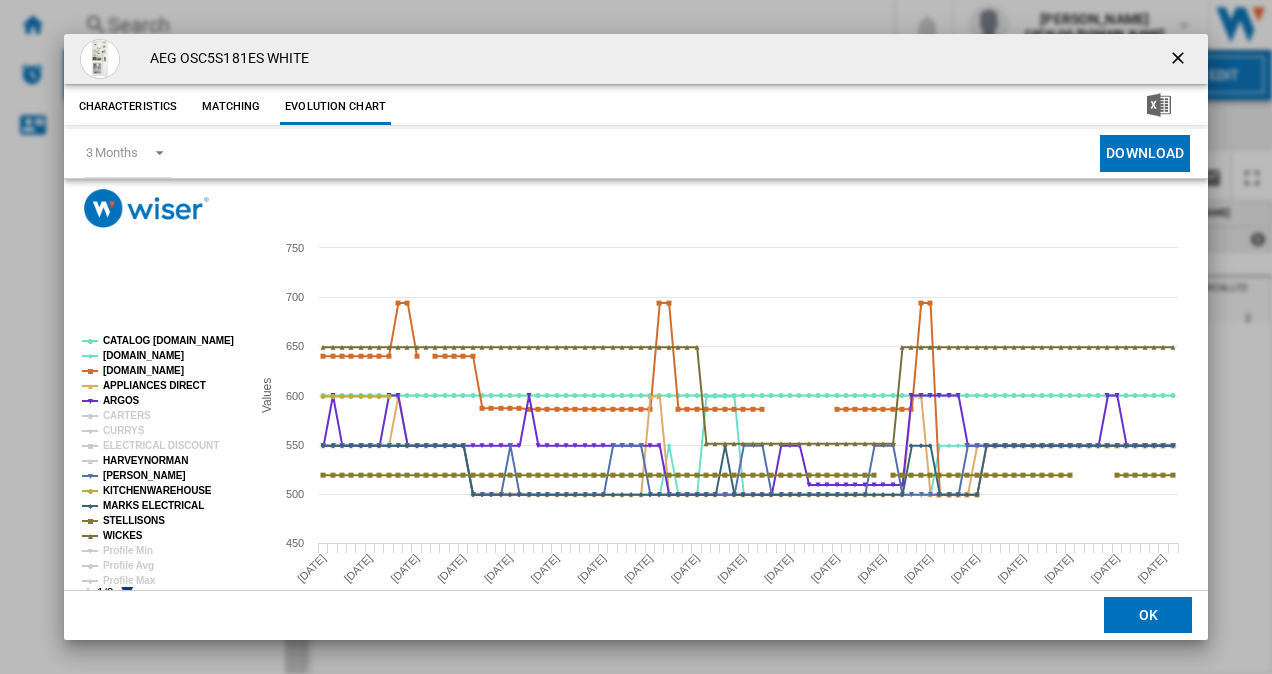 click on "HARVEYNORMAN" 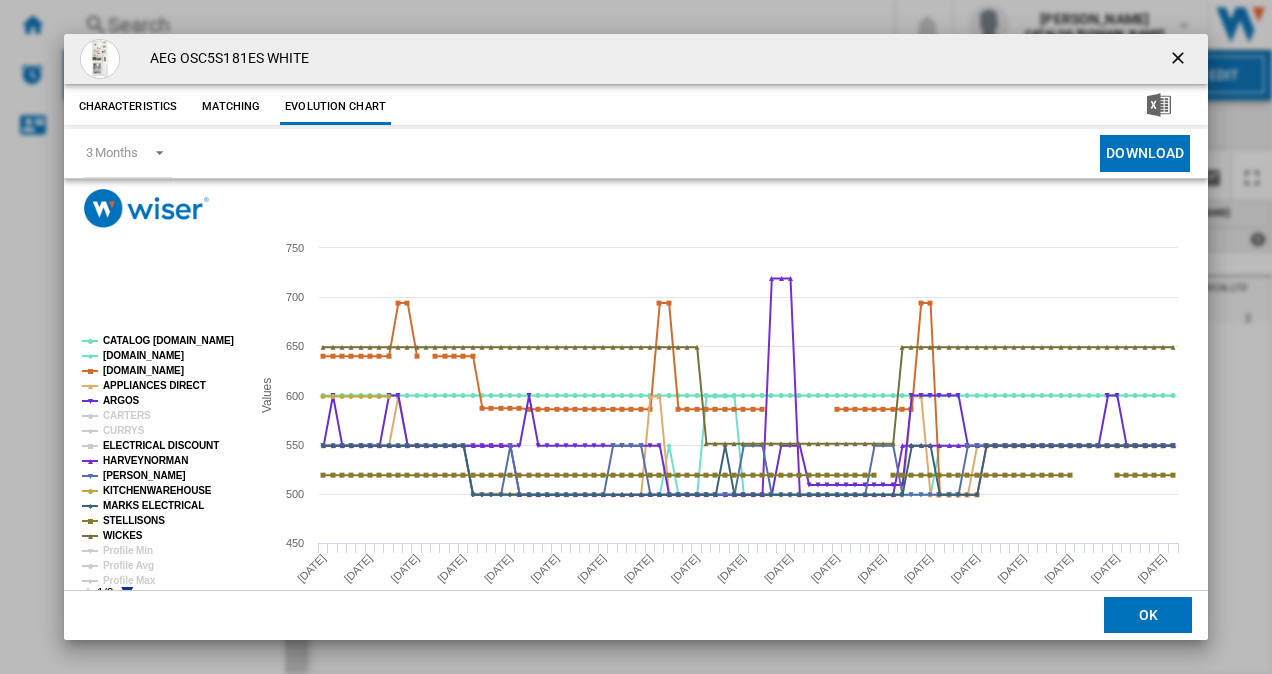 click on "ELECTRICAL DISCOUNT" 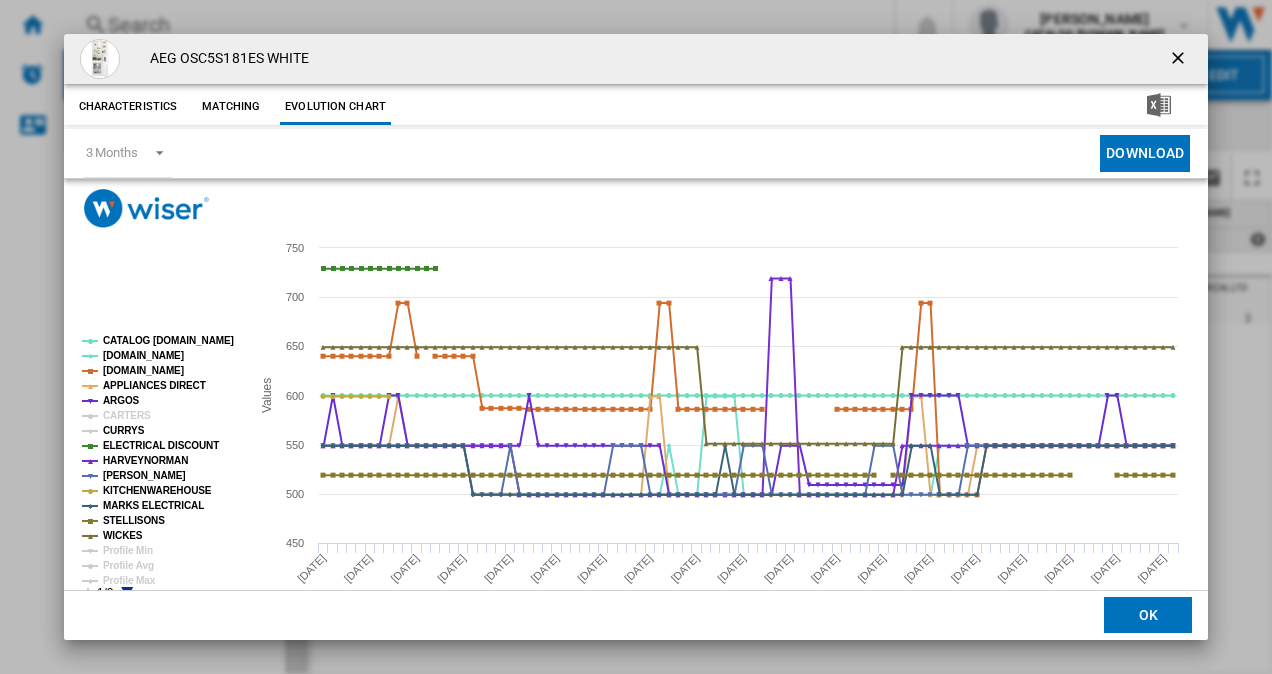 click on "CURRYS" 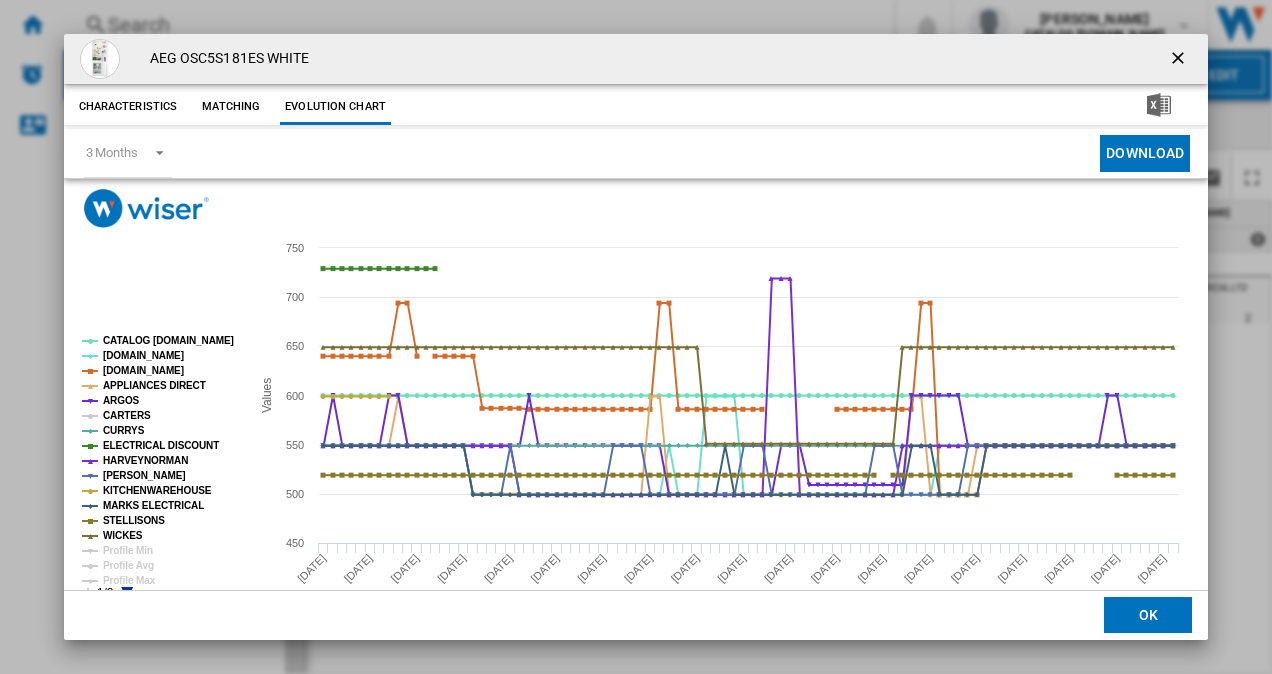 click on "CARTERS" 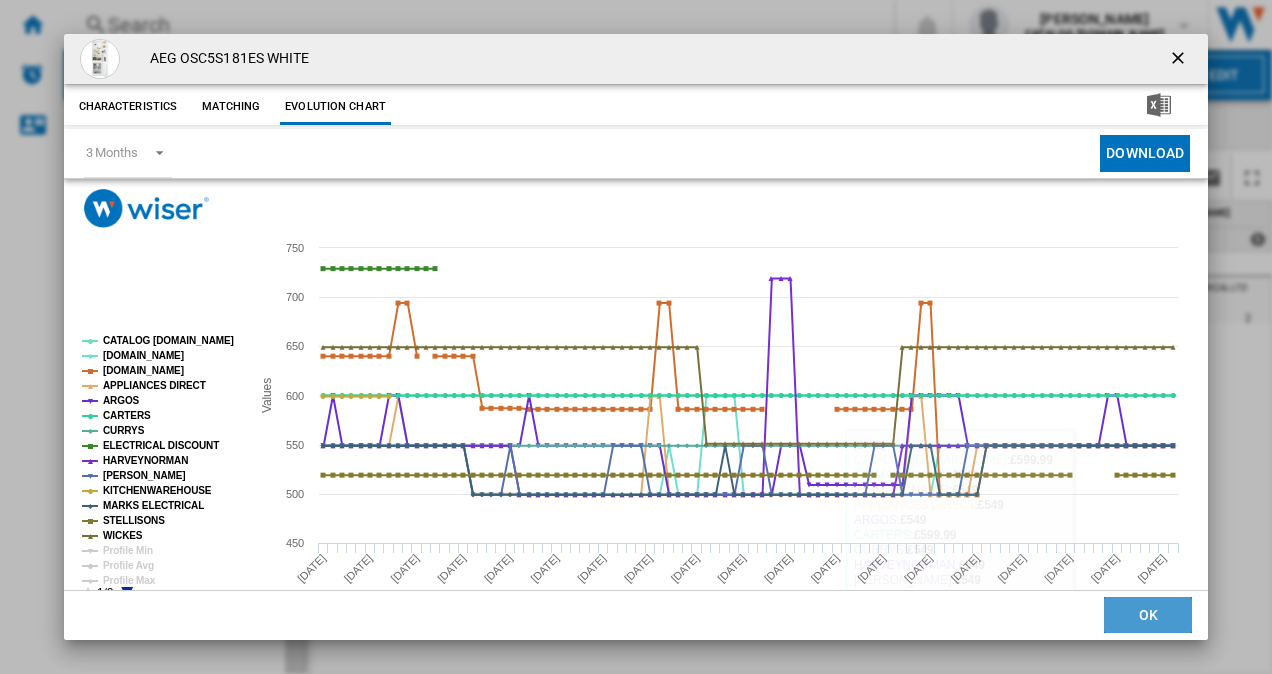 click on "OK" 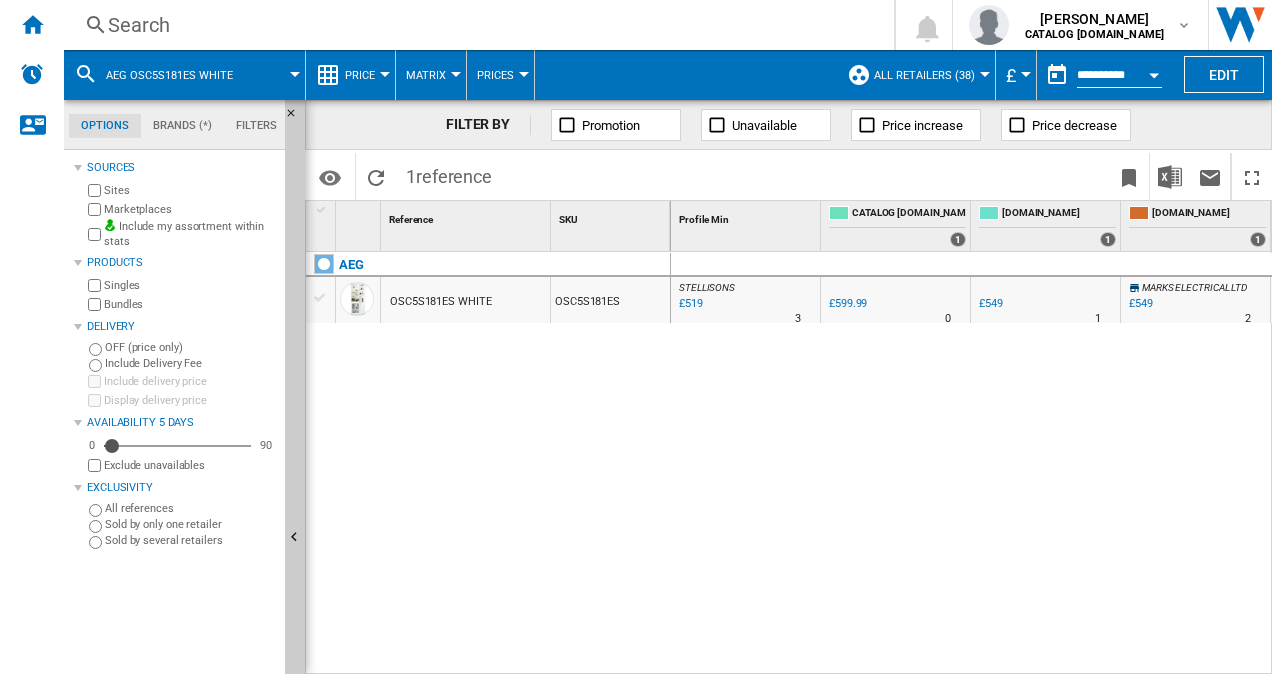 click on "Search" at bounding box center [475, 25] 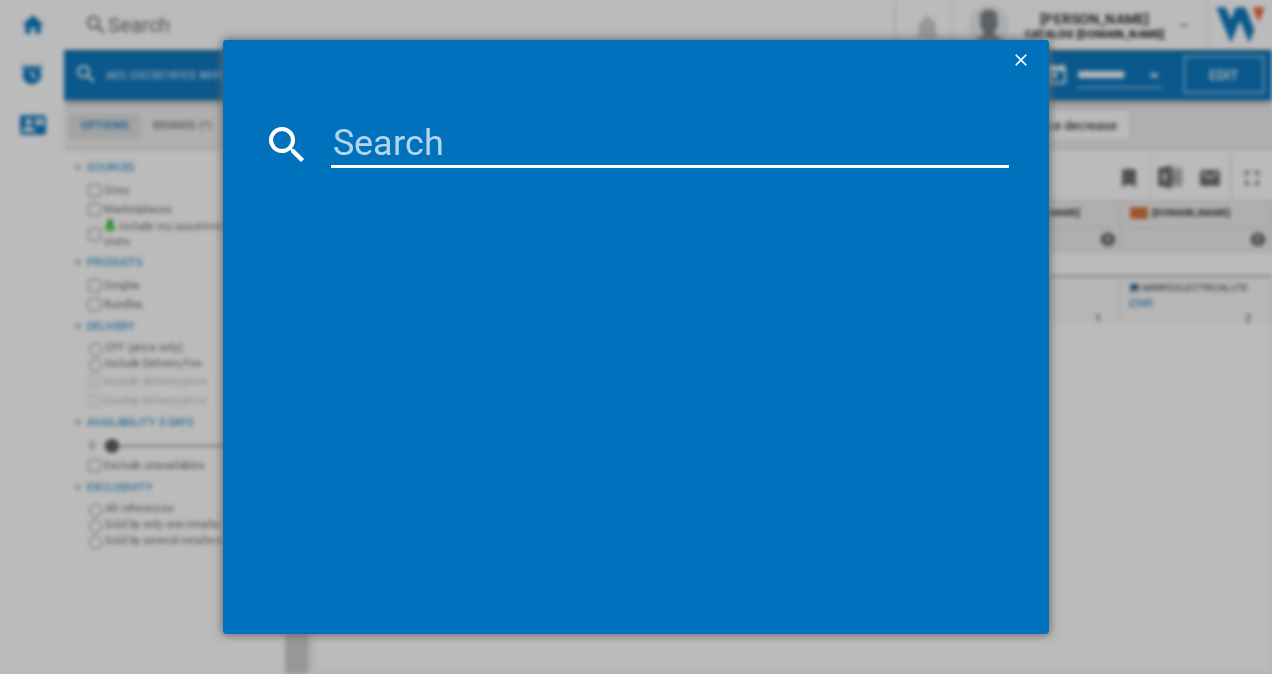click at bounding box center (670, 144) 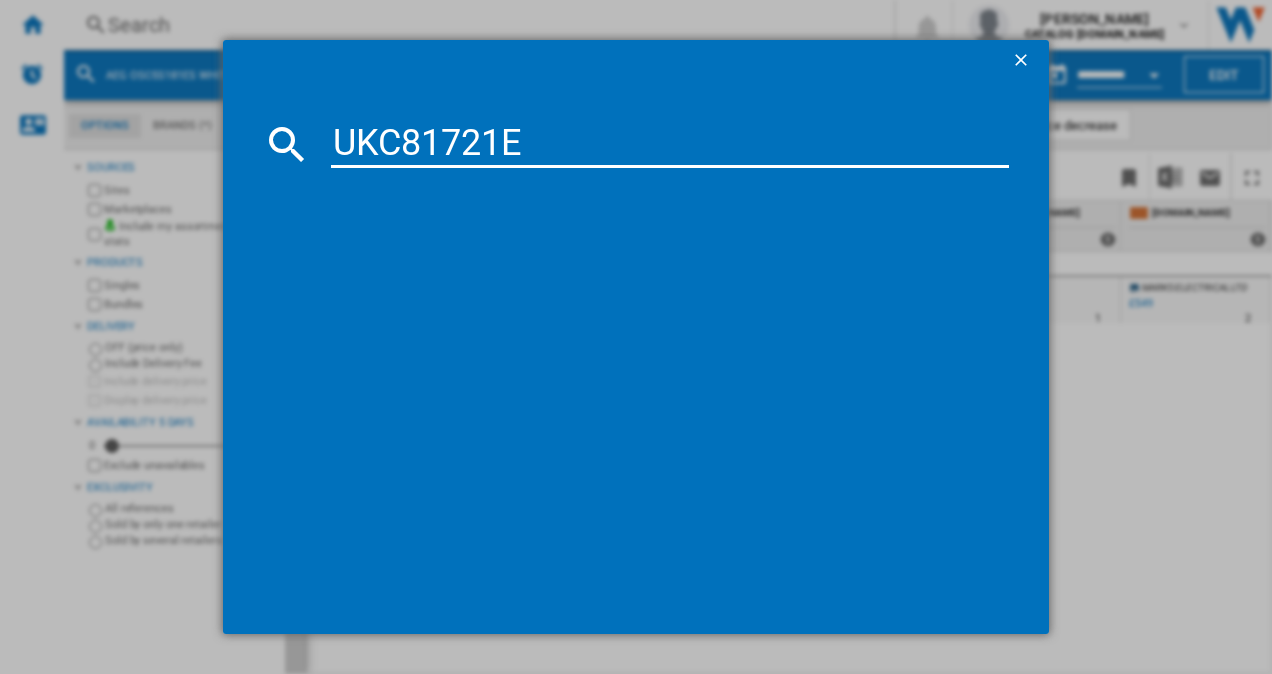 type on "UKC81721E" 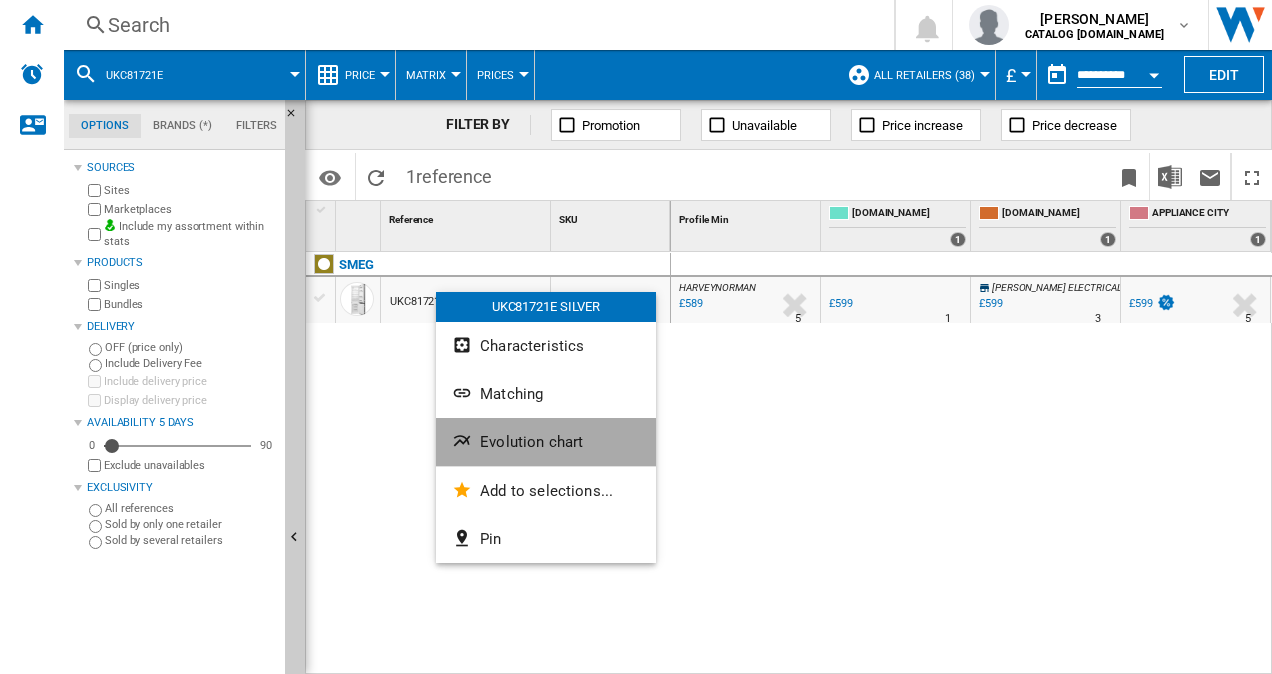 click on "Evolution chart" at bounding box center (531, 442) 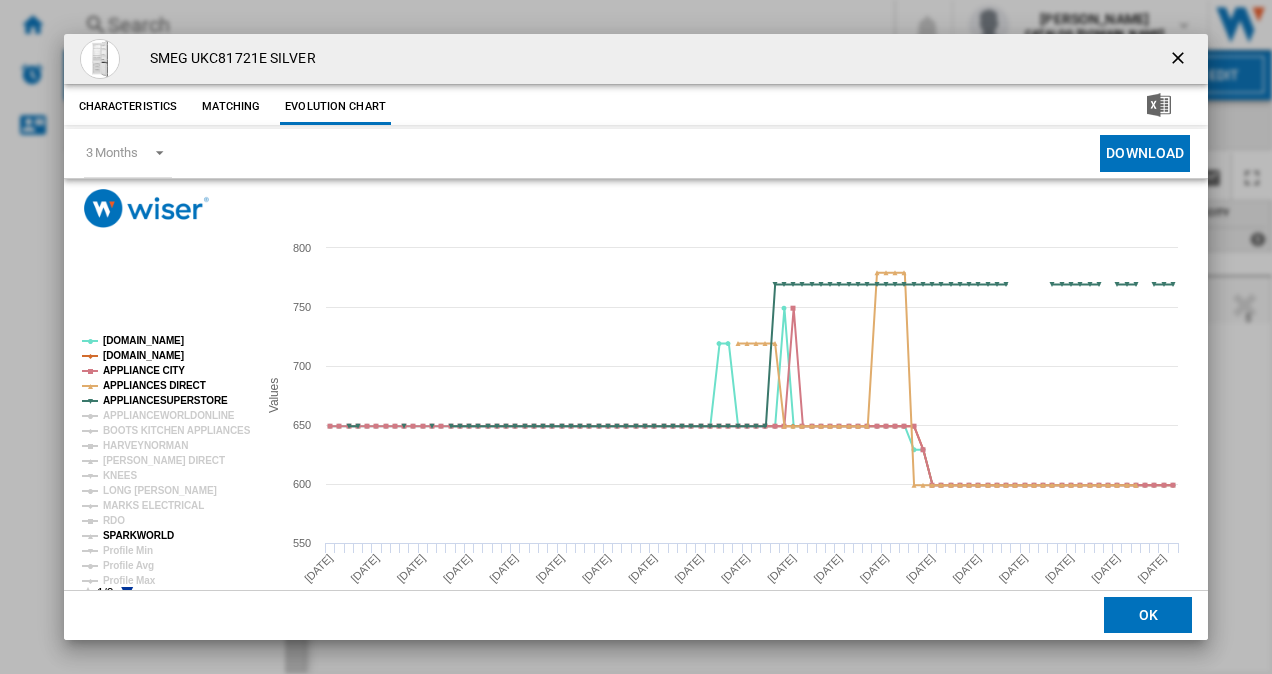 click on "SPARKWORLD" 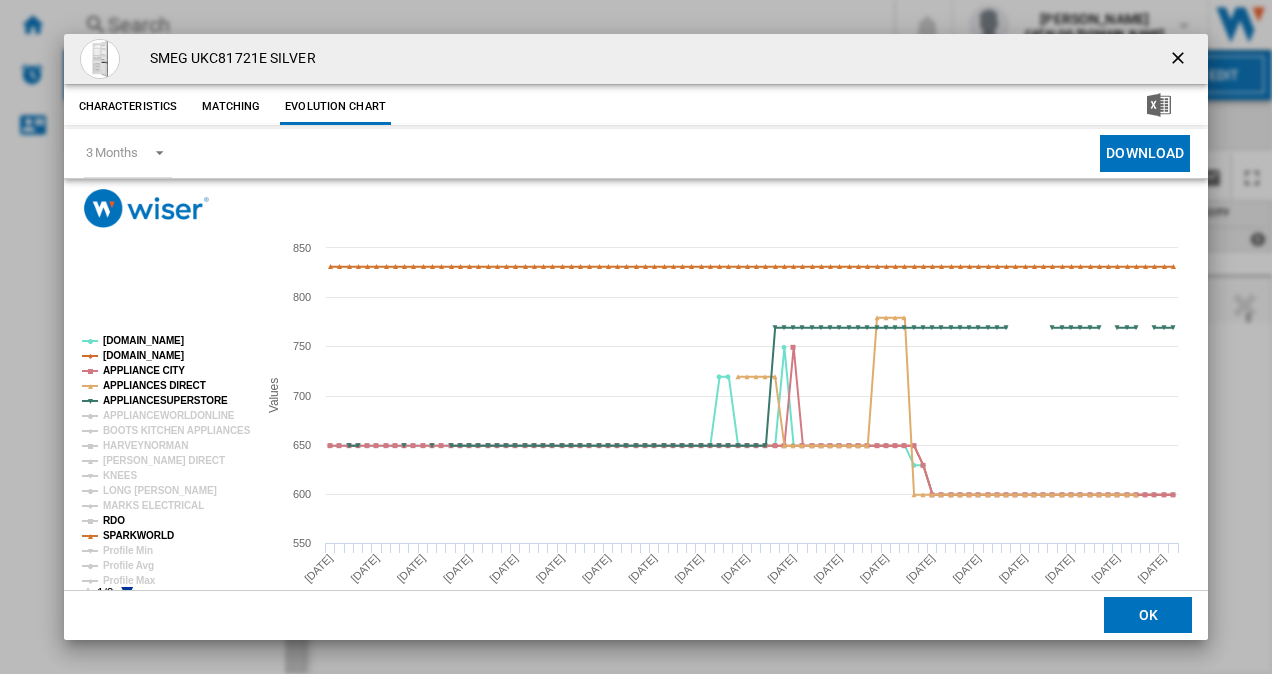 click on "RDO" 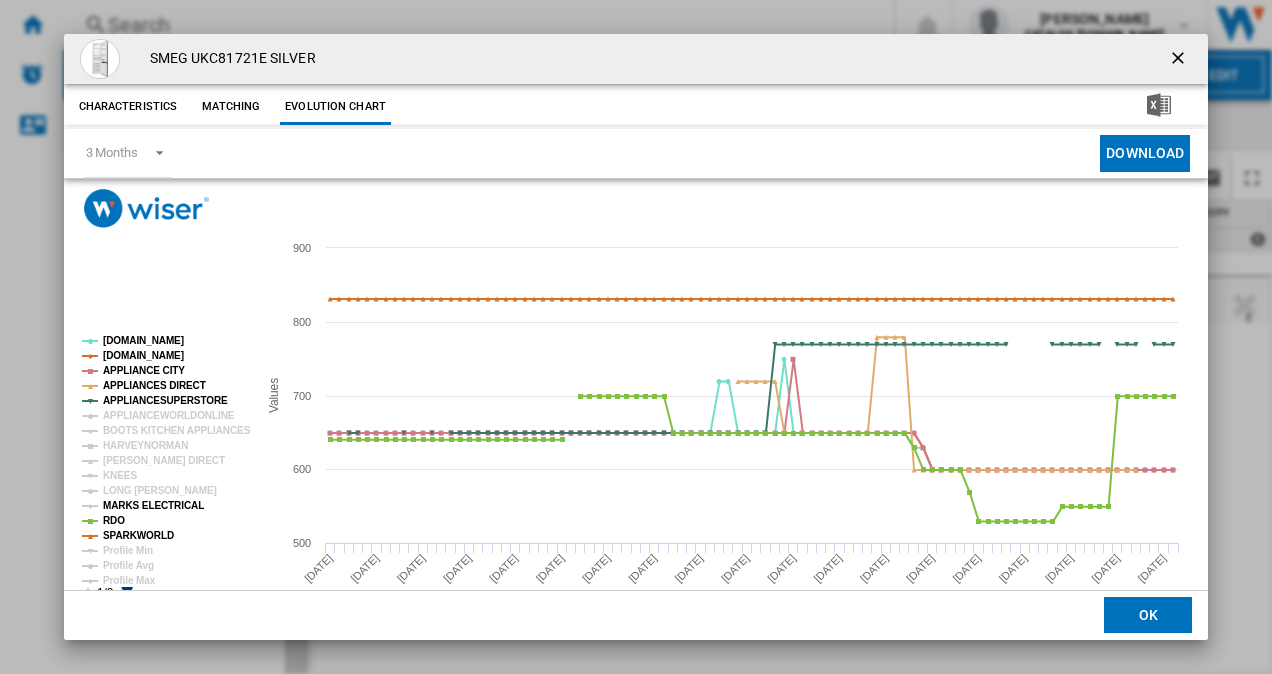 click on "MARKS ELECTRICAL" 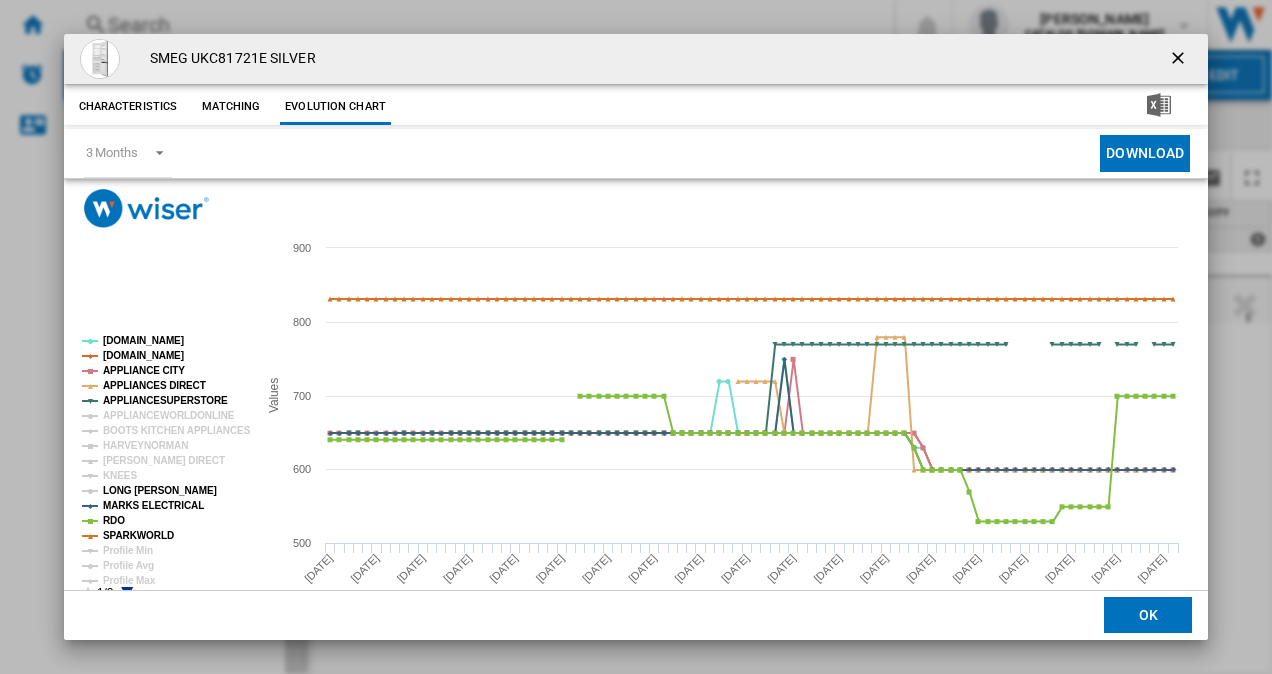 click on "LONG [PERSON_NAME]" 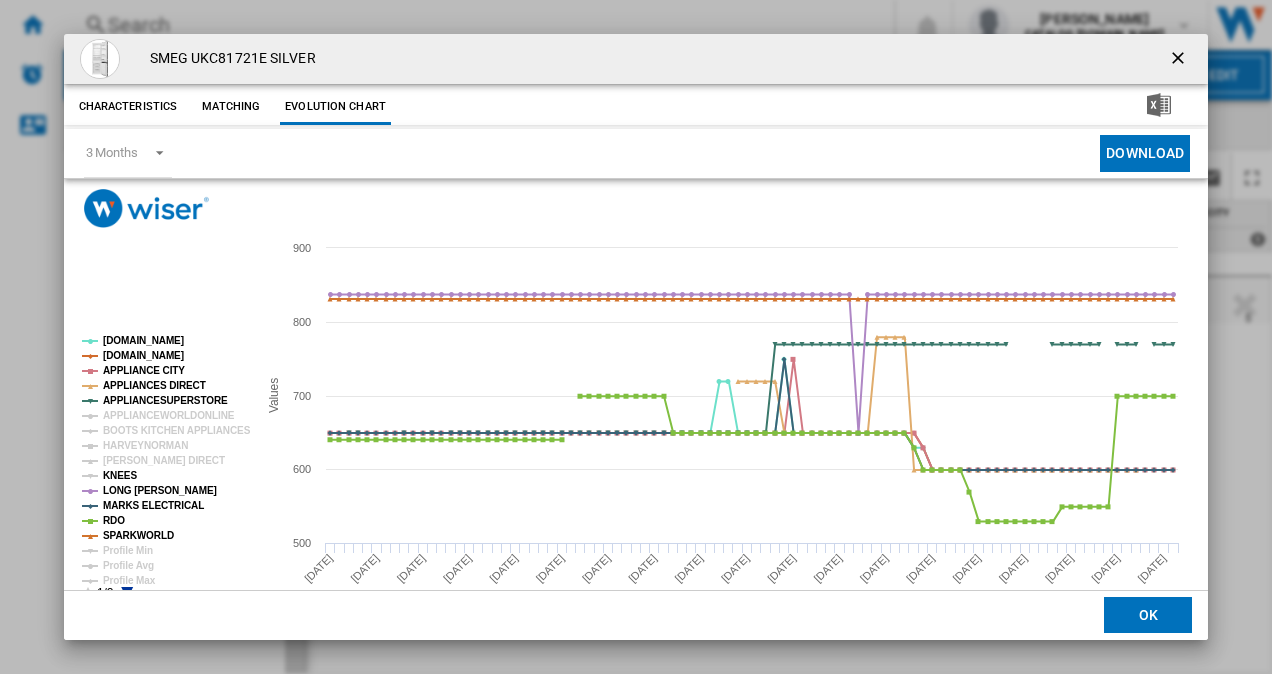 click on "KNEES" 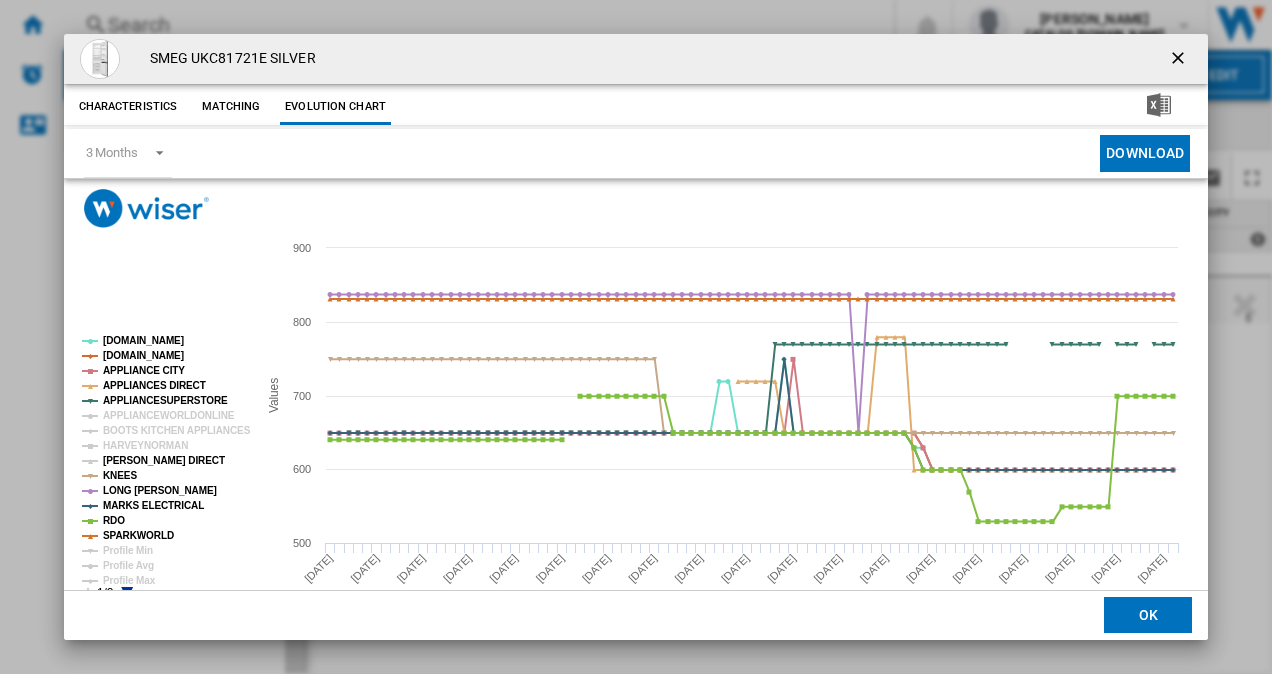 click on "[PERSON_NAME] DIRECT" 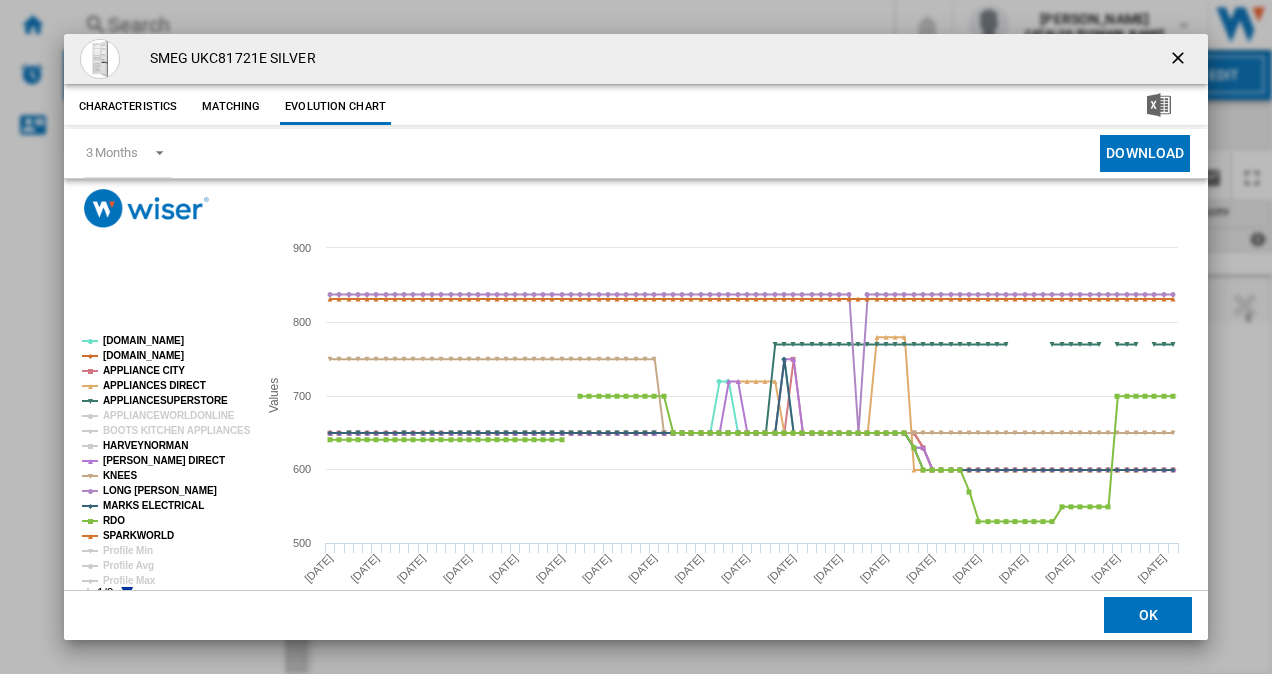 click on "HARVEYNORMAN" 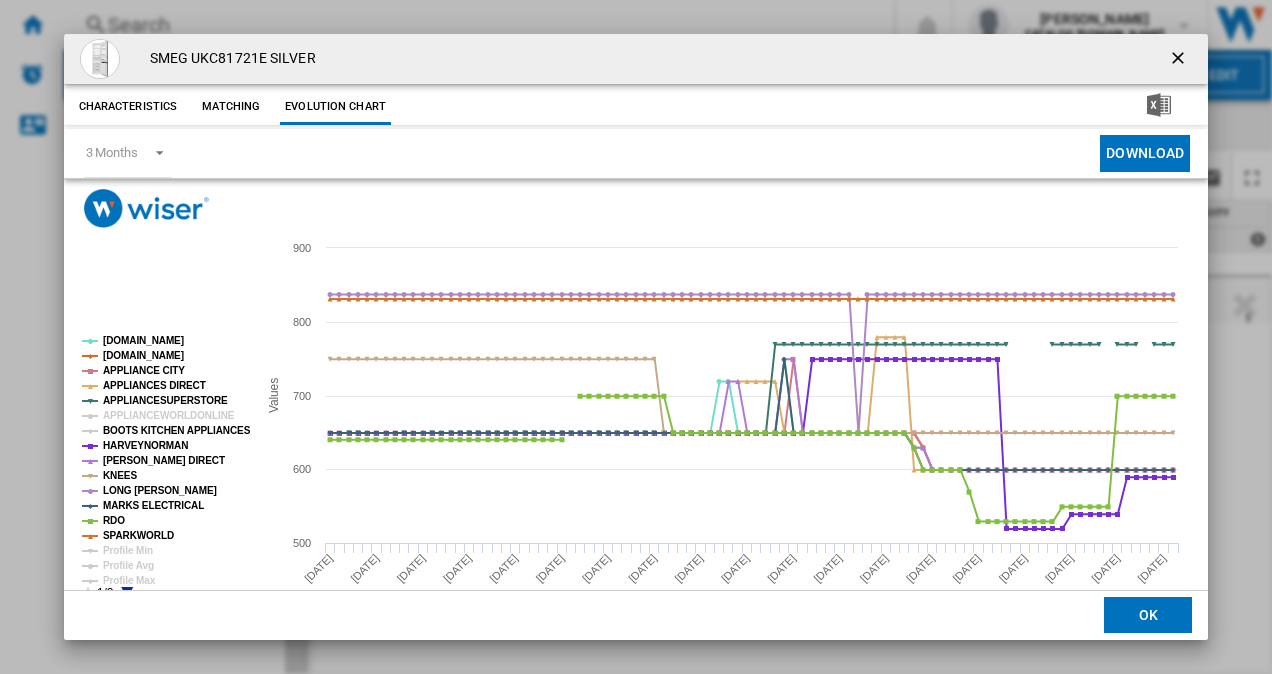 click on "BOOTS KITCHEN APPLIANCES" 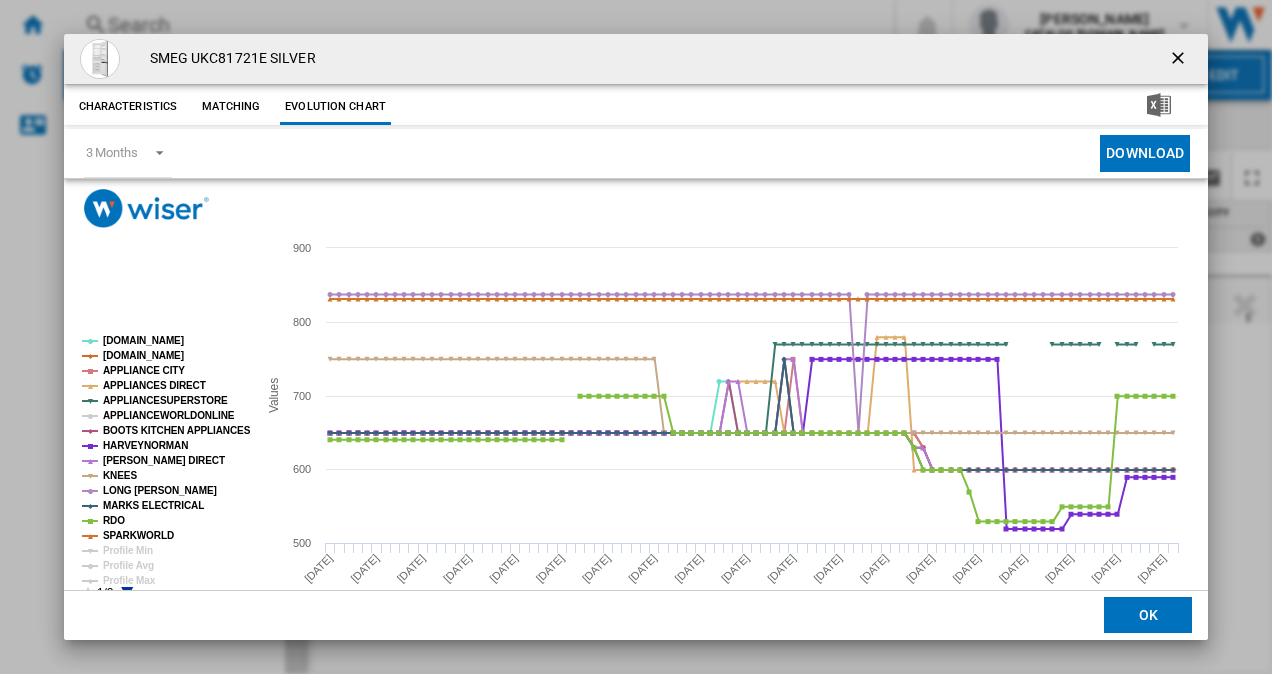 click on "APPLIANCEWORLDONLINE" 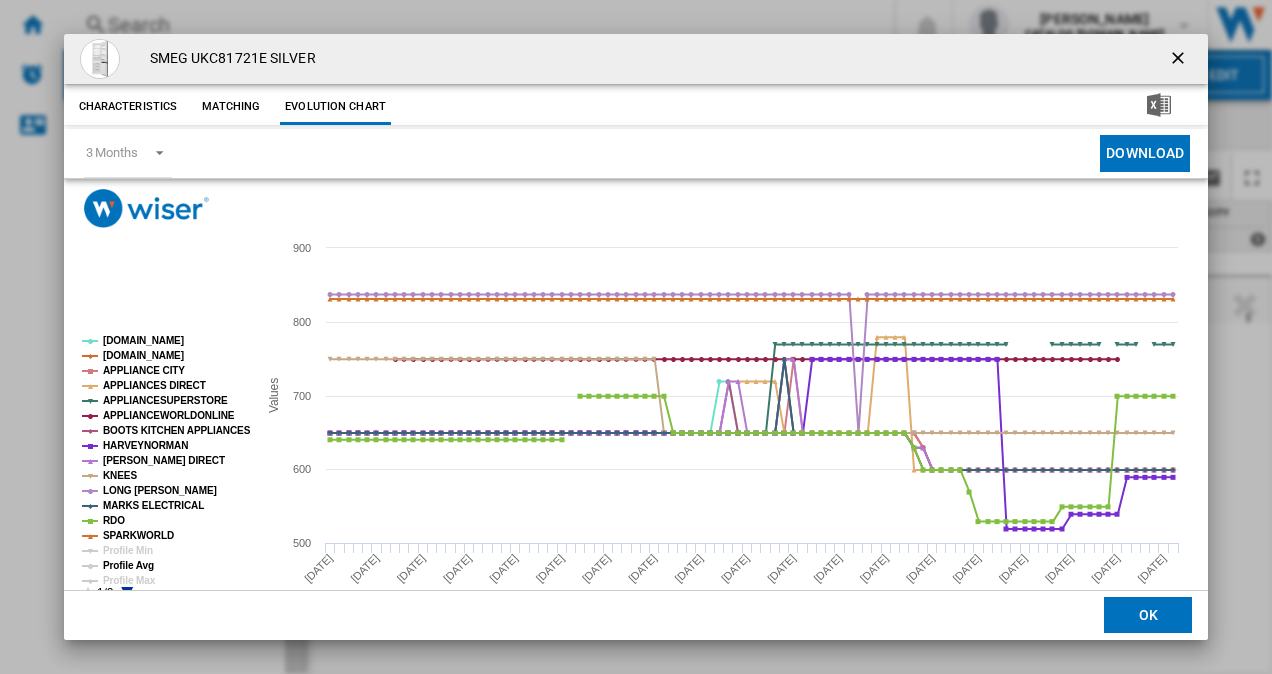 scroll, scrollTop: 37, scrollLeft: 0, axis: vertical 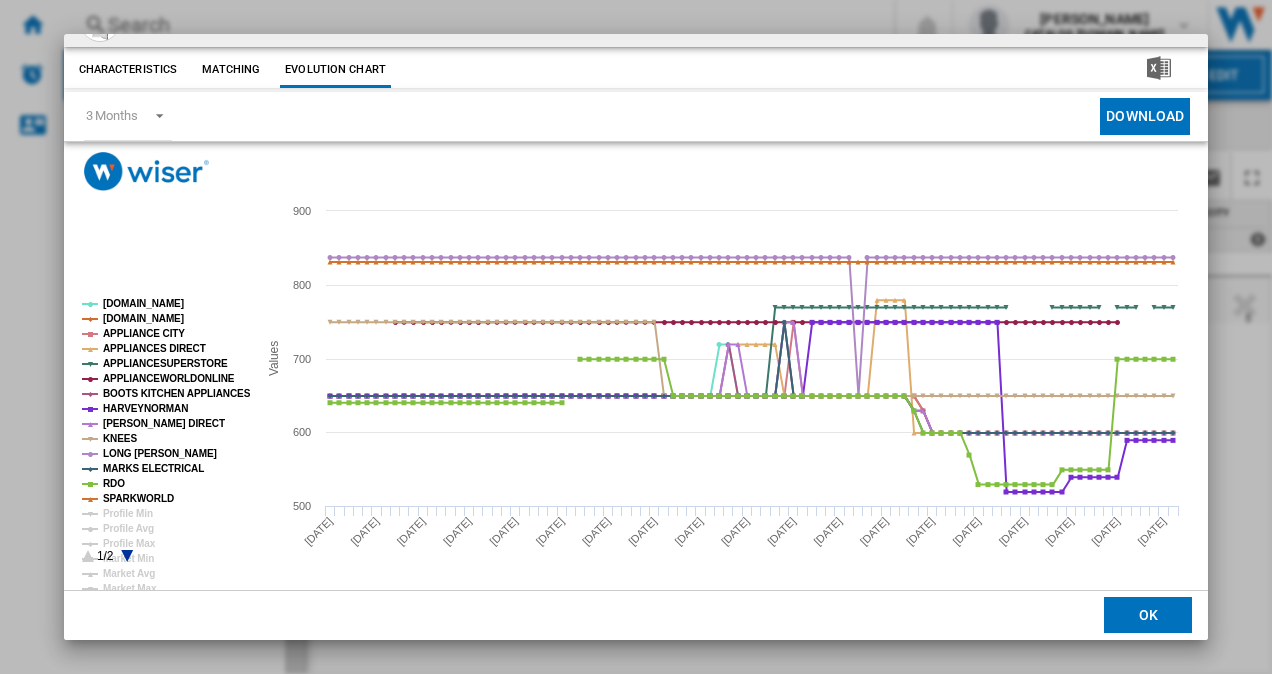 click 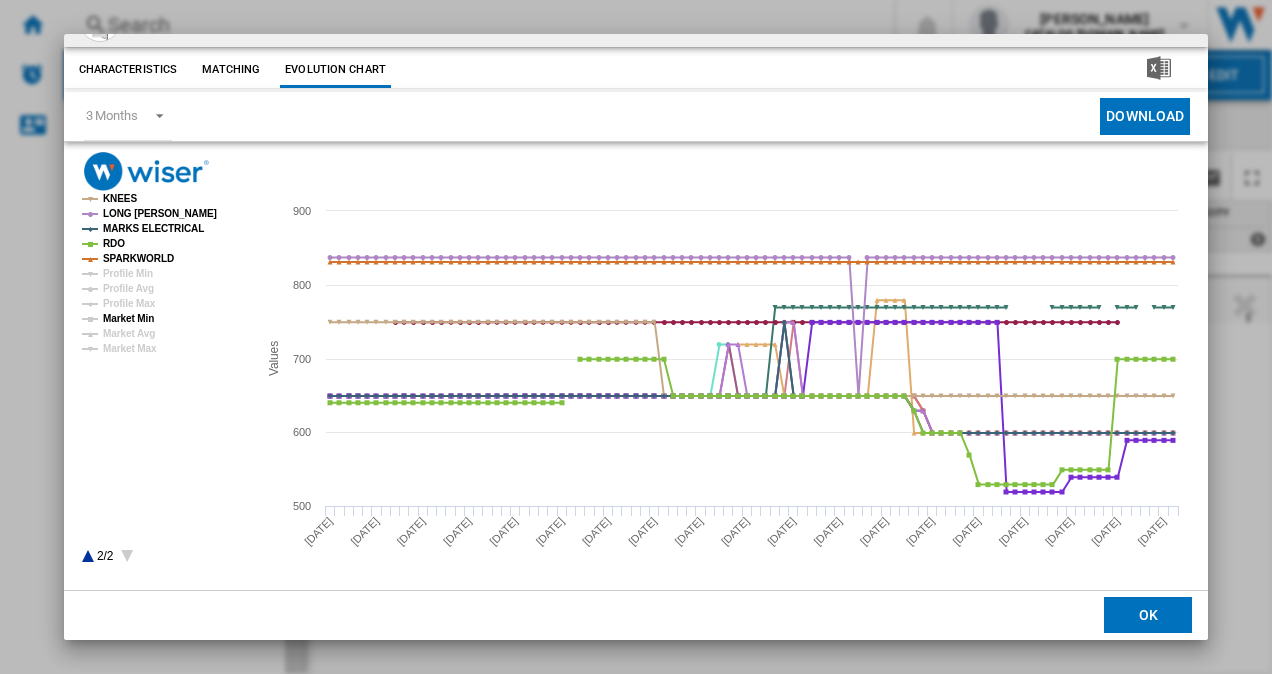 click on "Market Min" 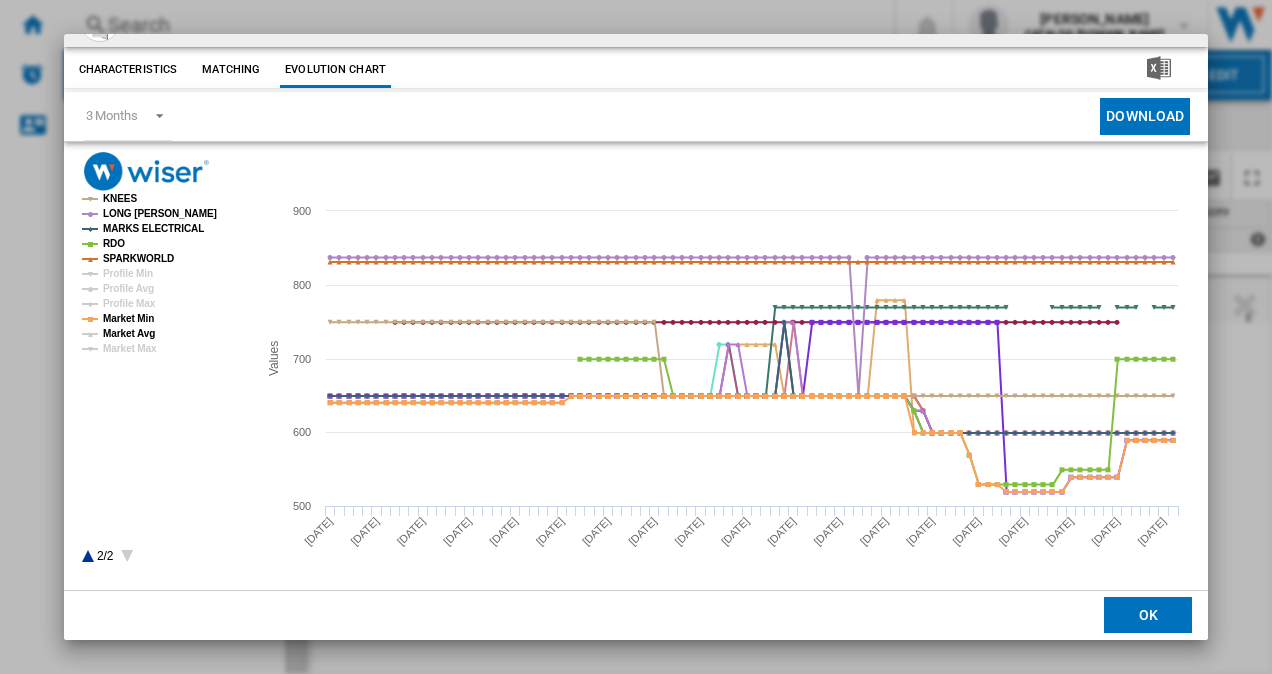 click on "Market Avg" 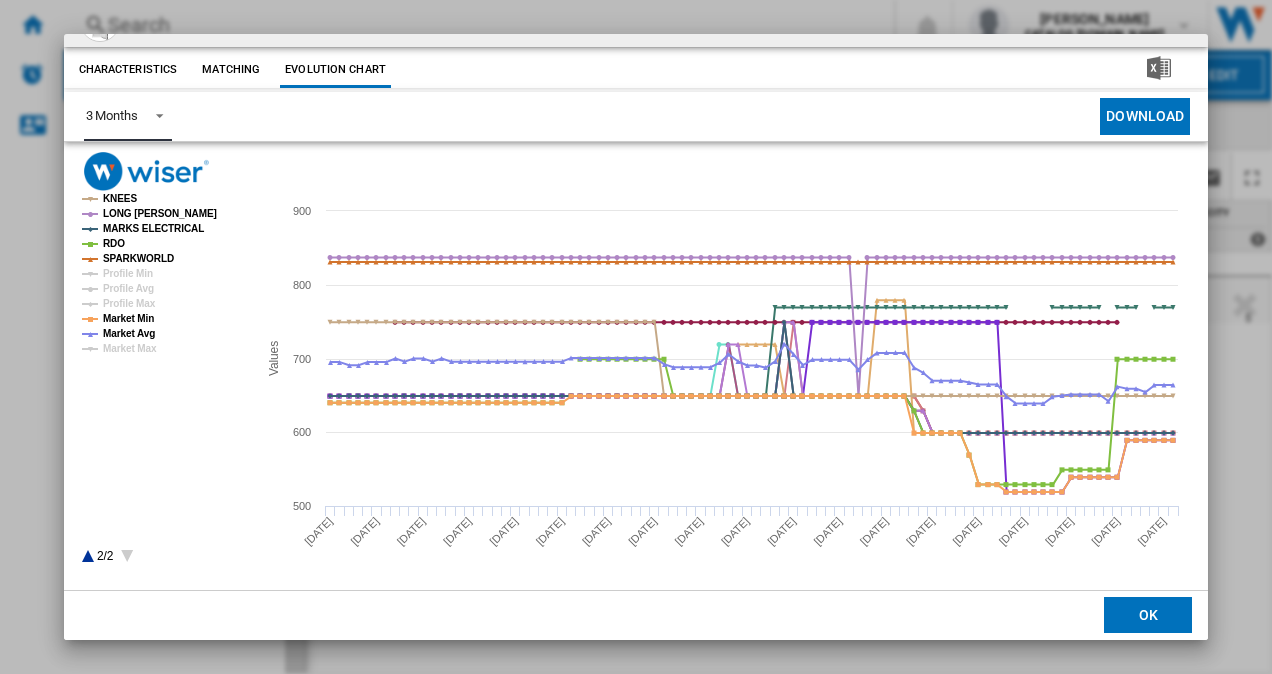 click at bounding box center (154, 114) 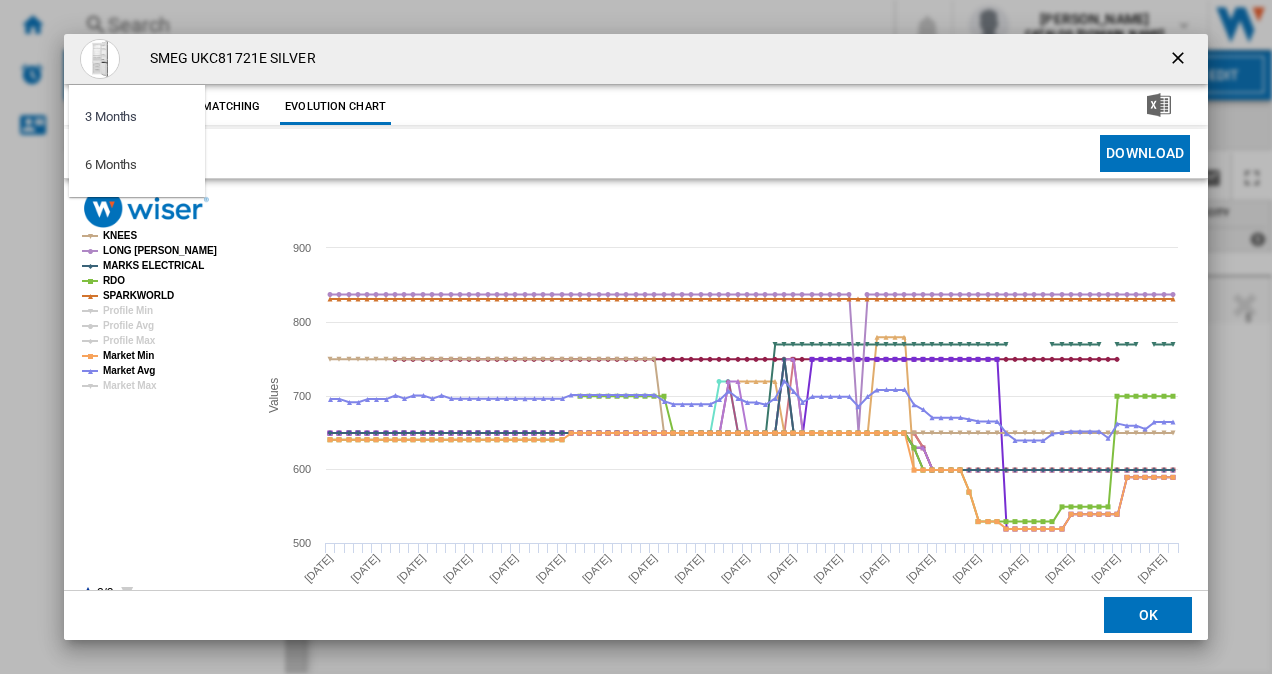 scroll, scrollTop: 0, scrollLeft: 0, axis: both 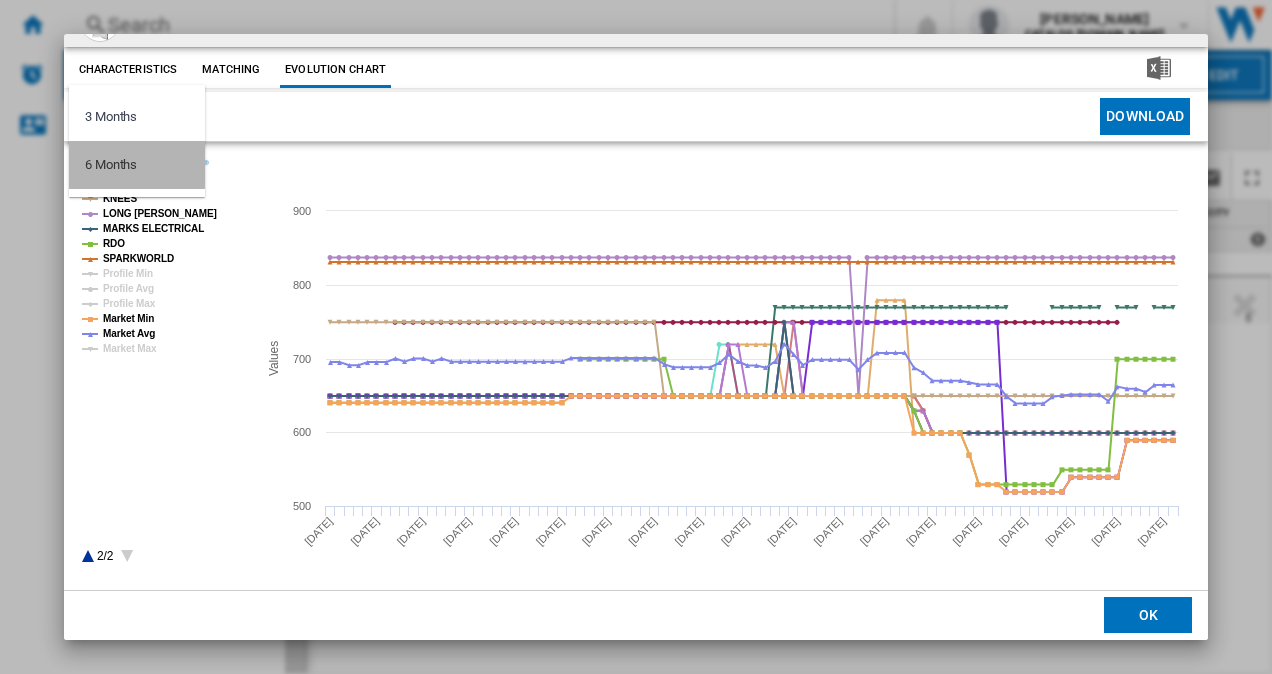 click on "6 Months" at bounding box center (111, 165) 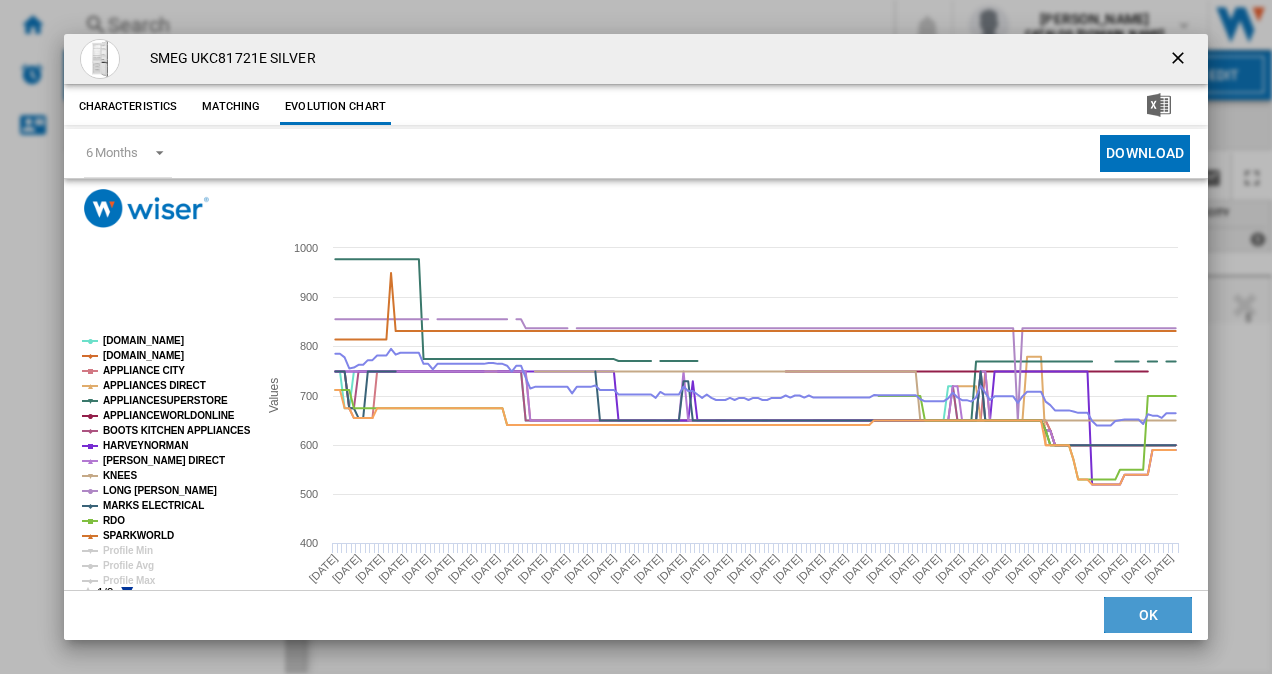 click on "OK" 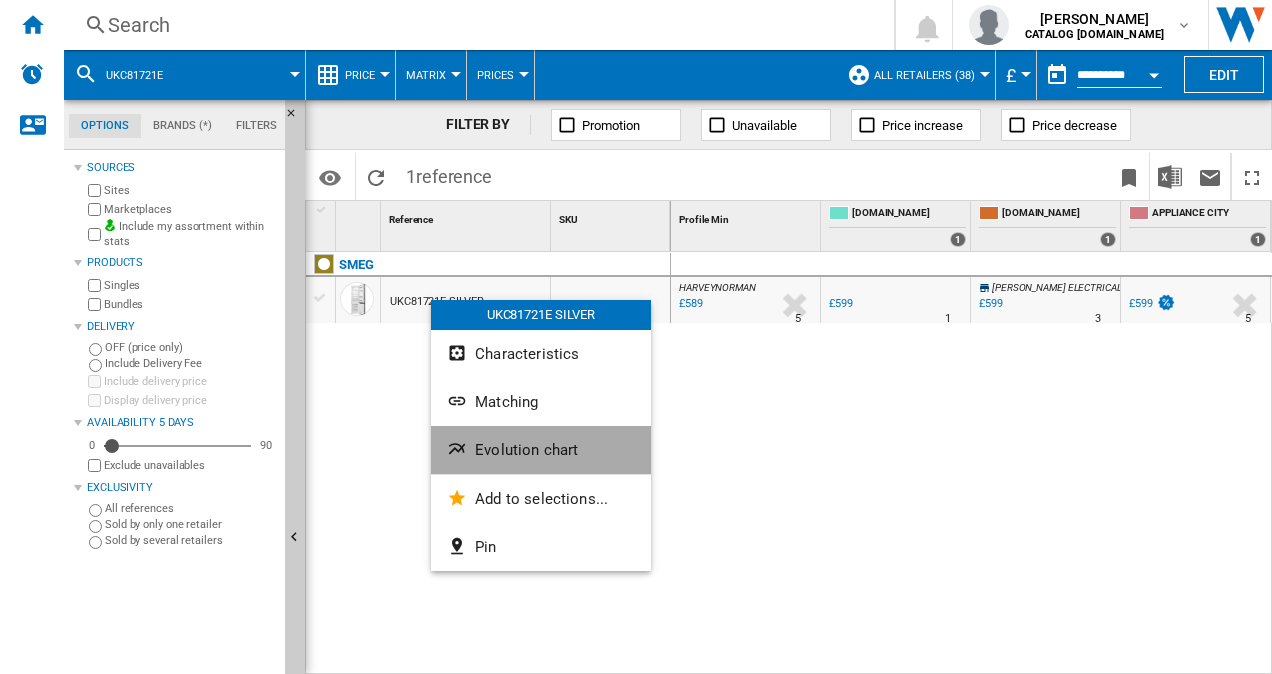 click on "Evolution chart" at bounding box center [526, 450] 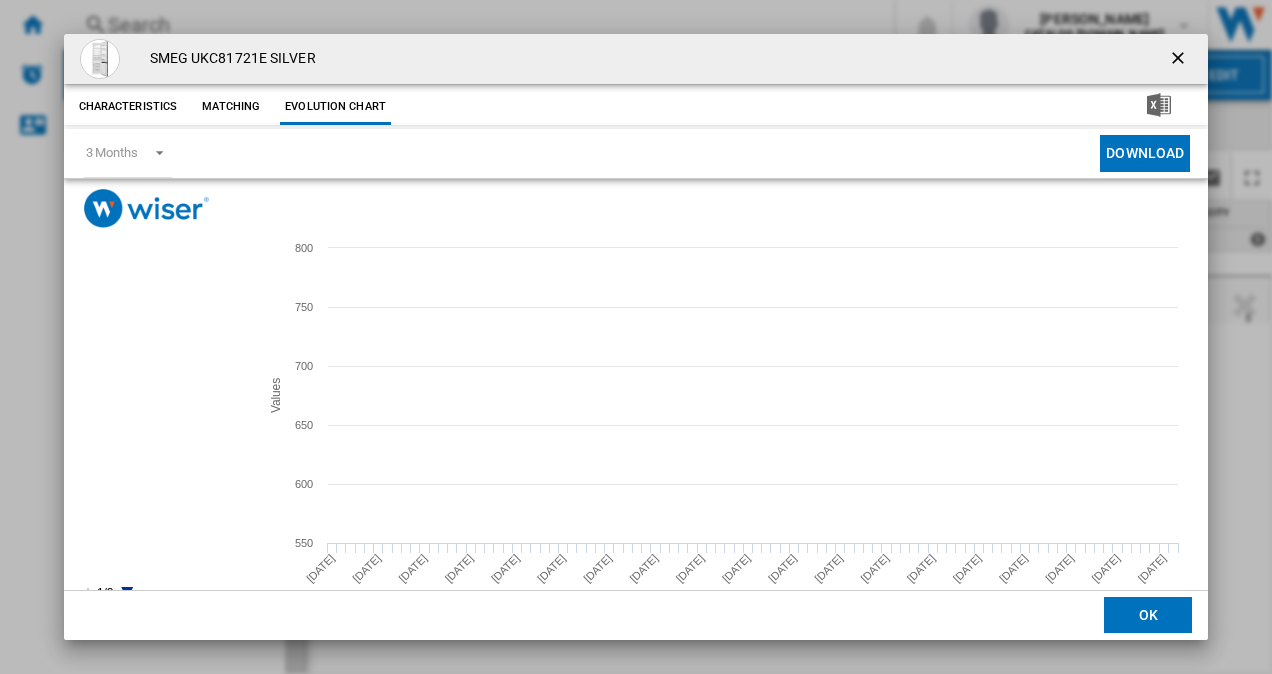 scroll, scrollTop: 37, scrollLeft: 0, axis: vertical 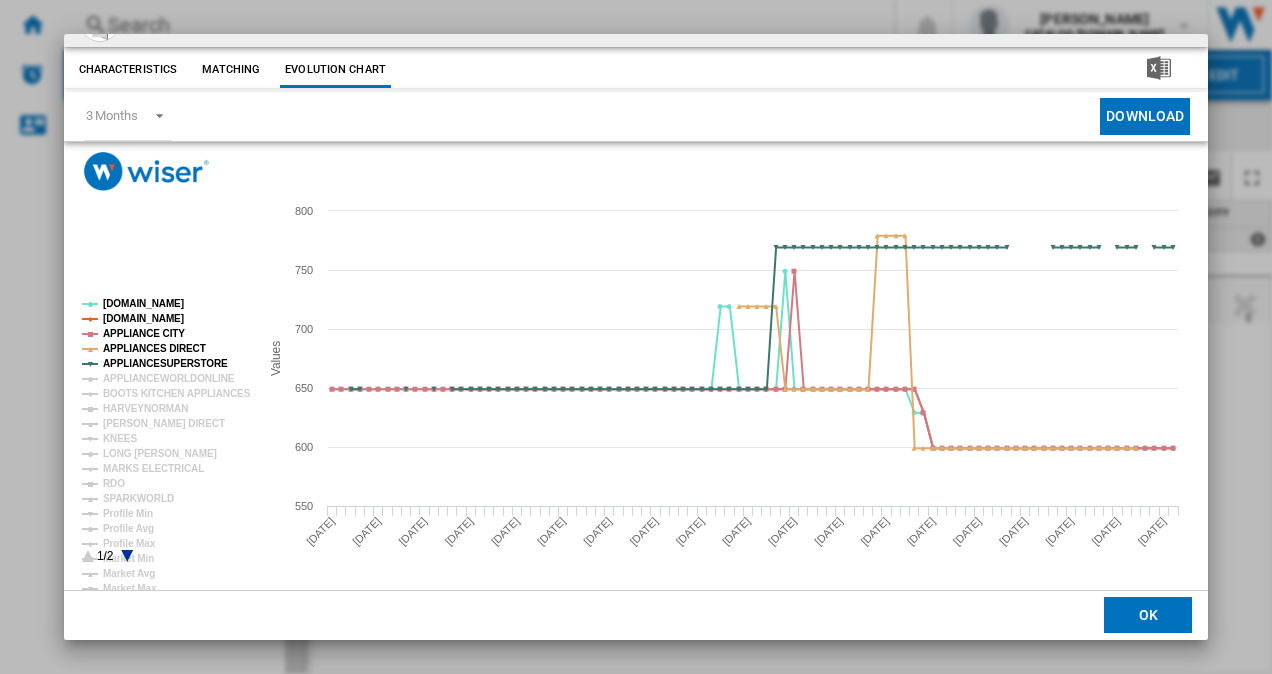 click 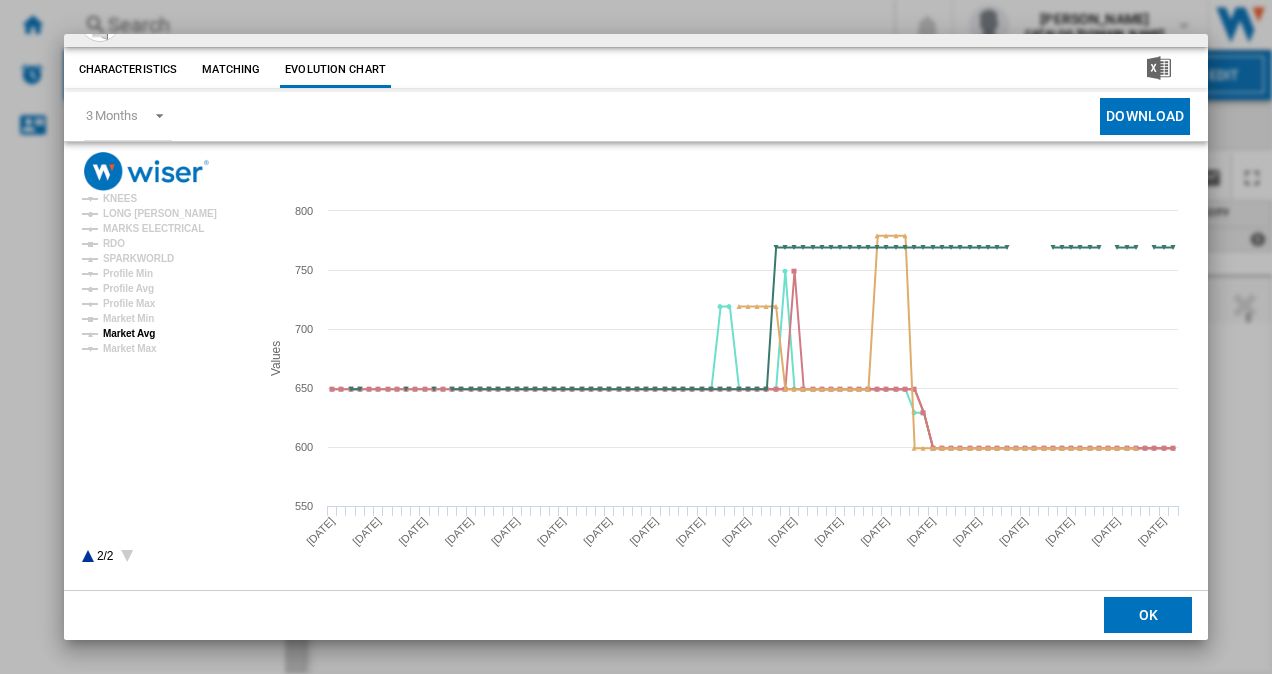 click on "Market Avg" 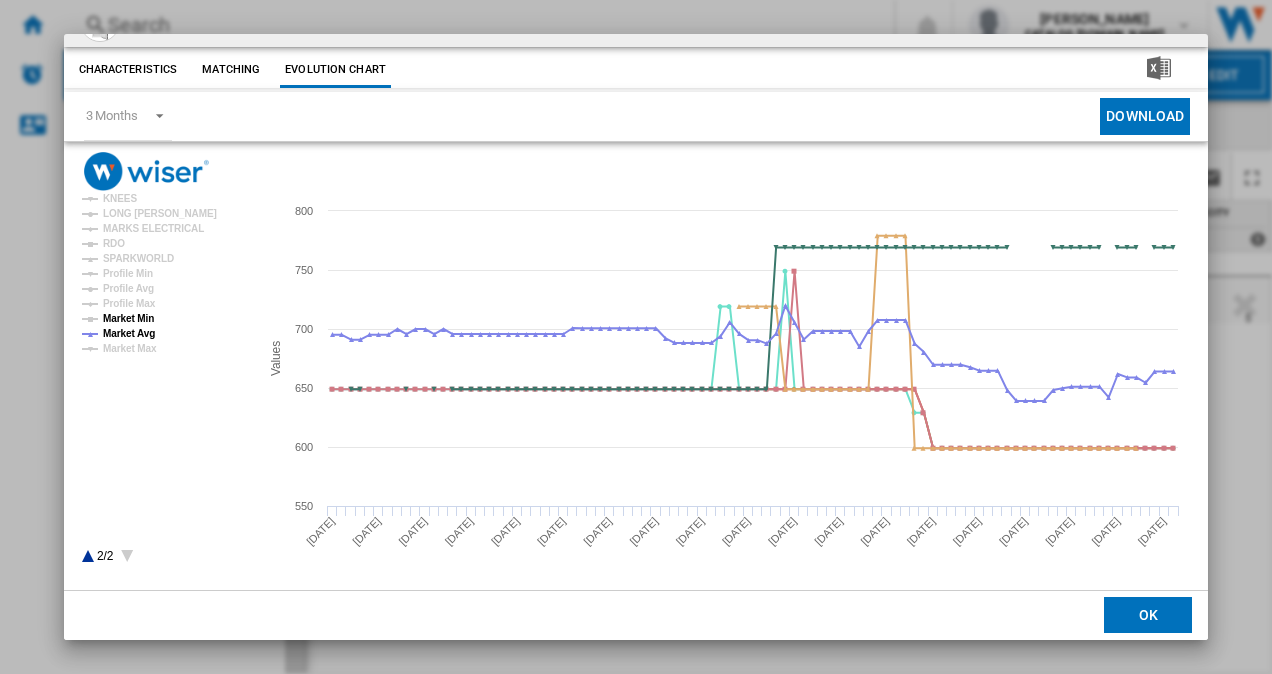click on "Market Min" 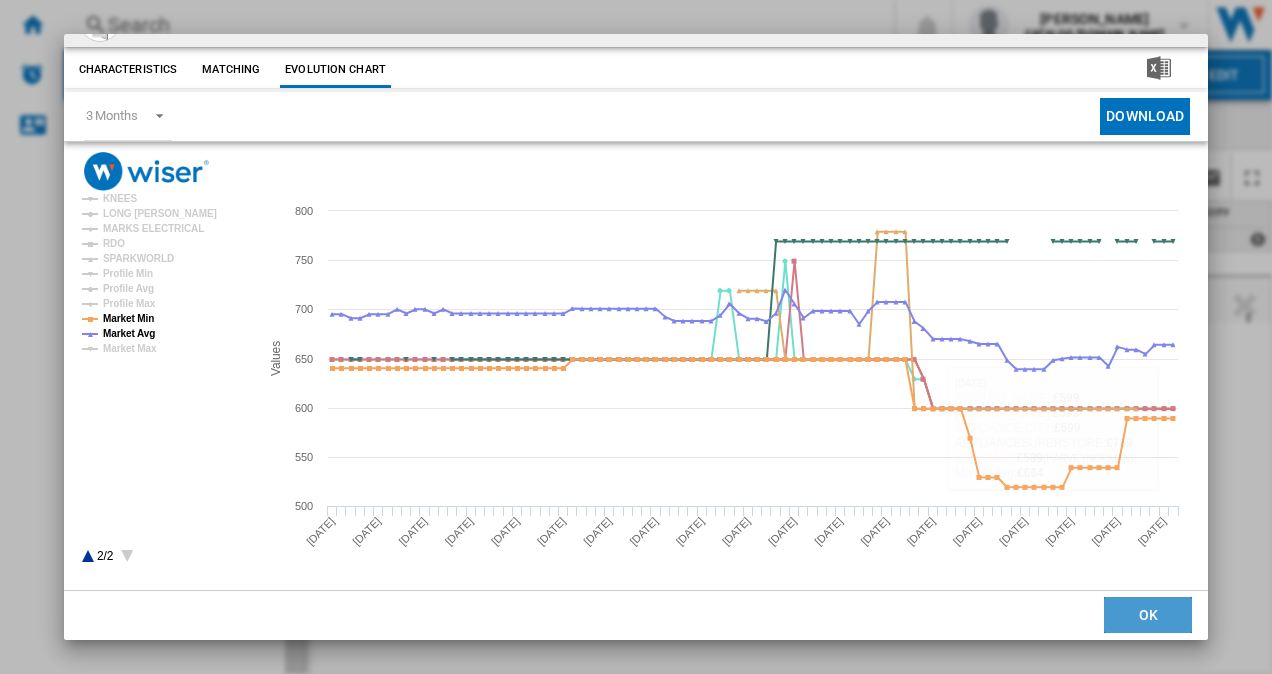 click on "OK" 